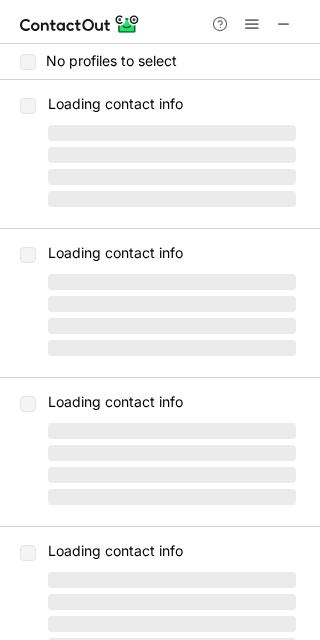 scroll, scrollTop: 0, scrollLeft: 0, axis: both 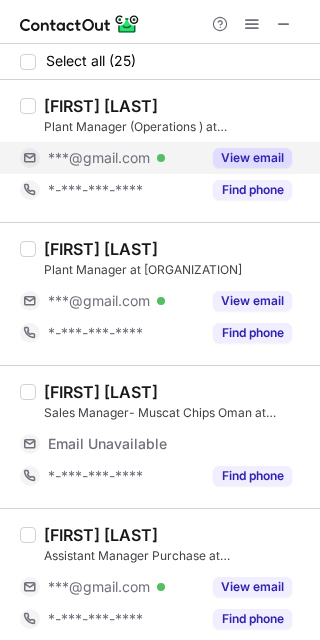 click on "View email" at bounding box center (252, 158) 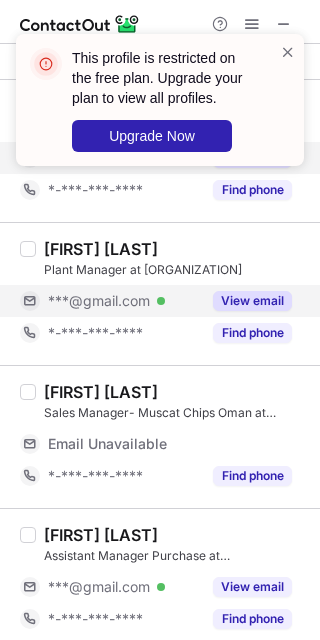 click on "View email" at bounding box center [246, 301] 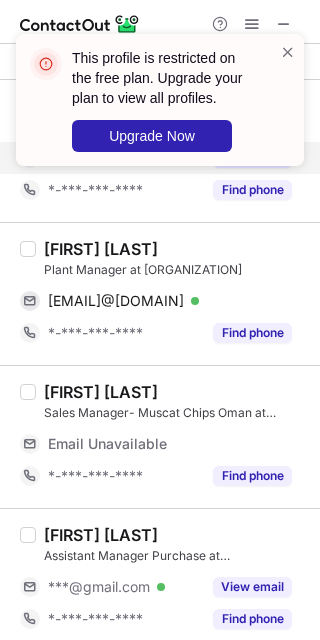 click on "Zainulabideen Yaqoob" at bounding box center (101, 249) 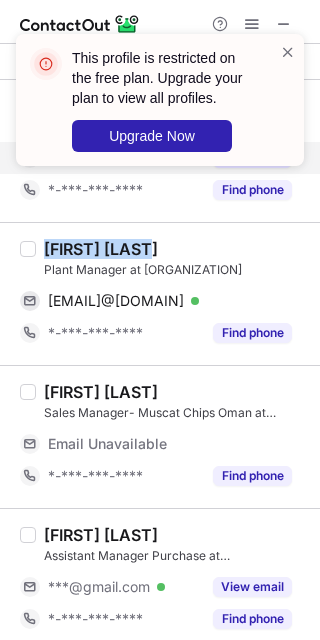 click on "Zainulabideen Yaqoob" at bounding box center [101, 249] 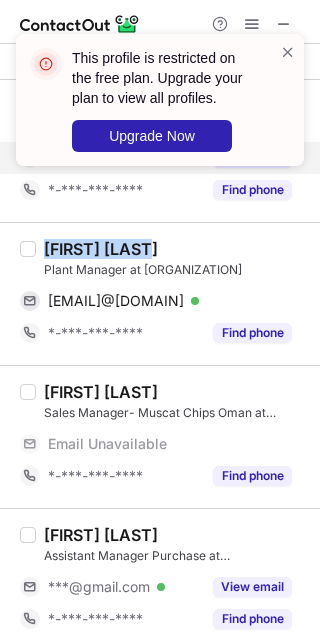 copy on "Zainulabideen" 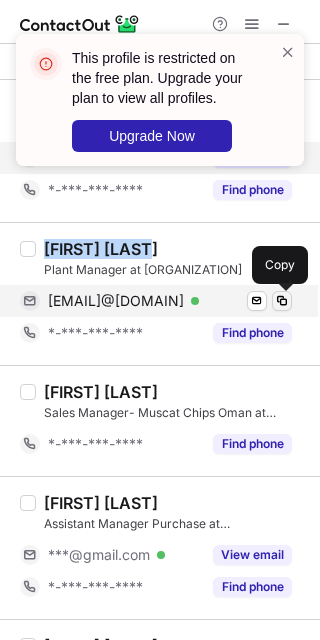 click at bounding box center (282, 301) 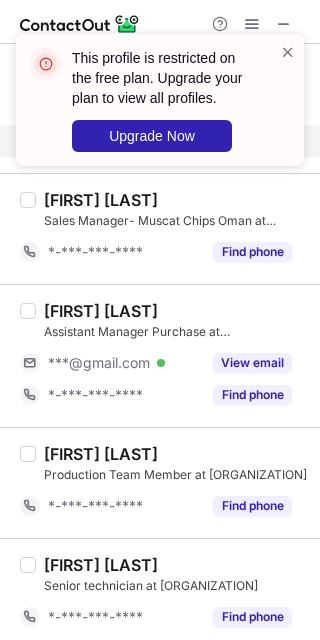 scroll, scrollTop: 201, scrollLeft: 0, axis: vertical 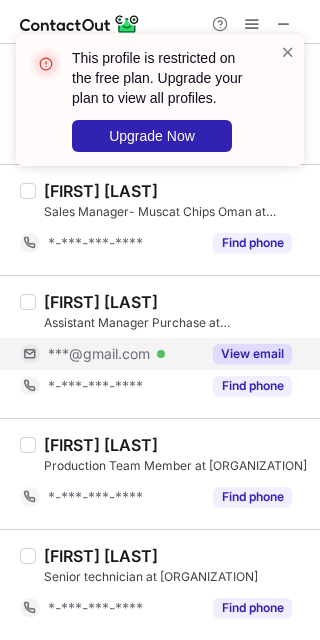 click on "View email" at bounding box center [252, 354] 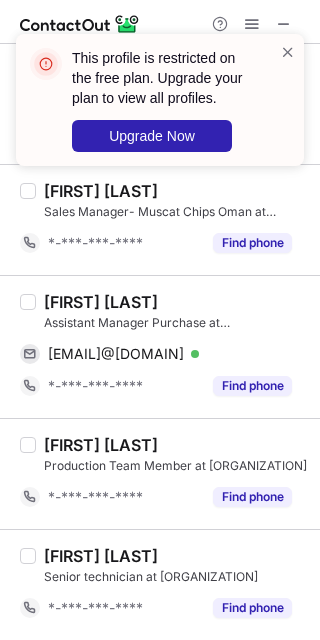 click on "Mashood C" at bounding box center (101, 302) 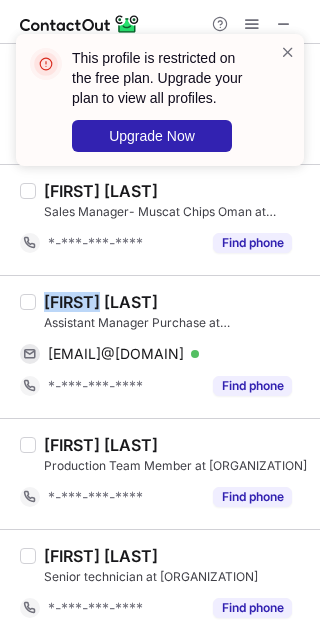 click on "Mashood C" at bounding box center [101, 302] 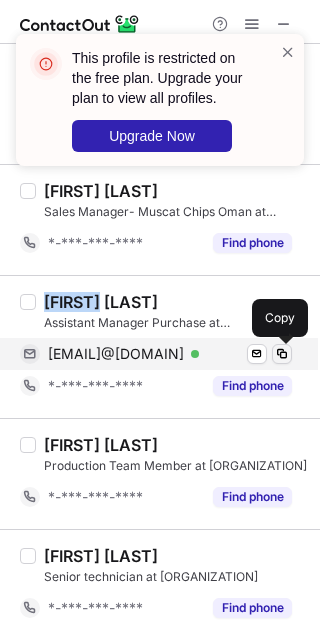 click at bounding box center (282, 354) 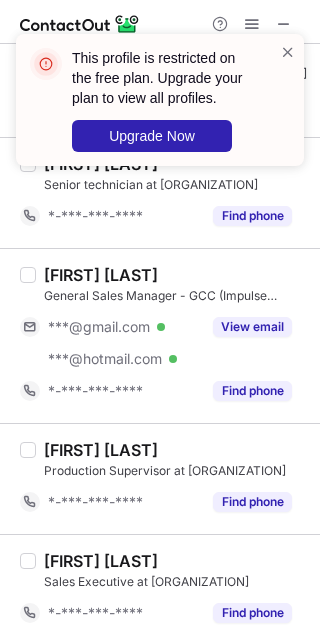 scroll, scrollTop: 597, scrollLeft: 0, axis: vertical 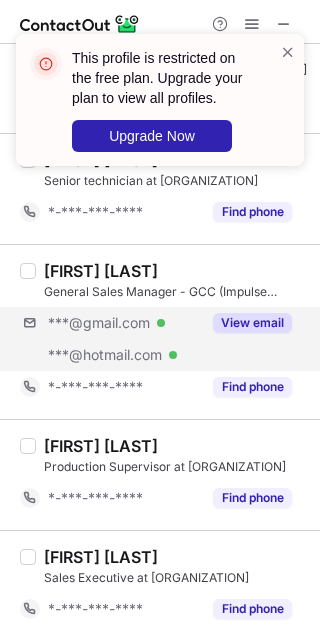 click on "***@gmail.com Verified ***@hotmail.com Verified View email" at bounding box center [164, 339] 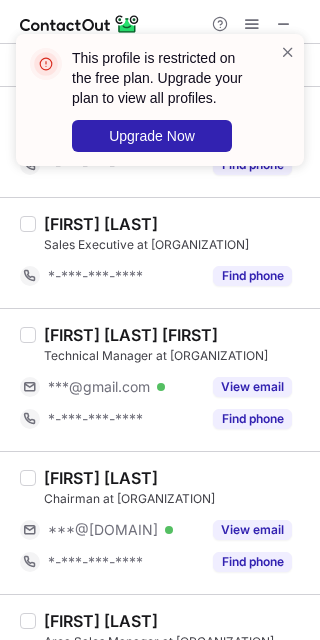 scroll, scrollTop: 1000, scrollLeft: 0, axis: vertical 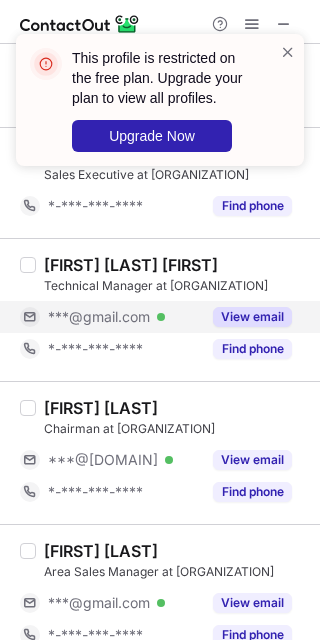 click on "View email" at bounding box center [252, 317] 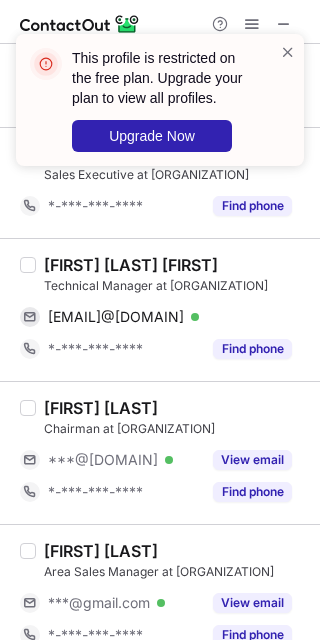 click on "Ahmed Abdel Qadir Ahmed" at bounding box center (131, 265) 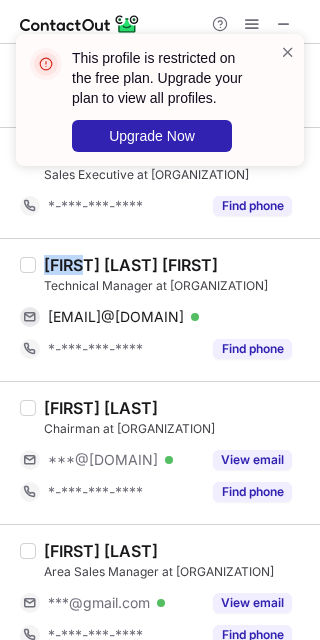 click on "Ahmed Abdel Qadir Ahmed" at bounding box center [131, 265] 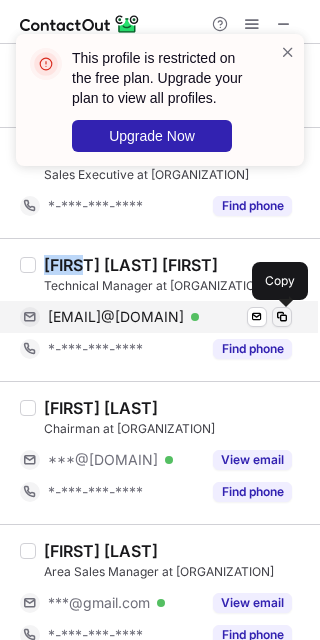 click at bounding box center [282, 317] 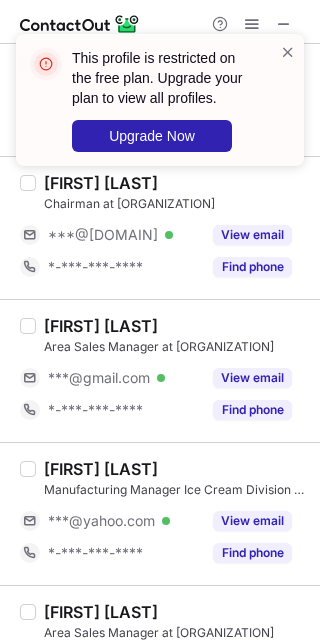 scroll, scrollTop: 1226, scrollLeft: 0, axis: vertical 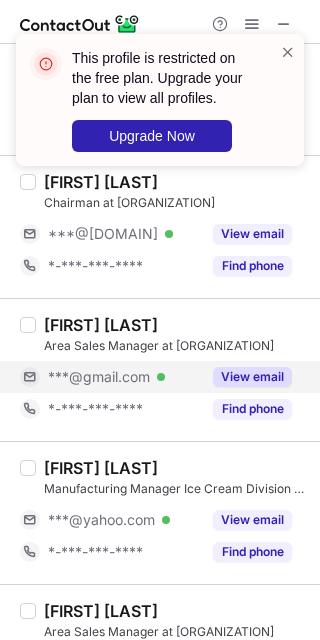 click on "View email" at bounding box center (252, 377) 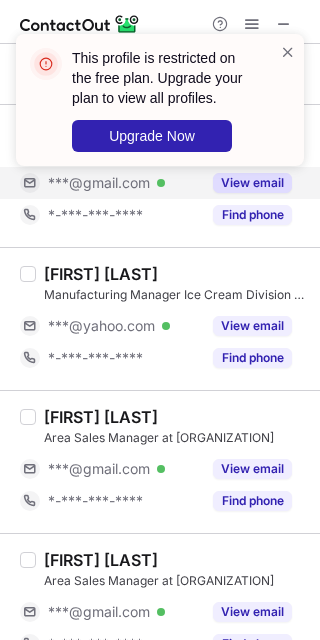 scroll, scrollTop: 1426, scrollLeft: 0, axis: vertical 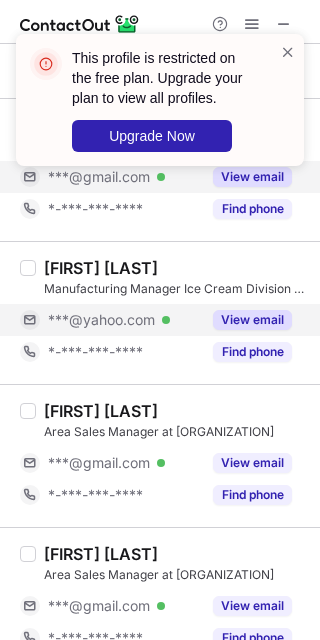 click on "View email" at bounding box center [252, 320] 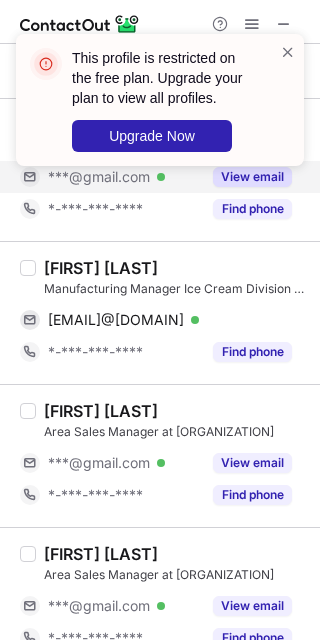 click on "Shahid Manzoor" at bounding box center [101, 268] 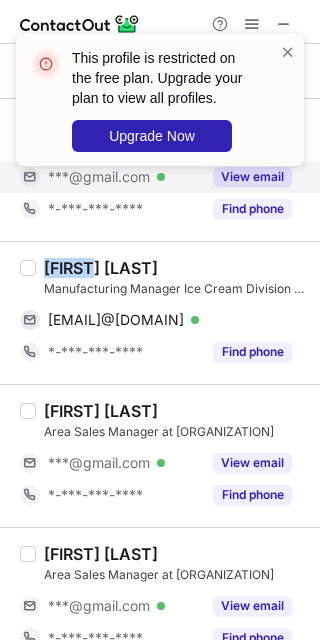 click on "Shahid Manzoor" at bounding box center (101, 268) 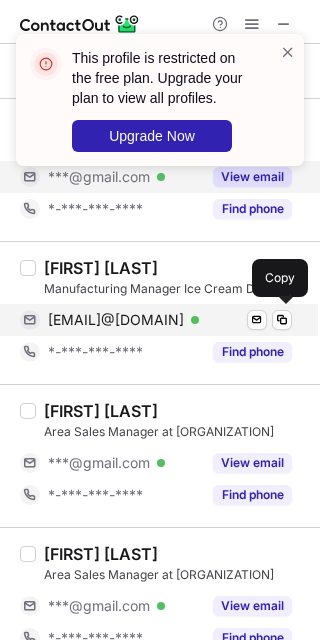 click on "shahid_711@yahoo.com Verified Send email Copy" at bounding box center (156, 320) 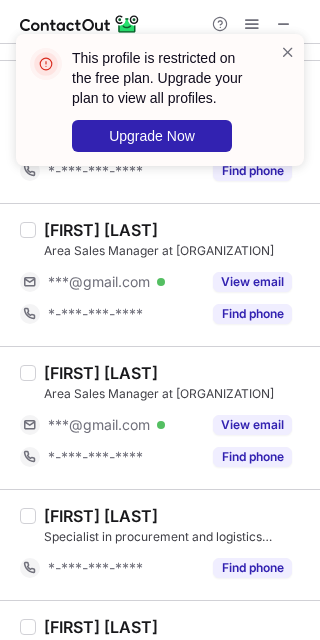scroll, scrollTop: 1608, scrollLeft: 0, axis: vertical 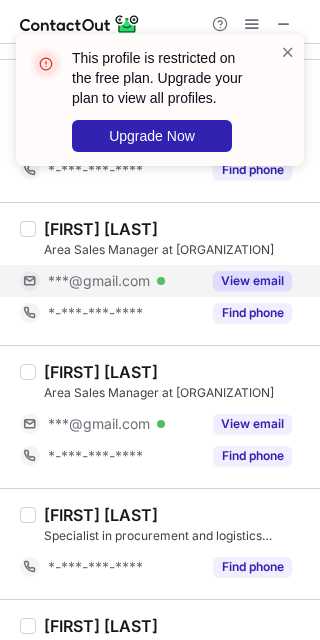click on "View email" at bounding box center [252, 281] 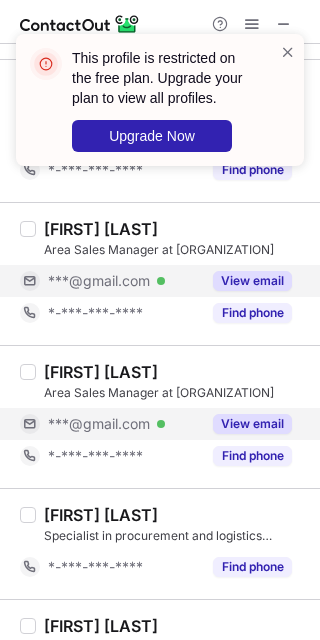 click on "View email" at bounding box center (252, 424) 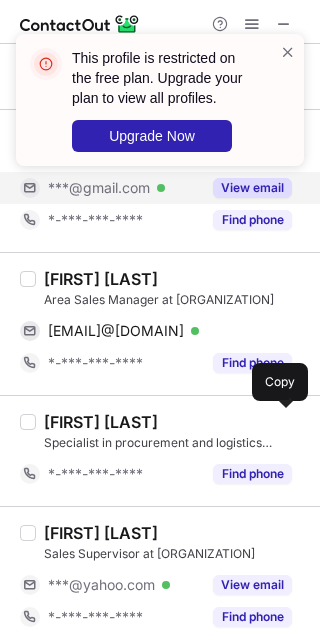 scroll, scrollTop: 1705, scrollLeft: 0, axis: vertical 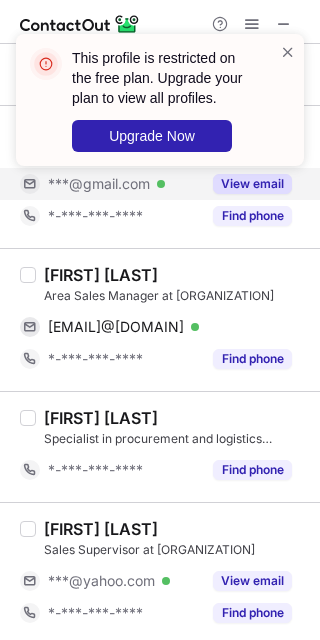 click on "Arifur Rahaman" at bounding box center [101, 275] 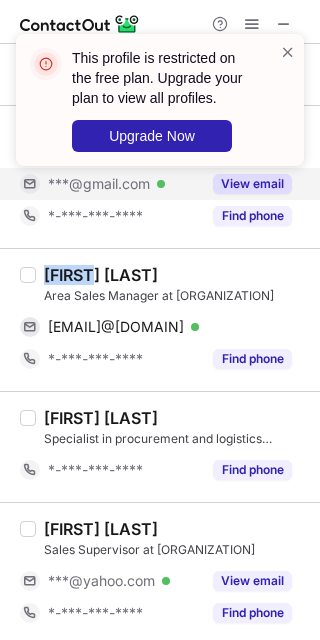 click on "Arifur Rahaman" at bounding box center [101, 275] 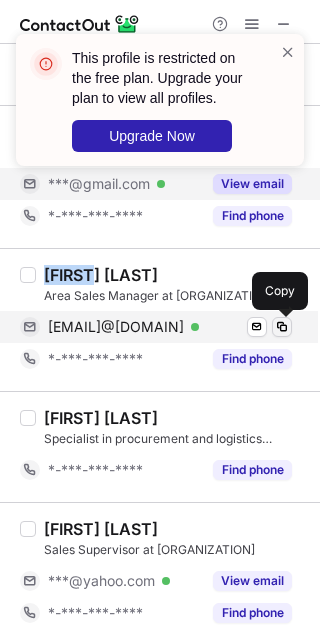 click at bounding box center [282, 327] 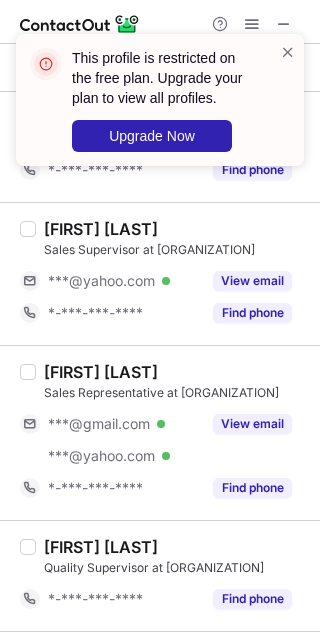 scroll, scrollTop: 2007, scrollLeft: 0, axis: vertical 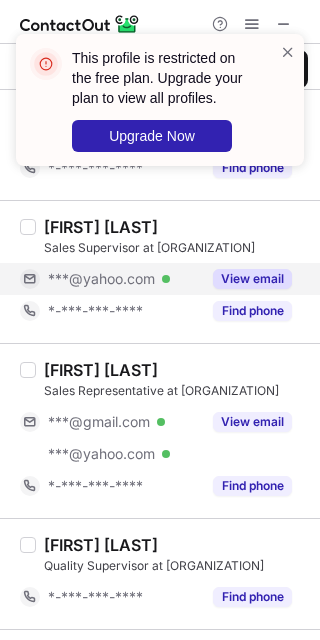 click on "View email" at bounding box center (252, 279) 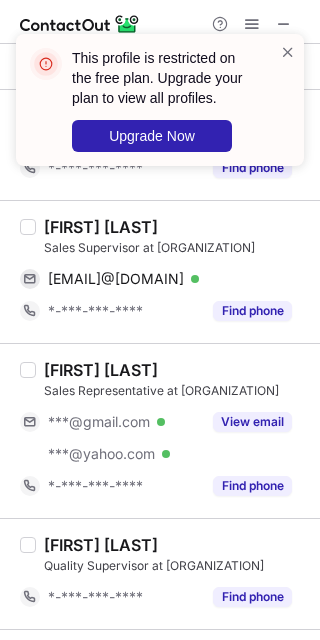 click on "Mirza Umair Anjam" at bounding box center [101, 227] 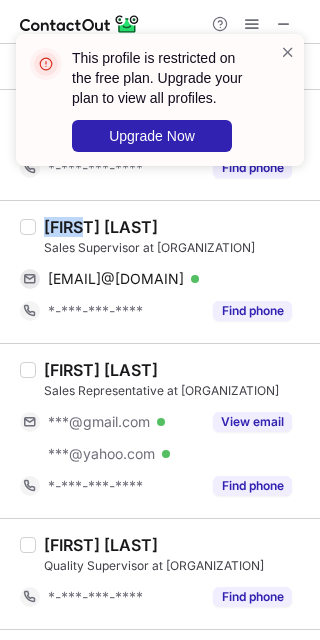 click on "Mirza Umair Anjam" at bounding box center [101, 227] 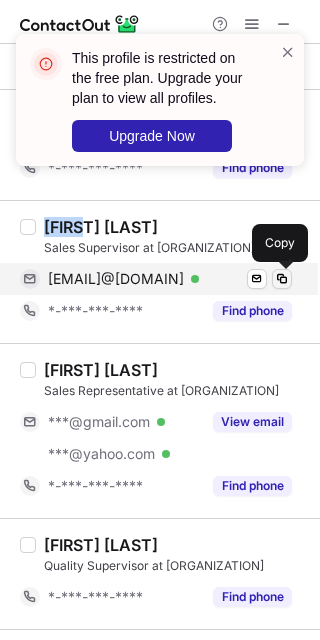 click at bounding box center (282, 279) 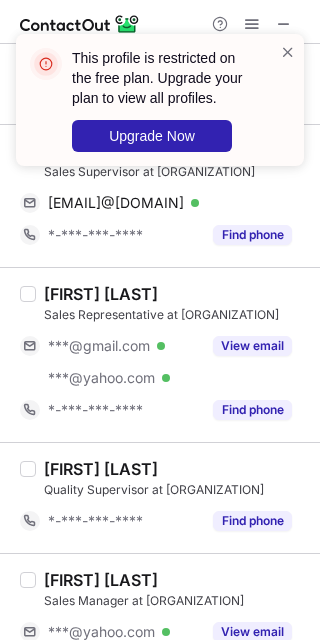 scroll, scrollTop: 2084, scrollLeft: 0, axis: vertical 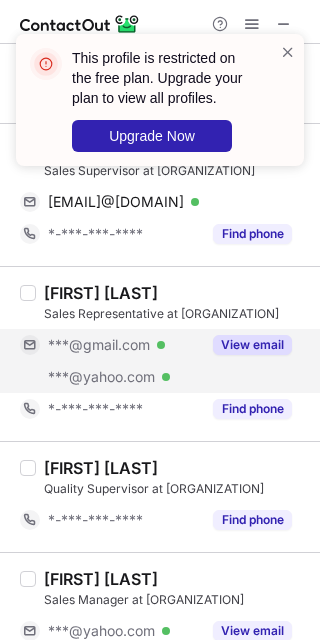 click on "View email" at bounding box center (252, 345) 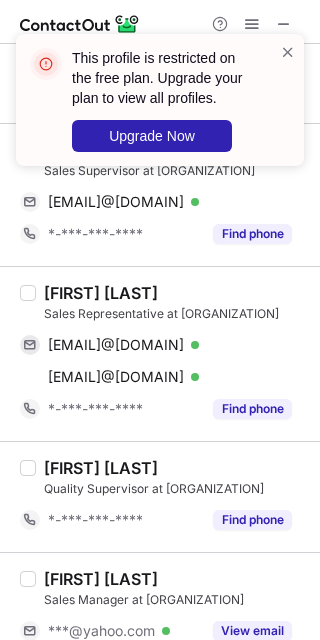 click on "Ijaz Hussain" at bounding box center (101, 293) 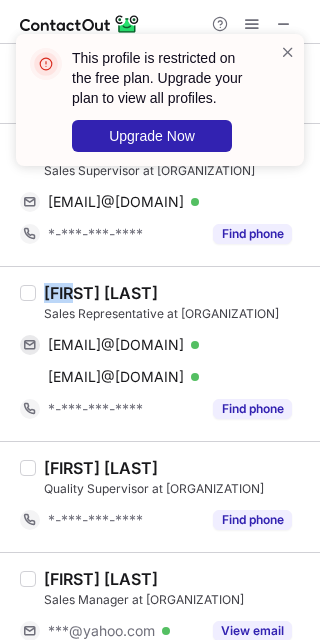 click on "Ijaz Hussain" at bounding box center [101, 293] 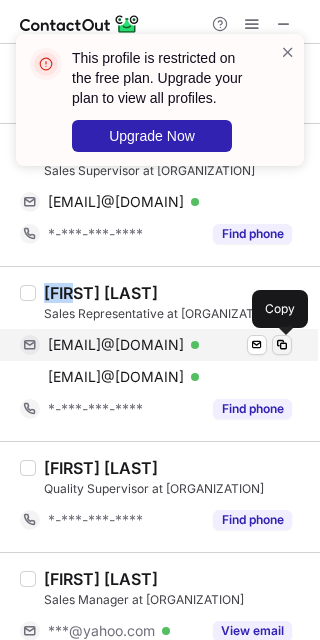 click at bounding box center [282, 345] 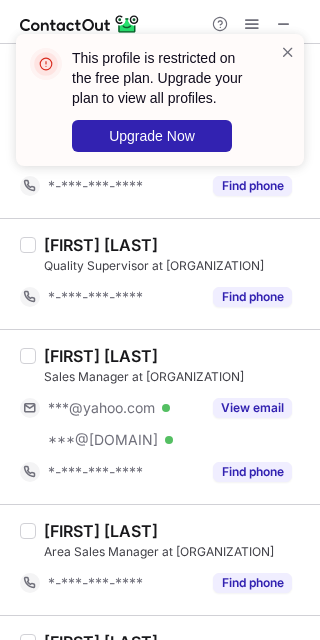 scroll, scrollTop: 2308, scrollLeft: 0, axis: vertical 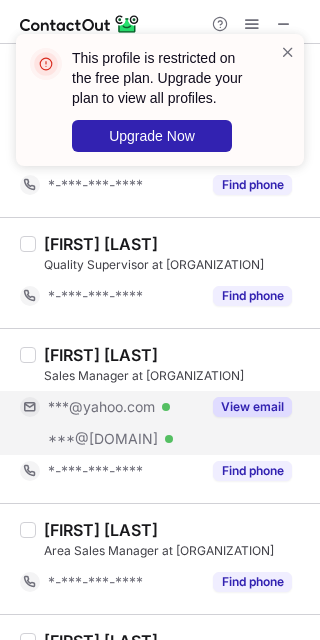 click on "View email" at bounding box center (252, 407) 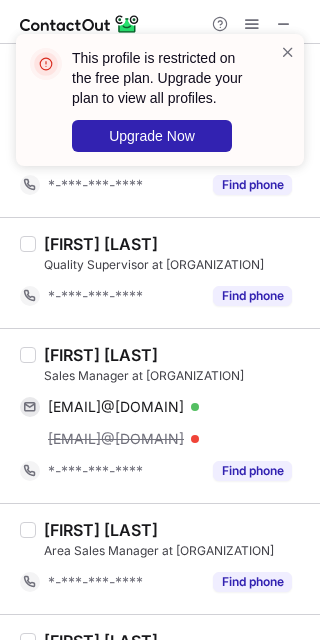 click on "Imran Sheikh" at bounding box center [101, 355] 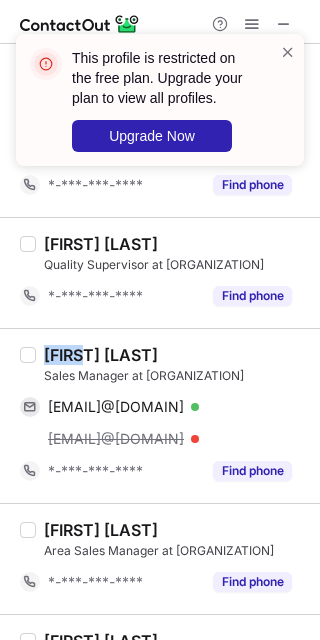 click on "Imran Sheikh" at bounding box center (101, 355) 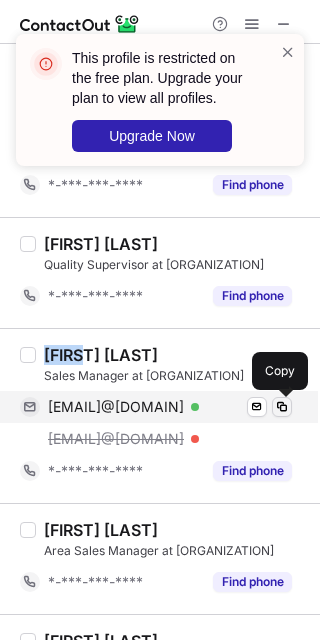 click at bounding box center [282, 407] 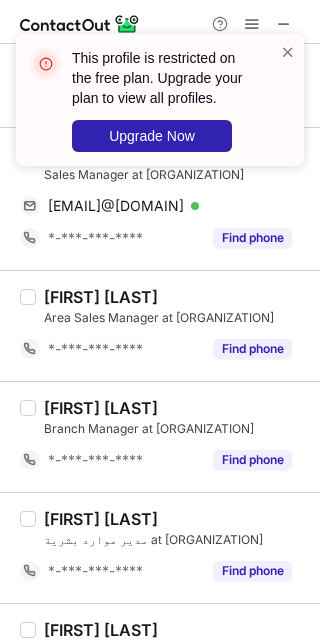 scroll, scrollTop: 2694, scrollLeft: 0, axis: vertical 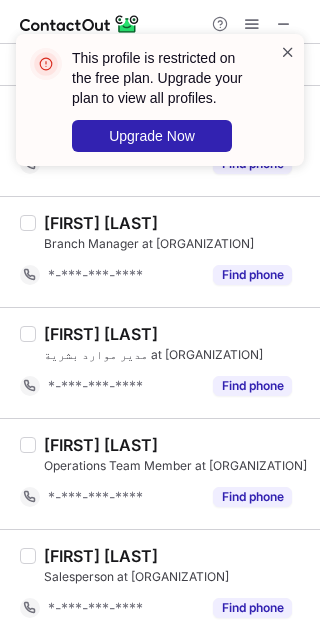 click at bounding box center [288, 52] 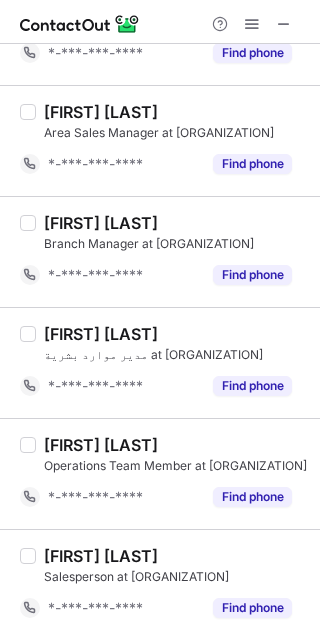 click at bounding box center (284, 24) 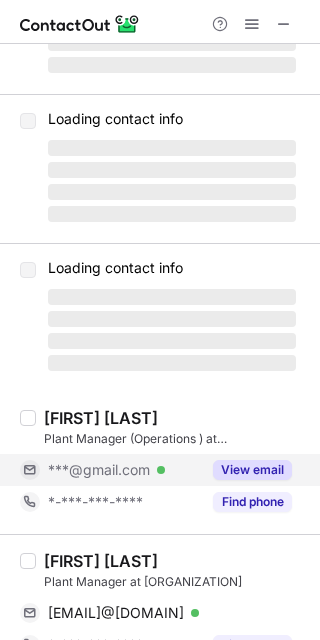 scroll, scrollTop: 0, scrollLeft: 0, axis: both 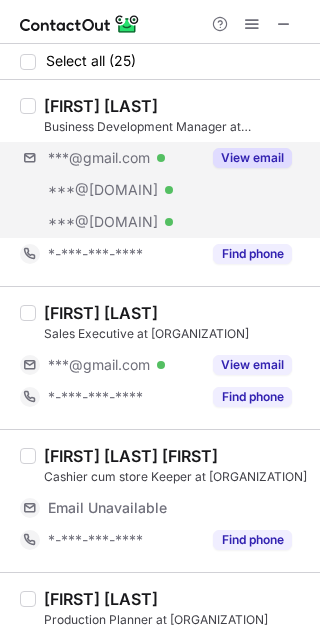 click on "***@gmail.com Verified ***@me.com Verified ***@m-riaz.net Verified View email" at bounding box center [164, 190] 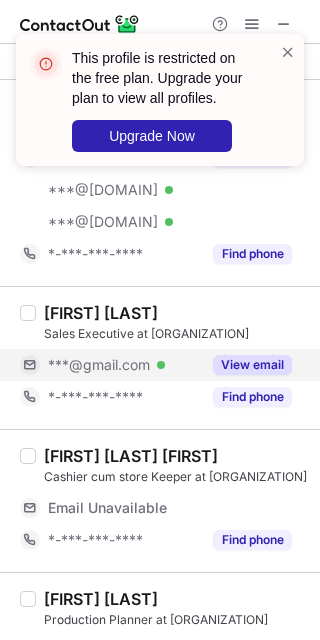 click on "View email" at bounding box center [252, 365] 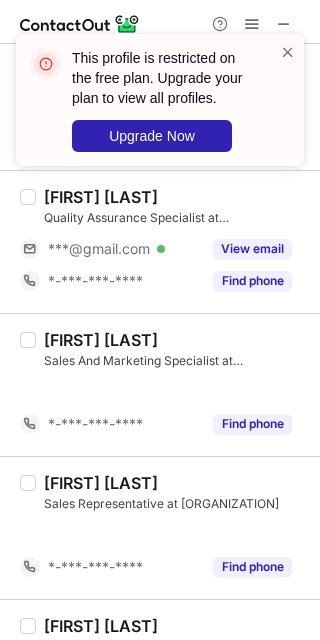 scroll, scrollTop: 514, scrollLeft: 0, axis: vertical 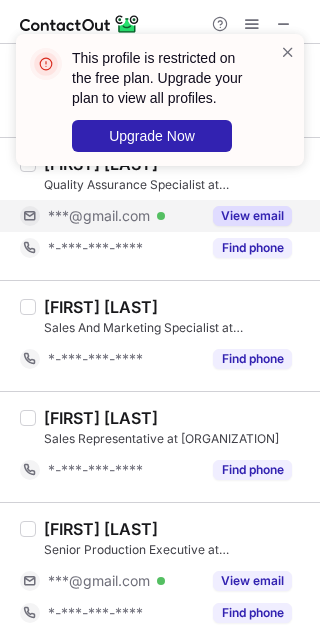 click on "View email" at bounding box center (246, 216) 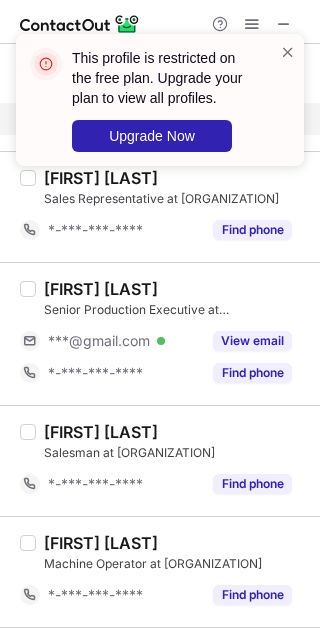 scroll, scrollTop: 755, scrollLeft: 0, axis: vertical 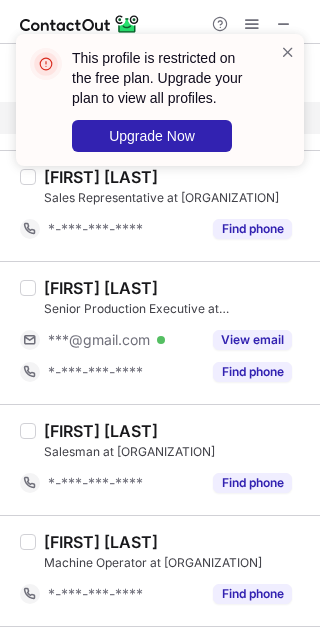 click on "View email" at bounding box center (246, 340) 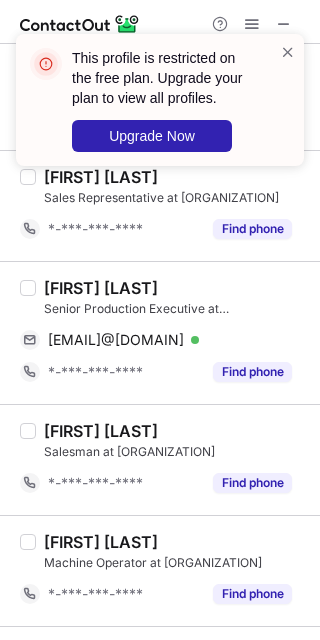 click on "Nilesh Gavade" at bounding box center (101, 288) 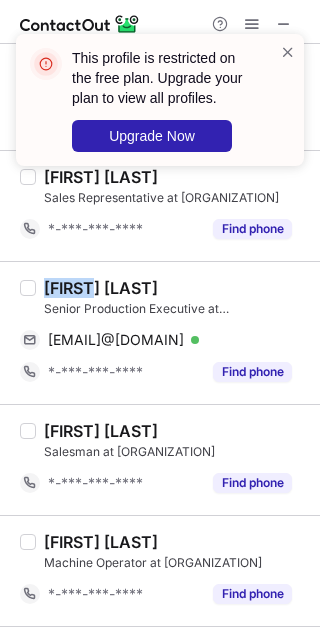 click on "Nilesh Gavade" at bounding box center (101, 288) 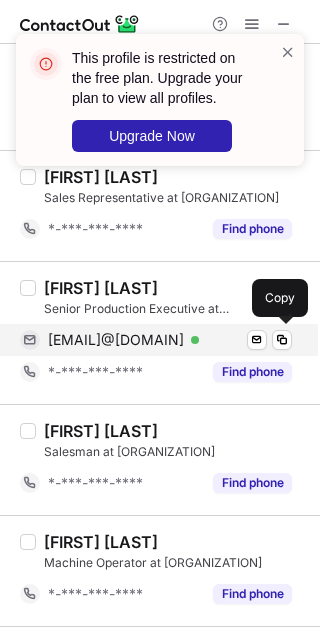 click on "gavadenilesh0@gmail.com Verified Send email Copy" at bounding box center [156, 340] 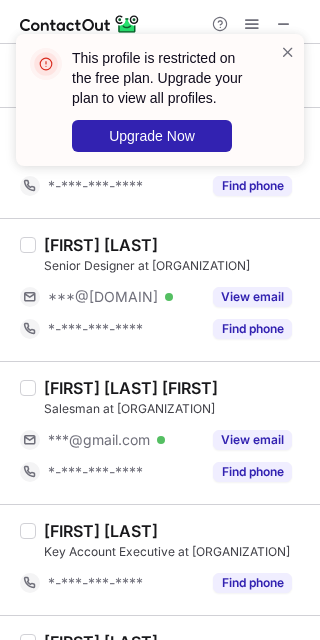 scroll, scrollTop: 1961, scrollLeft: 0, axis: vertical 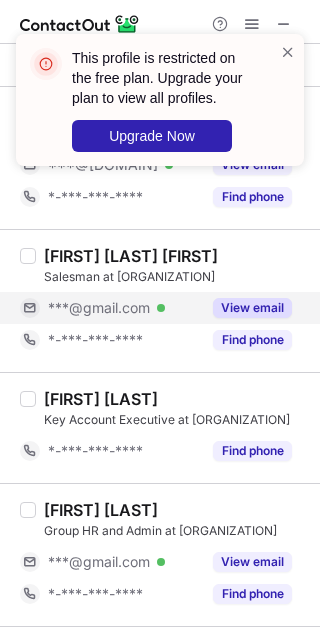 click on "View email" at bounding box center [252, 308] 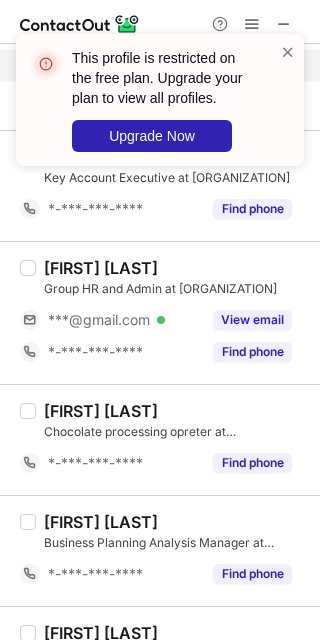 scroll, scrollTop: 2204, scrollLeft: 0, axis: vertical 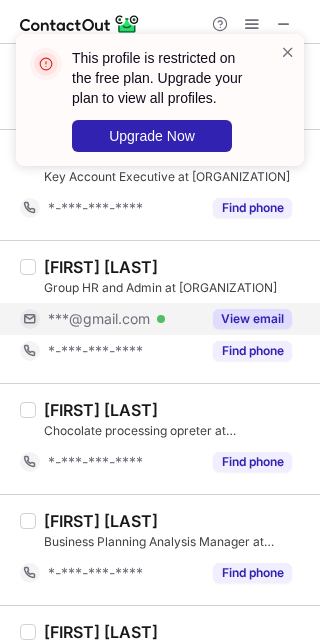 click on "View email" at bounding box center [252, 319] 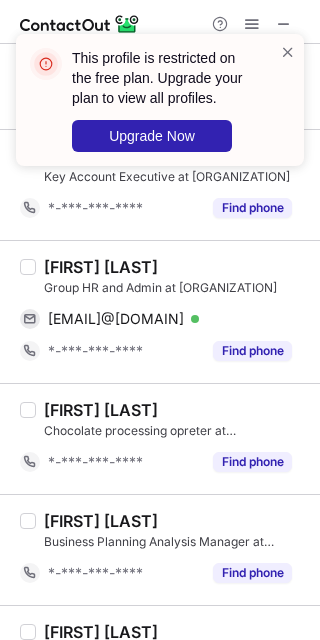 click on "Muhammed Maqsood" at bounding box center (101, 267) 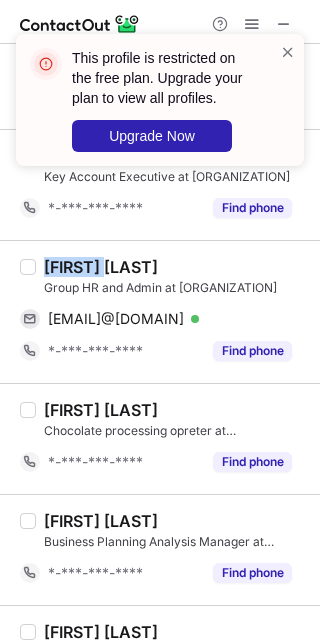 click on "Muhammed Maqsood" at bounding box center [101, 267] 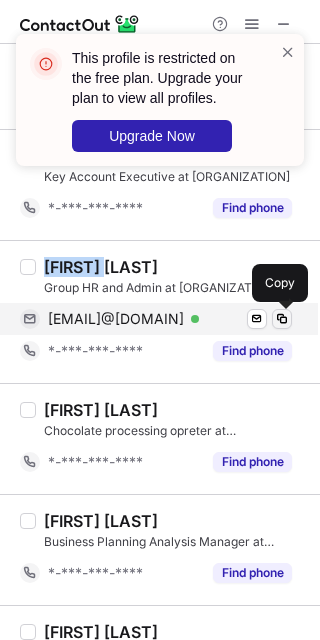 click at bounding box center [282, 319] 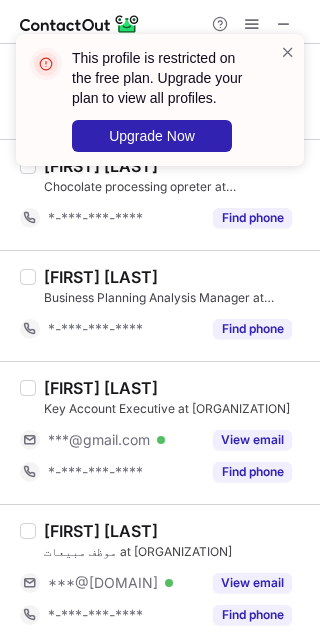 scroll, scrollTop: 2566, scrollLeft: 0, axis: vertical 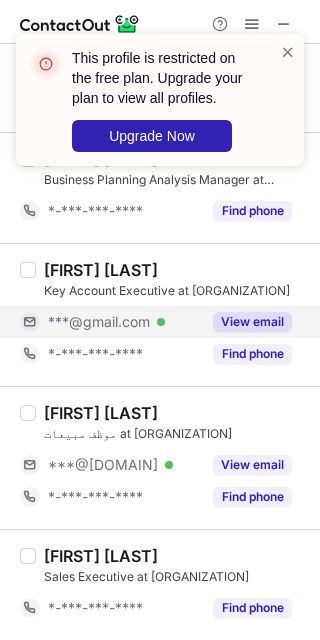 click on "View email" at bounding box center (246, 322) 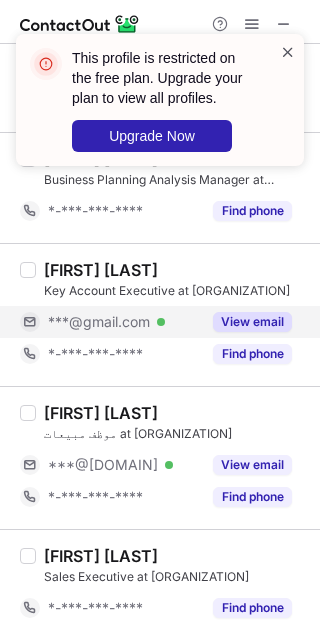 click at bounding box center [288, 52] 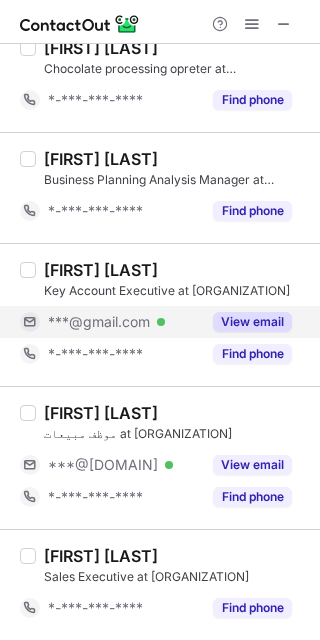 click at bounding box center [284, 24] 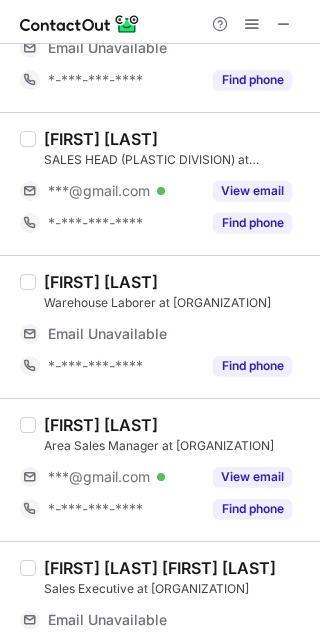 scroll, scrollTop: 266, scrollLeft: 0, axis: vertical 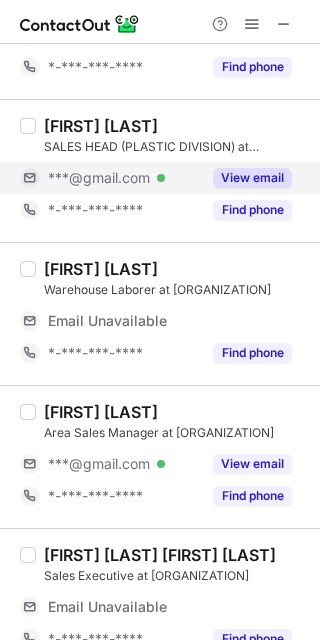 click on "View email" at bounding box center [252, 178] 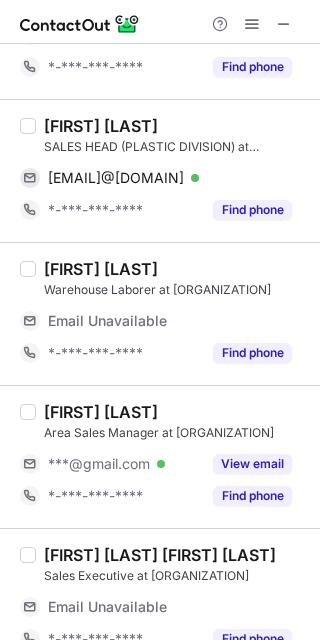click on "Hari kumar" at bounding box center [101, 126] 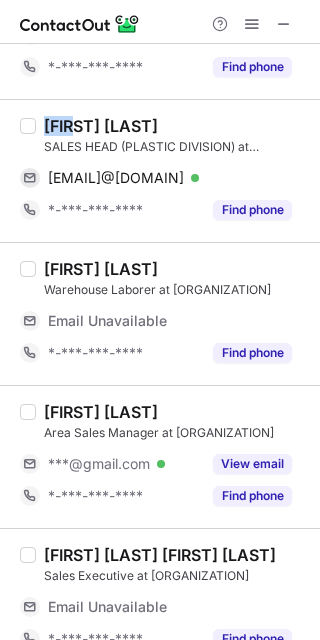 click on "Hari kumar" at bounding box center [101, 126] 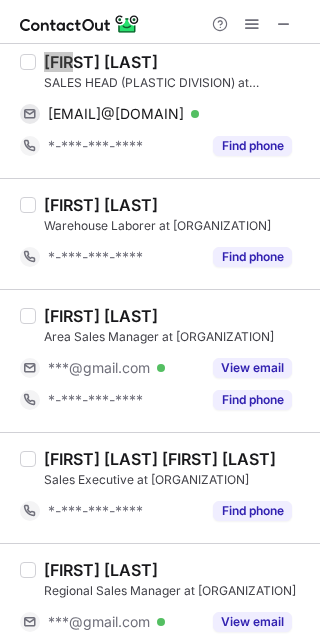 scroll, scrollTop: 234, scrollLeft: 0, axis: vertical 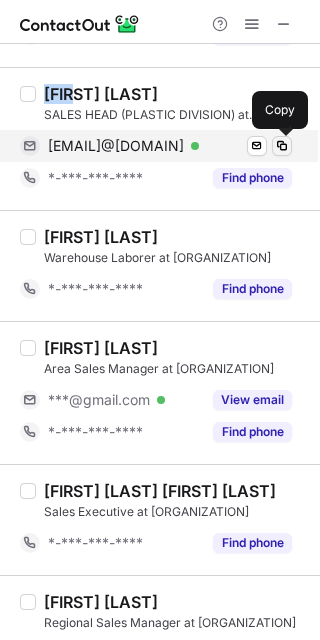 click at bounding box center (282, 146) 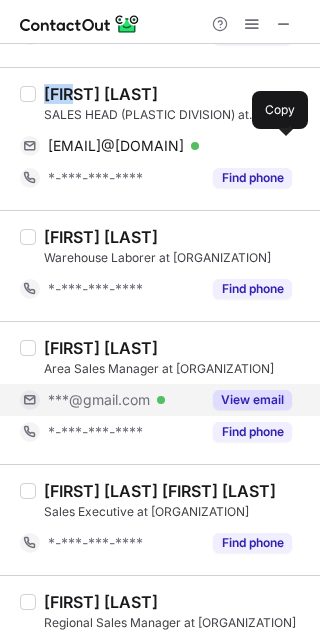 click on "View email" at bounding box center [252, 400] 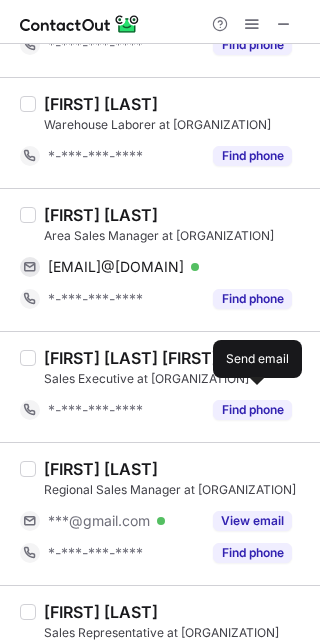 scroll, scrollTop: 368, scrollLeft: 0, axis: vertical 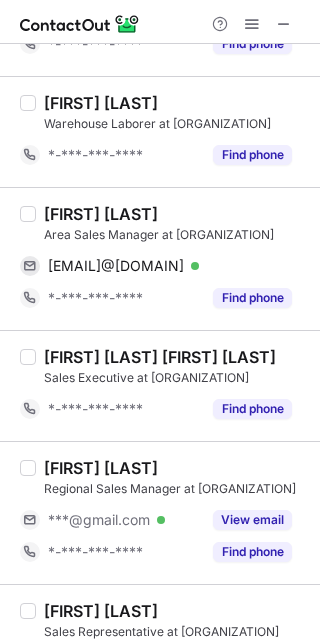 click on "Yaqoub AL Mamari Area Sales Manager at Mohammed Riaz & Partner LLC yaqooubalmamari2014@gmail.com Verified Send email Copy *-***-***-**** Find phone" at bounding box center [160, 258] 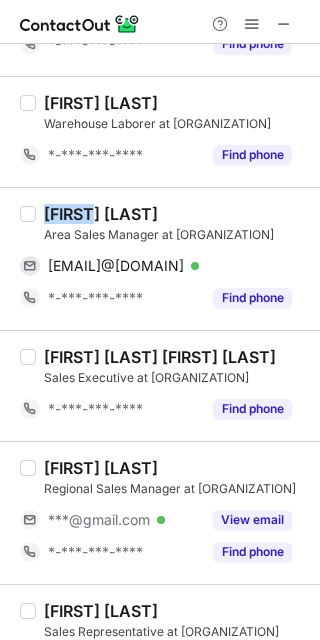click on "Yaqoub AL Mamari Area Sales Manager at Mohammed Riaz & Partner LLC yaqooubalmamari2014@gmail.com Verified Send email Copy *-***-***-**** Find phone" at bounding box center [160, 258] 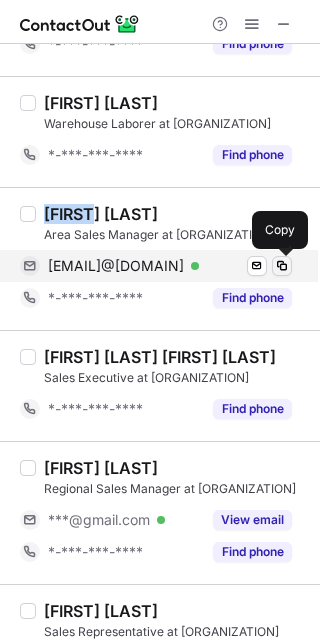 click at bounding box center (282, 266) 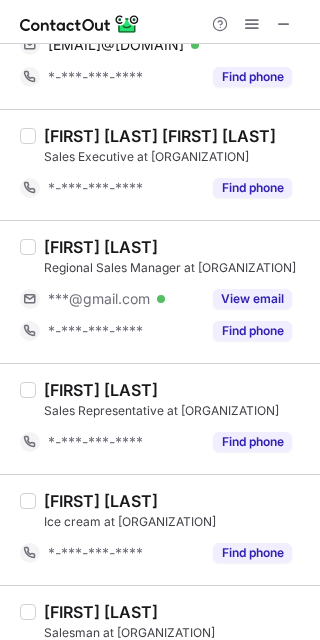 scroll, scrollTop: 630, scrollLeft: 0, axis: vertical 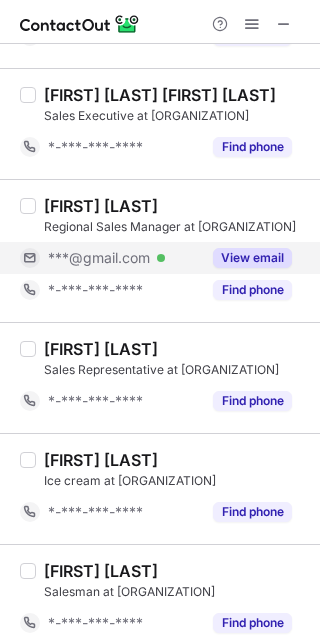 click on "View email" at bounding box center (252, 258) 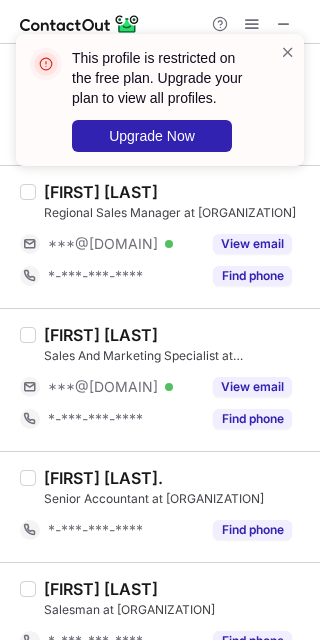 scroll, scrollTop: 2438, scrollLeft: 0, axis: vertical 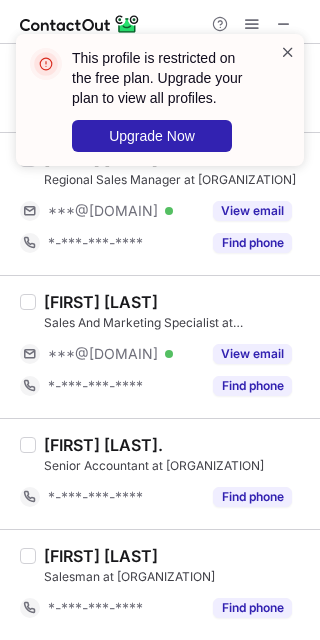 click at bounding box center [288, 52] 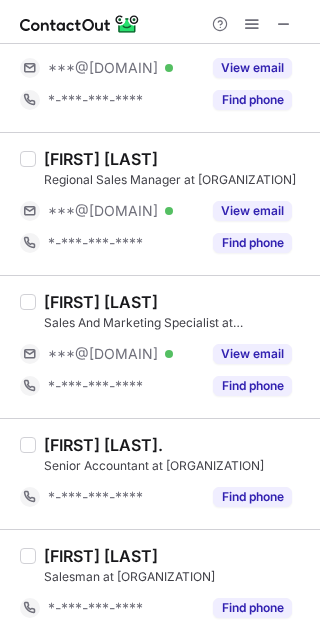 click at bounding box center (284, 24) 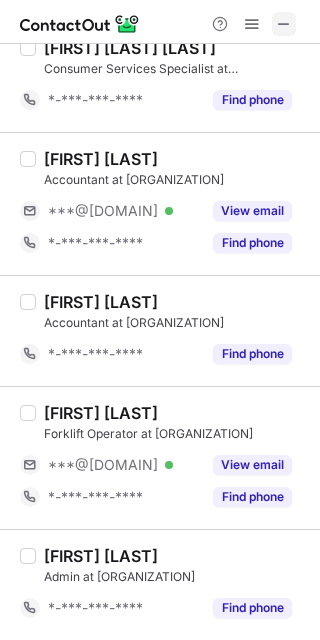 scroll, scrollTop: 1010, scrollLeft: 0, axis: vertical 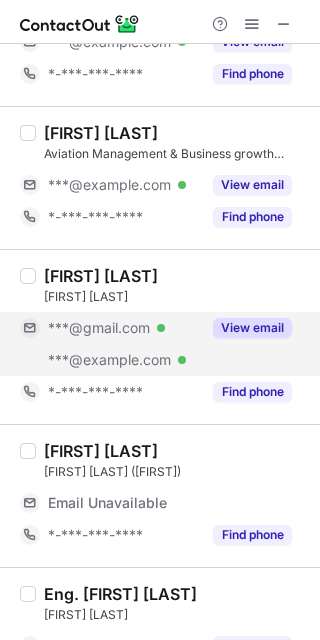 click on "View email" at bounding box center [252, 328] 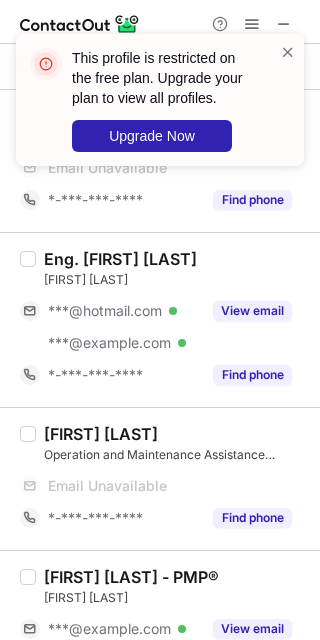 scroll, scrollTop: 652, scrollLeft: 0, axis: vertical 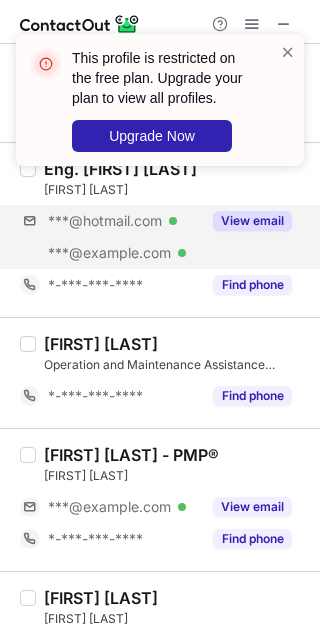click on "[EMAIL] Verified [EMAIL] Verified View email" at bounding box center [164, 237] 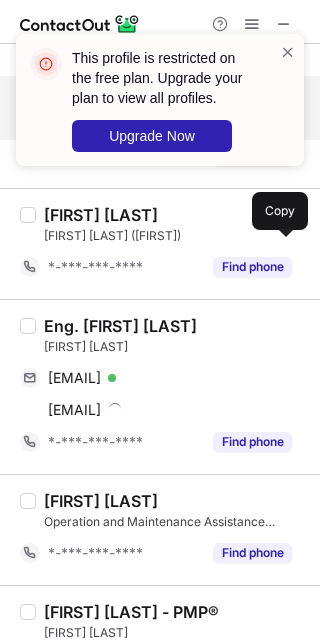 scroll, scrollTop: 494, scrollLeft: 0, axis: vertical 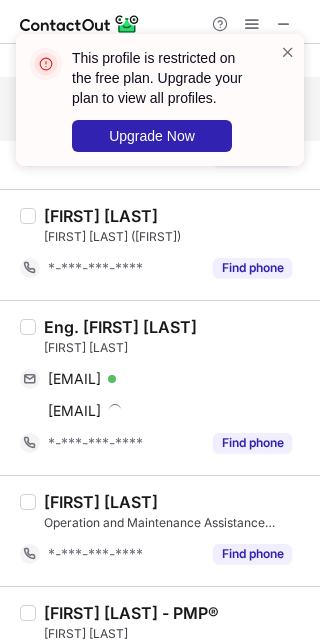 click on "Eng. Mahir Al Balushi Engineering and Projects Manager at Al Maha Petroleum Products Marketing Company al_balushi911@hotmail.com Verified Send email Copy engb@almaha.com.om Send email Copy *-***-***-**** Find phone" at bounding box center [160, 387] 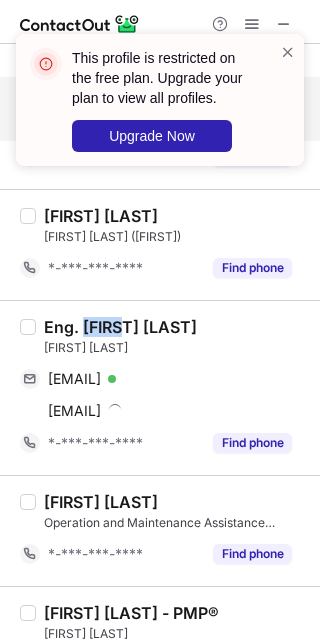 click on "Eng. Mahir Al Balushi Engineering and Projects Manager at Al Maha Petroleum Products Marketing Company al_balushi911@hotmail.com Verified Send email Copy engb@almaha.com.om Send email Copy *-***-***-**** Find phone" at bounding box center [160, 387] 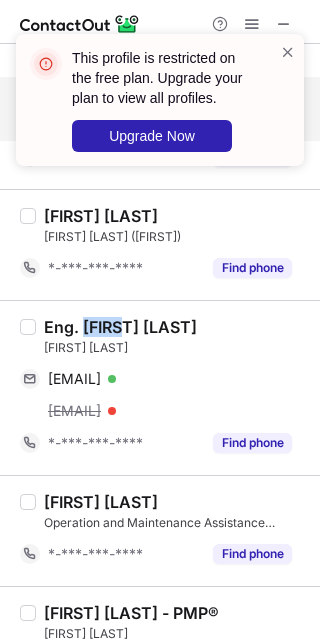 copy on "Mahir" 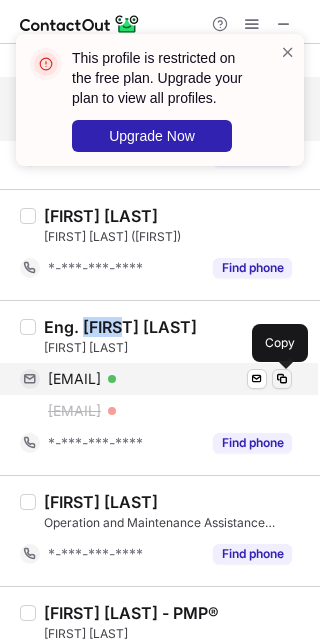click at bounding box center [282, 379] 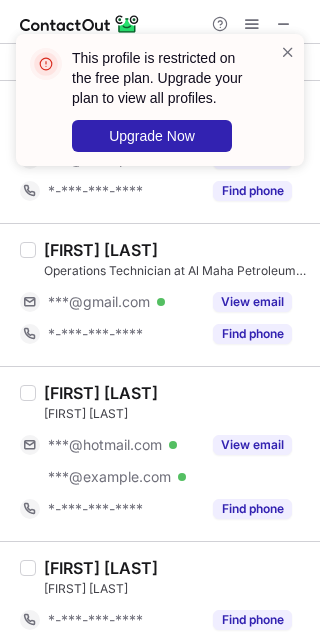 scroll, scrollTop: 1256, scrollLeft: 0, axis: vertical 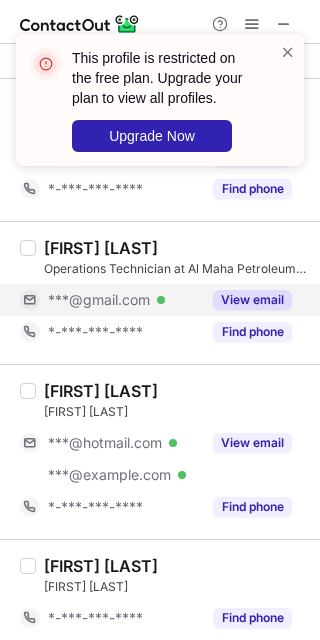 click on "View email" at bounding box center (252, 300) 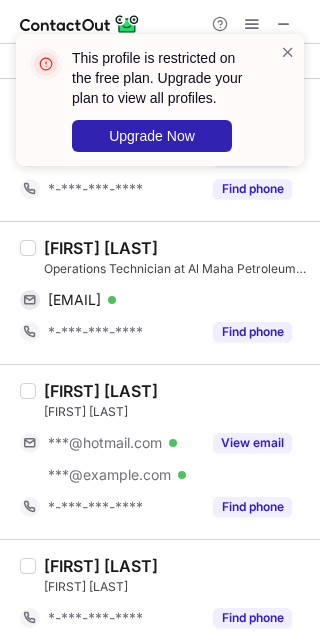 click on "Ahmed Ibrahim" at bounding box center [101, 248] 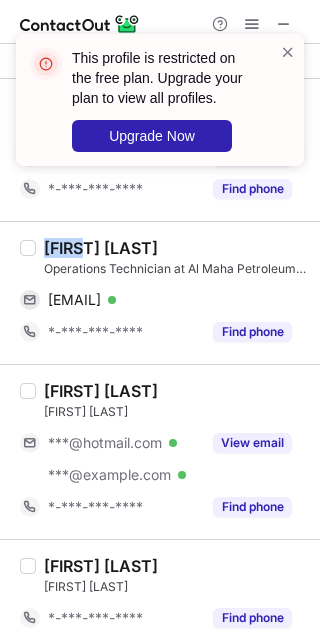 click on "Ahmed Ibrahim" at bounding box center (101, 248) 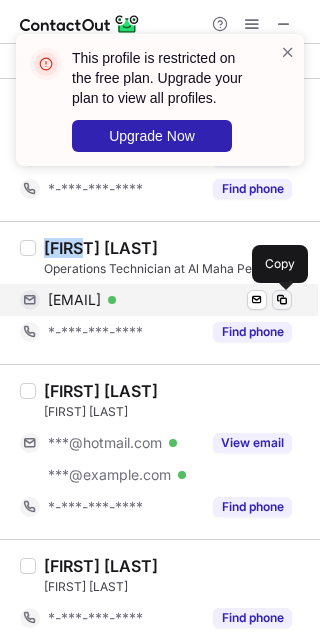 click at bounding box center [282, 300] 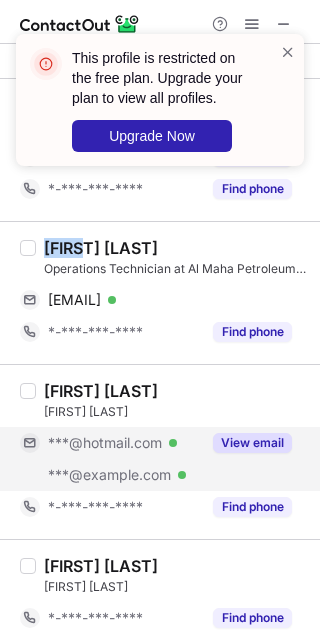 click on "View email" at bounding box center [252, 443] 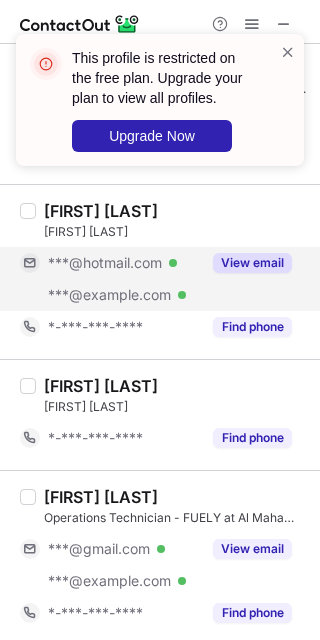 scroll, scrollTop: 1428, scrollLeft: 0, axis: vertical 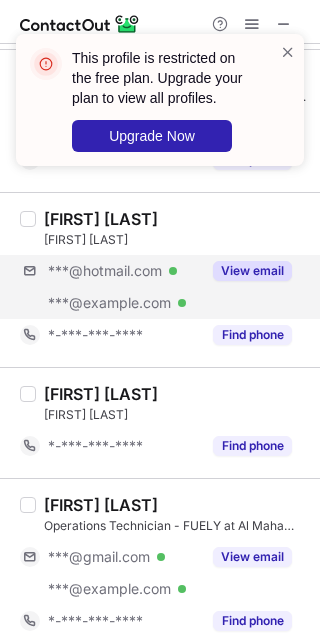click on "***@hotmail.com Verified ***@almaha.com.om Verified View email" at bounding box center [164, 287] 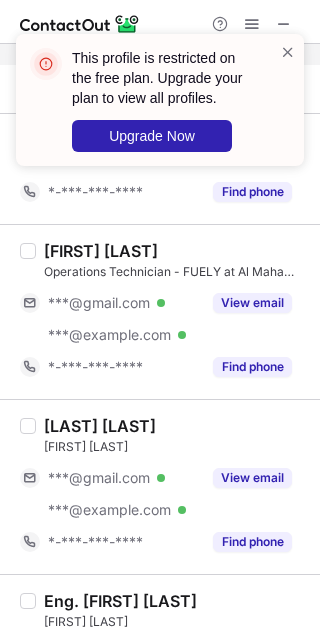 scroll, scrollTop: 1683, scrollLeft: 0, axis: vertical 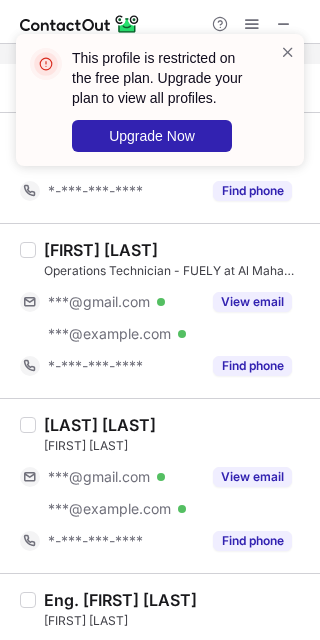 click on "View email" at bounding box center [252, 302] 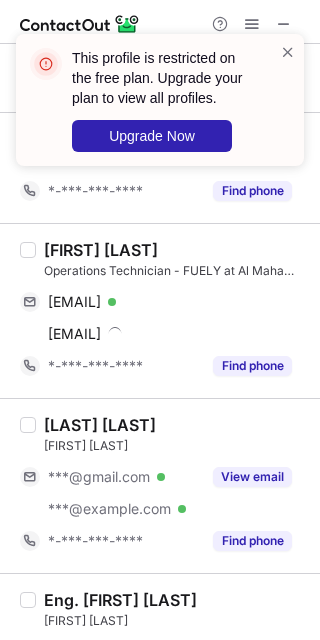 click on "Nasser Al-Fahdi" at bounding box center (101, 250) 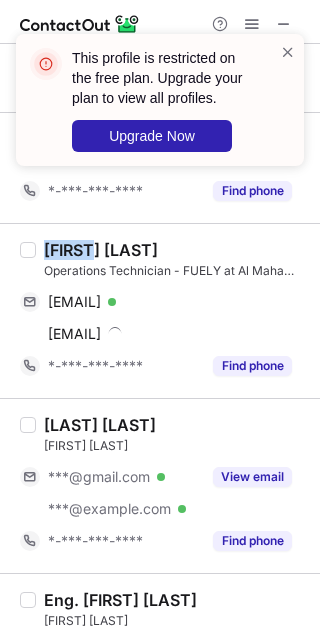 click on "Nasser Al-Fahdi" at bounding box center [101, 250] 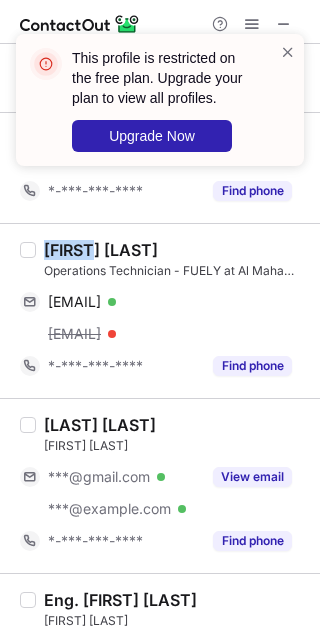 copy on "Nasser" 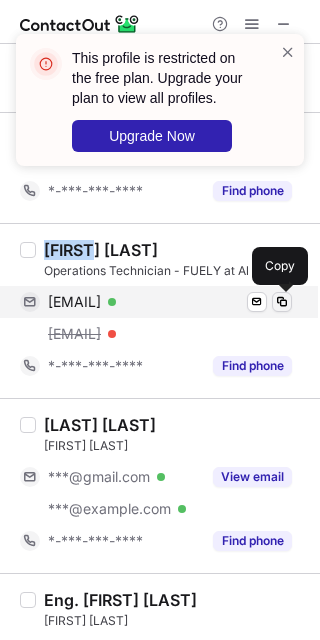 click at bounding box center [282, 302] 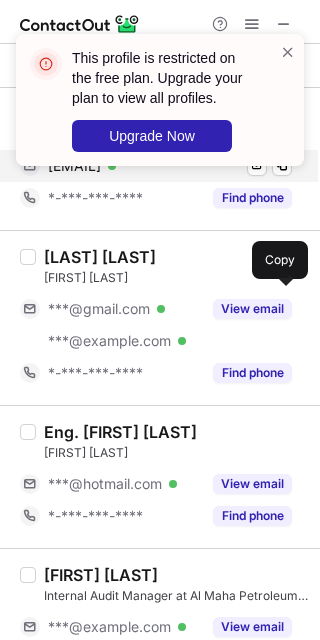 scroll, scrollTop: 1824, scrollLeft: 0, axis: vertical 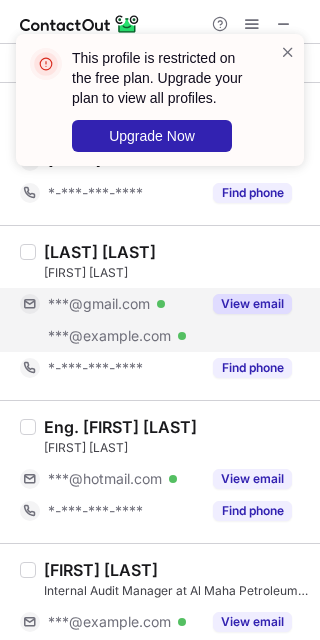 click on "View email" at bounding box center (252, 304) 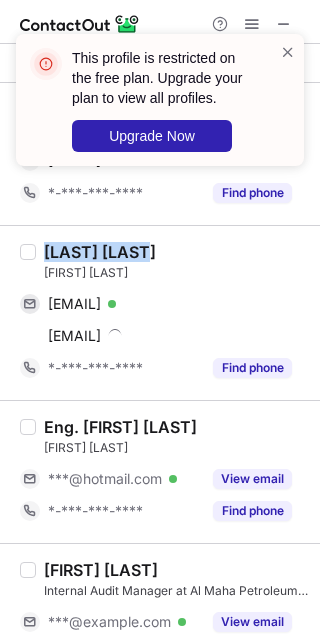 drag, startPoint x: 156, startPoint y: 248, endPoint x: 39, endPoint y: 246, distance: 117.01709 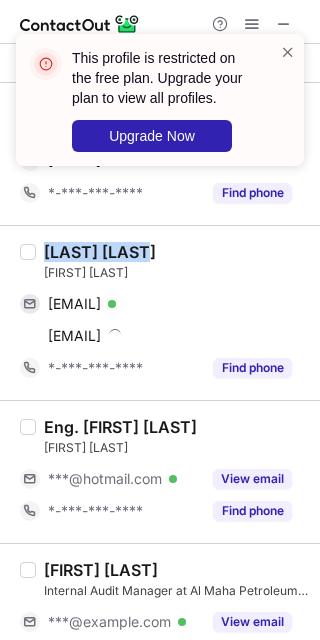 click on "AL-MU'TASIM Al-Hadhrami Information Technology Developer at Al Maha Petroleum Products Marketing Company asoomeng@gmail.com Verified Send email Copy almutasima@almaha.com.om Send email Copy *-***-***-**** Find phone" at bounding box center [172, 313] 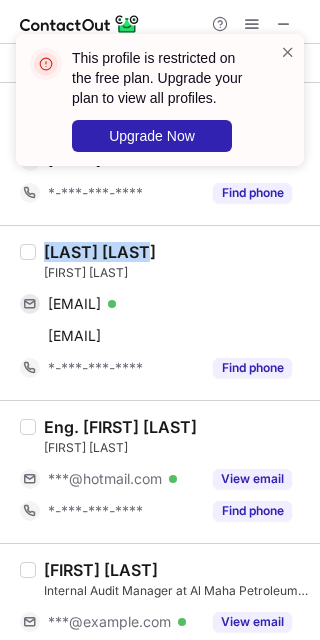 copy on "AL-MU'TASIM" 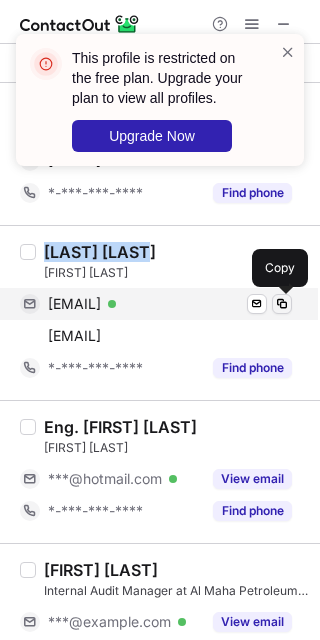 click at bounding box center (282, 304) 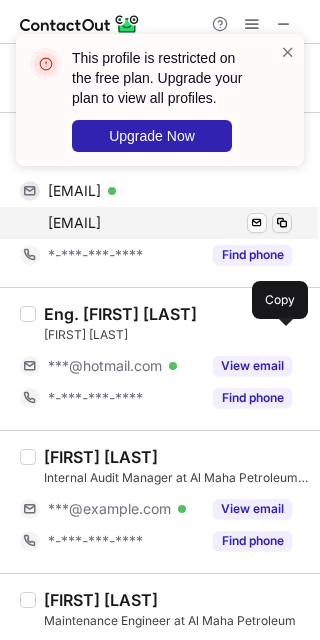 scroll, scrollTop: 1949, scrollLeft: 0, axis: vertical 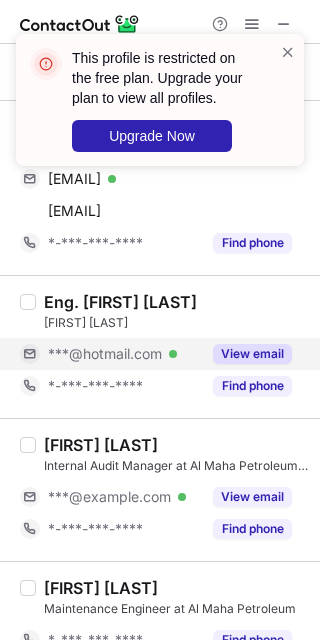 click on "View email" at bounding box center [252, 354] 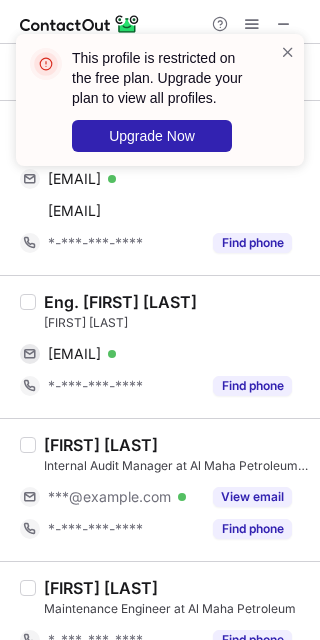 click on "Eng. Said Al Aghbari" at bounding box center (120, 302) 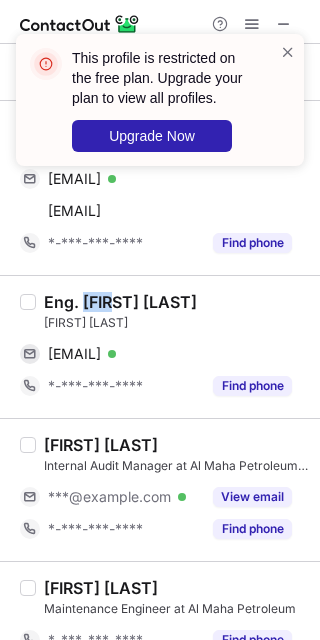 click on "Eng. Said Al Aghbari" at bounding box center (120, 302) 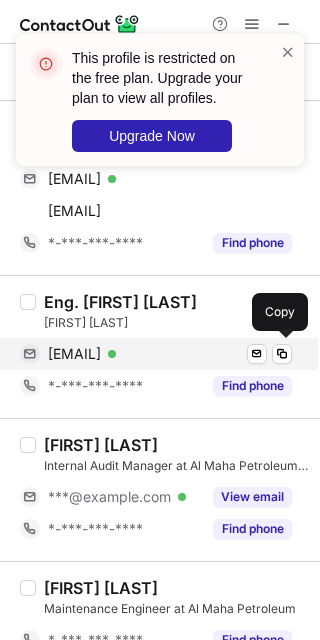 click on "sam_oman@hotmail.com Verified Send email Copy" at bounding box center (156, 354) 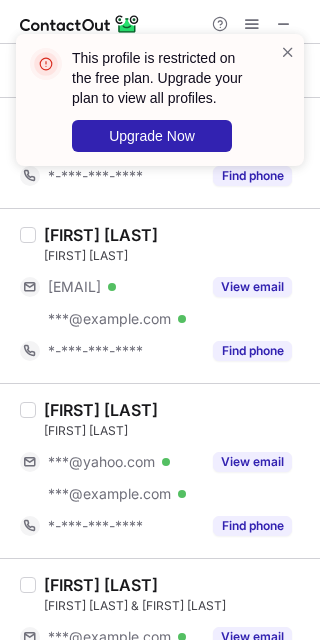 scroll, scrollTop: 2669, scrollLeft: 0, axis: vertical 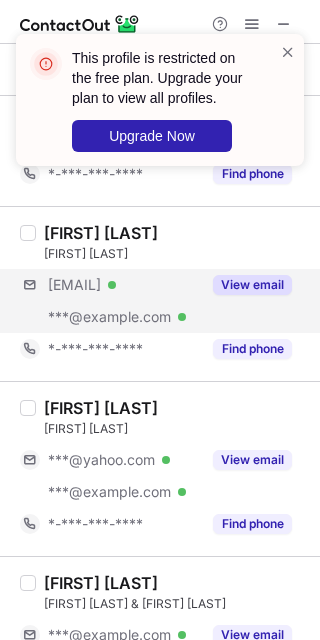 click on "***@live.com Verified ***@almaha.com.om Verified View email" at bounding box center (164, 301) 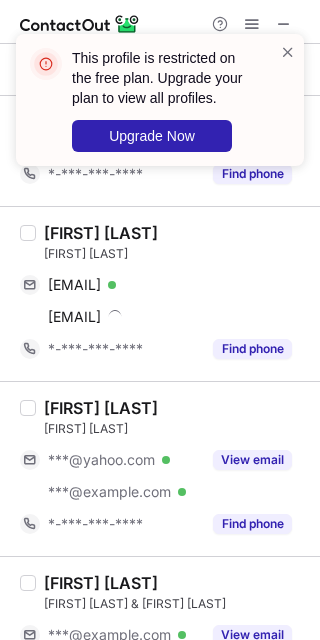 click on "Ali Marhoobi" at bounding box center [101, 233] 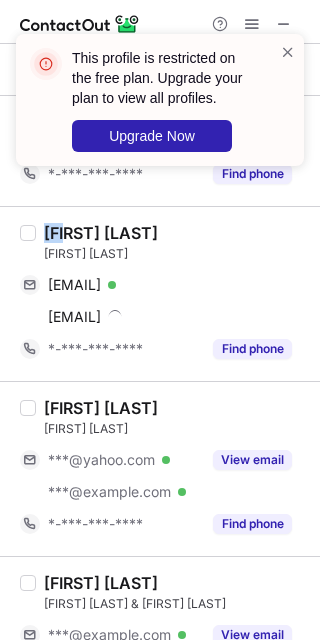 click on "Ali Marhoobi" at bounding box center [101, 233] 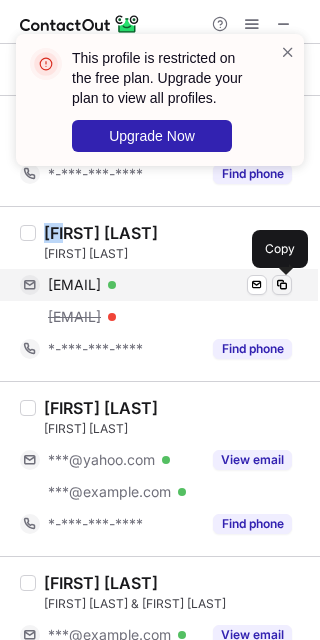 click at bounding box center (282, 285) 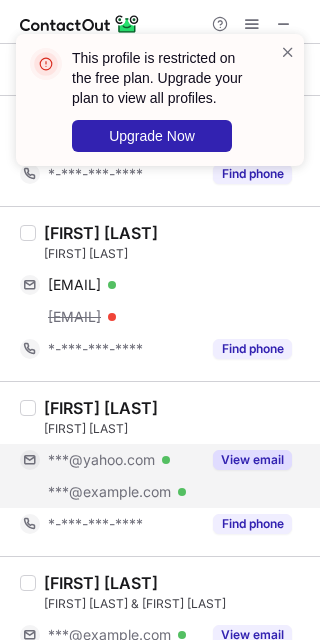 click on "View email" at bounding box center [246, 460] 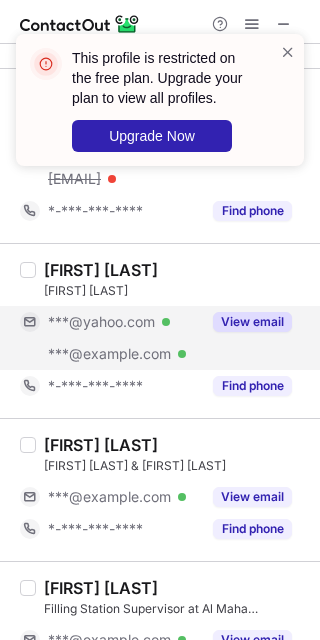 scroll, scrollTop: 2808, scrollLeft: 0, axis: vertical 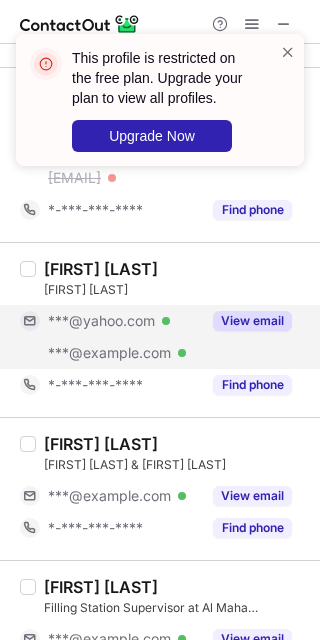 click on "***@yahoo.com Verified ***@almaha.com.om Verified View email" at bounding box center [164, 337] 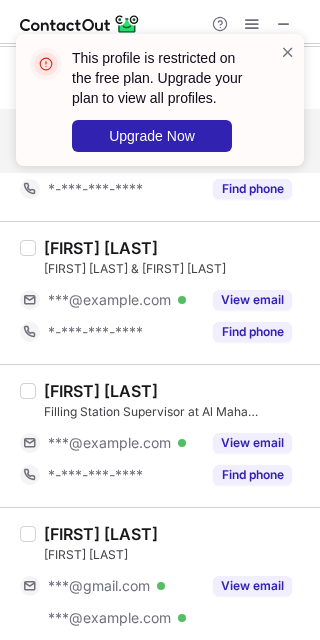 scroll, scrollTop: 3014, scrollLeft: 0, axis: vertical 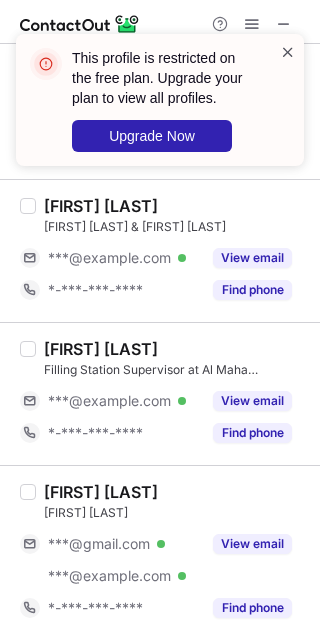 click at bounding box center (288, 52) 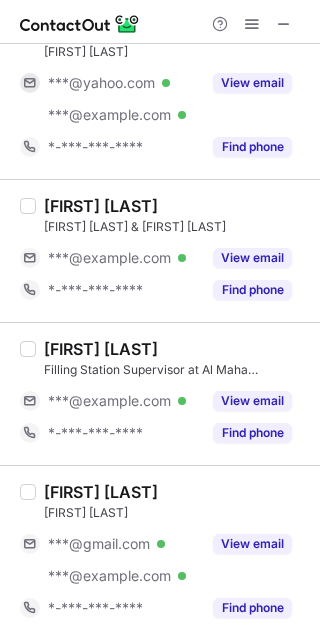 click at bounding box center (284, 24) 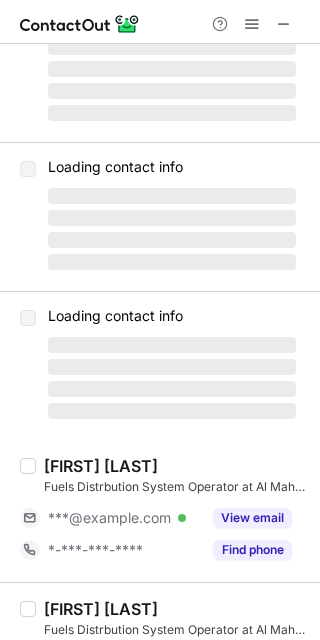 scroll, scrollTop: 0, scrollLeft: 0, axis: both 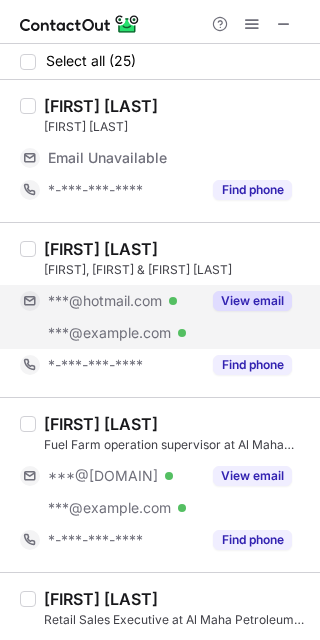 click on "View email" at bounding box center [252, 301] 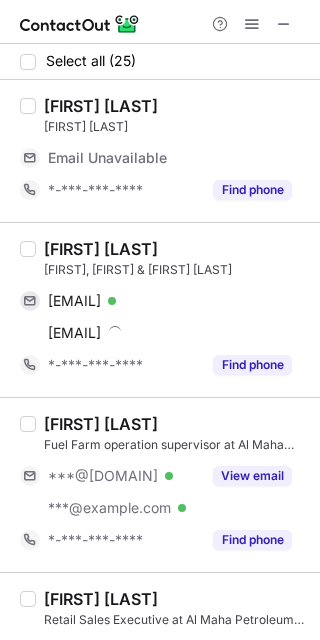 click on "Farid Al Baloushi Procurement, Contracts & Administration Manager at Al Maha Petroleum Products Marketing Company albaloushi111@hotmail.com Verified Send email Copy faridb@almaha.com.om Send email Copy *-***-***-**** Find phone" at bounding box center (160, 309) 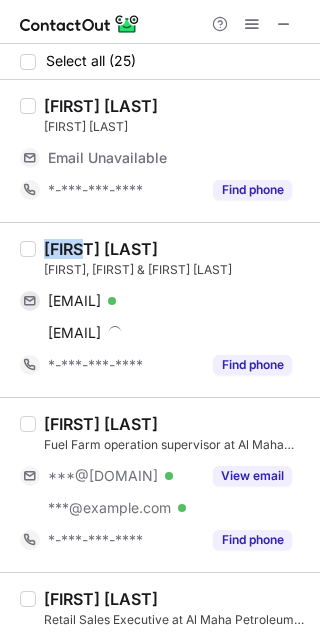 click on "Farid Al Baloushi Procurement, Contracts & Administration Manager at Al Maha Petroleum Products Marketing Company albaloushi111@hotmail.com Verified Send email Copy faridb@almaha.com.om Send email Copy *-***-***-**** Find phone" at bounding box center [160, 309] 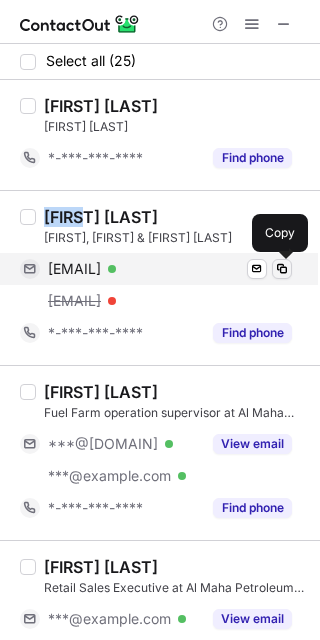 click at bounding box center (282, 269) 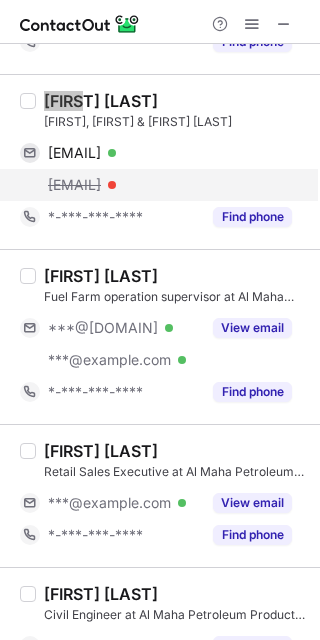 scroll, scrollTop: 120, scrollLeft: 0, axis: vertical 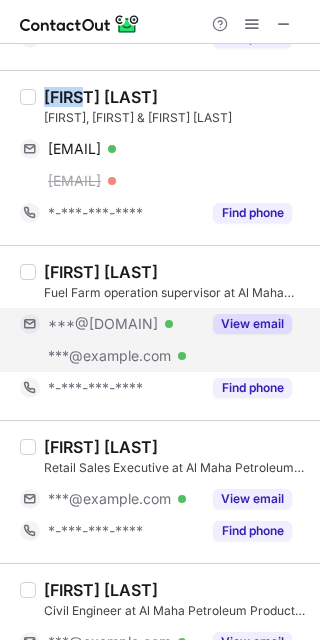 click on "View email" at bounding box center (252, 324) 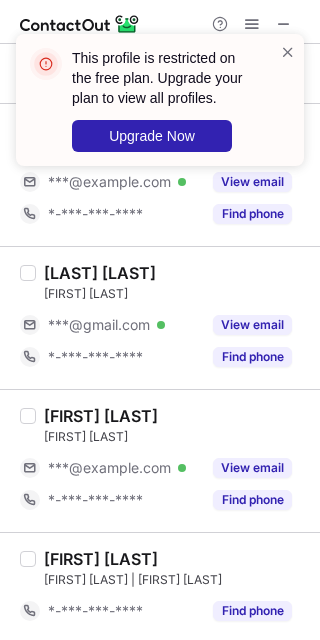scroll, scrollTop: 843, scrollLeft: 0, axis: vertical 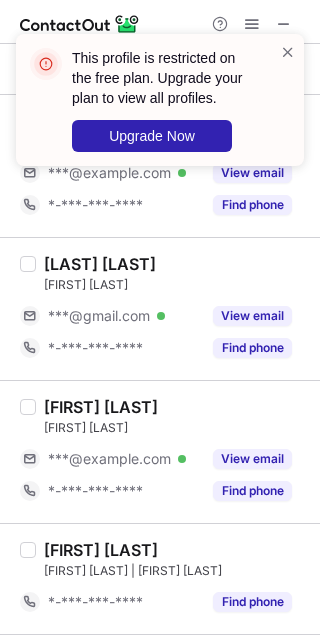click on "View email" at bounding box center (252, 316) 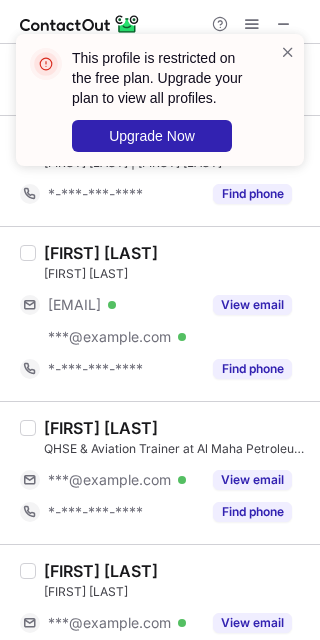 scroll, scrollTop: 1260, scrollLeft: 0, axis: vertical 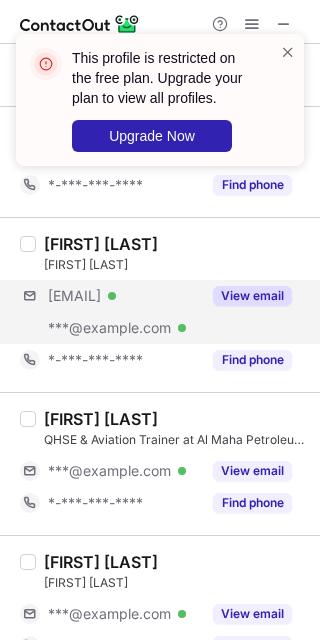click on "***@yahoo.co.in Verified ***@almaha.com.om Verified View email" at bounding box center [164, 312] 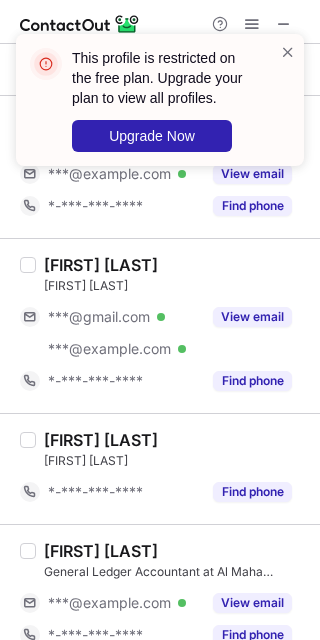 scroll, scrollTop: 1701, scrollLeft: 0, axis: vertical 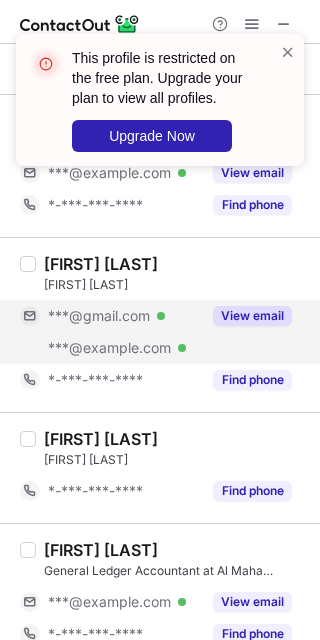 click on "View email" at bounding box center (252, 316) 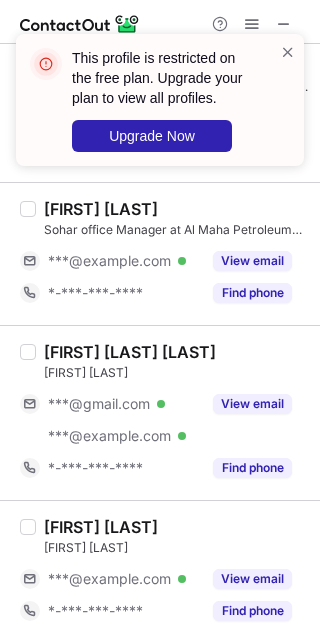 scroll, scrollTop: 3046, scrollLeft: 0, axis: vertical 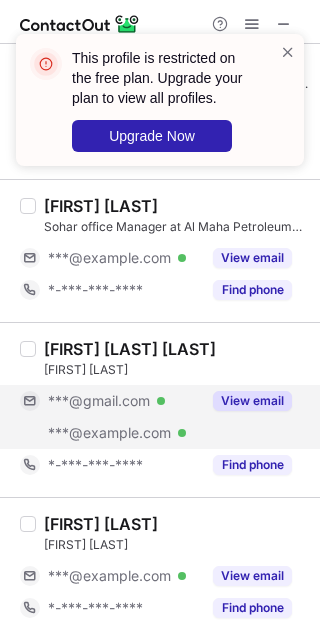 click on "View email" at bounding box center (252, 401) 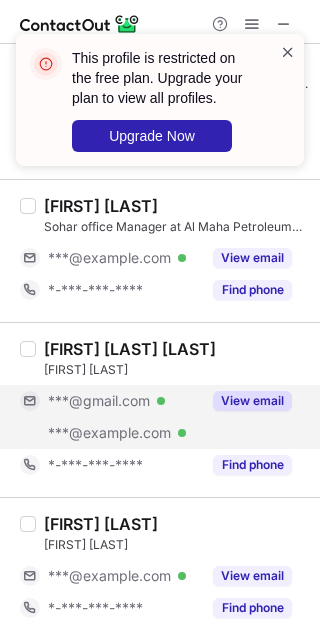 click at bounding box center [288, 52] 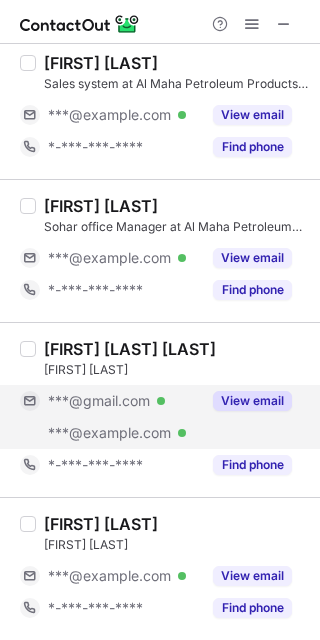 click at bounding box center (284, 24) 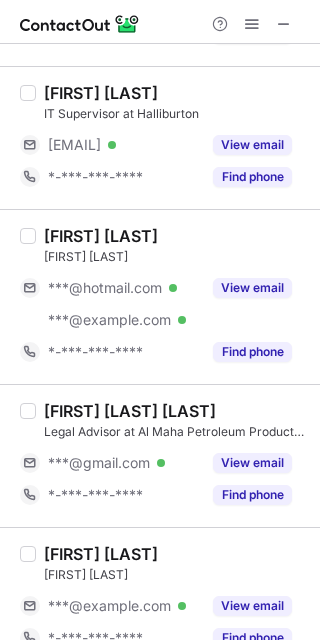 scroll, scrollTop: 1158, scrollLeft: 0, axis: vertical 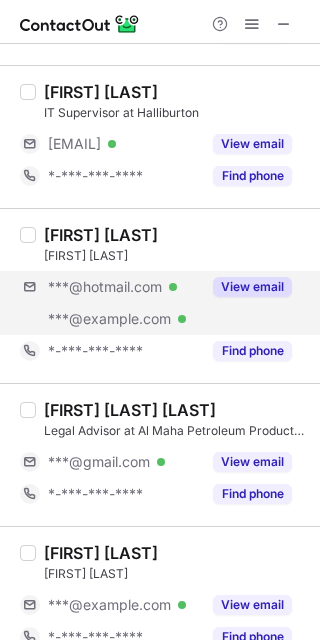click on "***@hotmail.com Verified ***@almaha.com.om Verified View email" at bounding box center (164, 303) 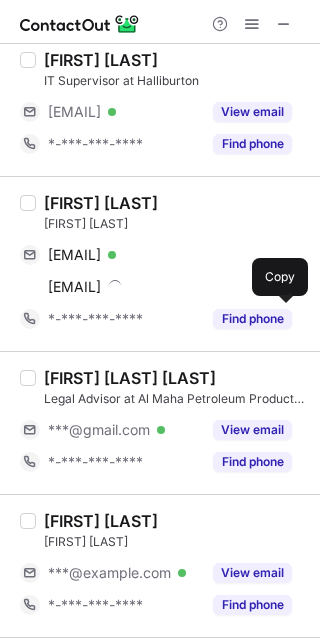 scroll, scrollTop: 1126, scrollLeft: 0, axis: vertical 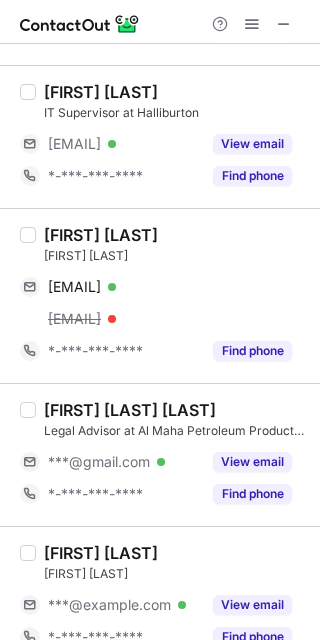 click on "Shima Al-ruhaili" at bounding box center [101, 235] 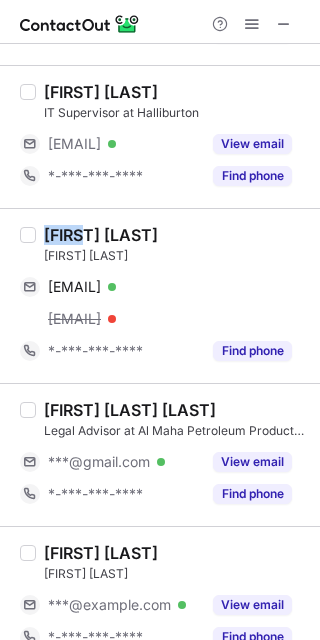 click on "Shima Al-ruhaili" at bounding box center (101, 235) 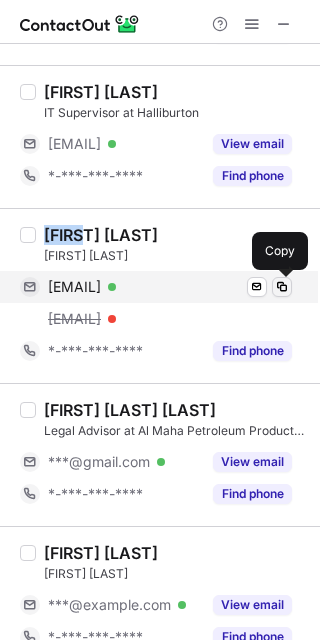 click at bounding box center [282, 287] 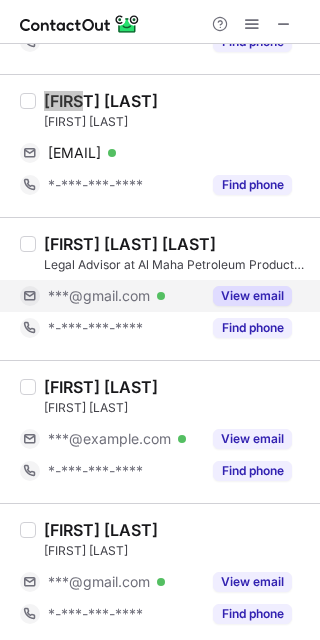 scroll, scrollTop: 1267, scrollLeft: 0, axis: vertical 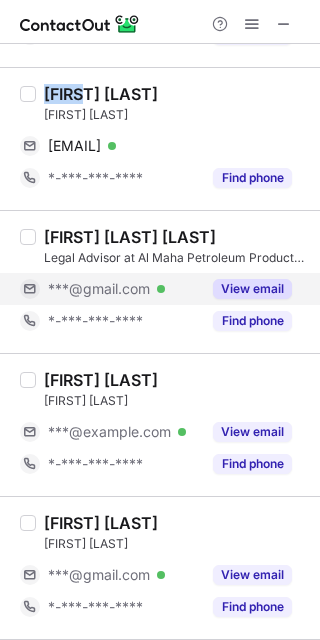 click on "View email" at bounding box center [252, 289] 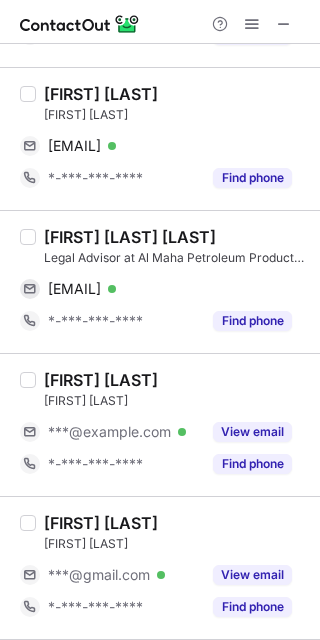 click on "Muhammad Abdoulmajeed Mahmood" at bounding box center [130, 237] 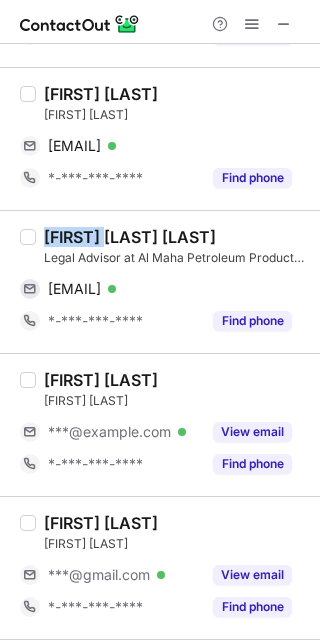 click on "Muhammad Abdoulmajeed Mahmood" at bounding box center (130, 237) 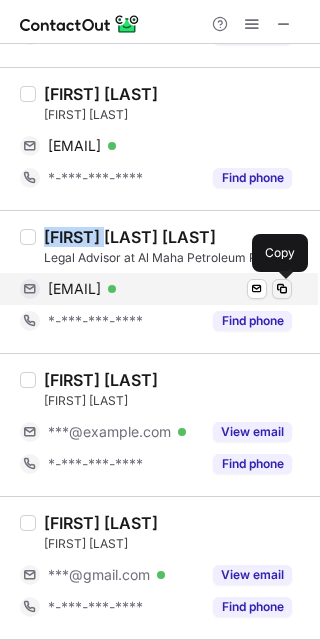 click at bounding box center [282, 289] 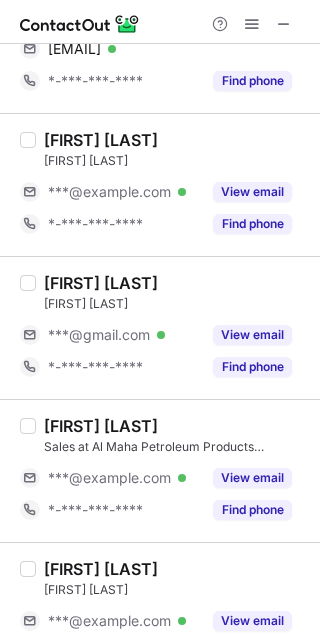 scroll, scrollTop: 1509, scrollLeft: 0, axis: vertical 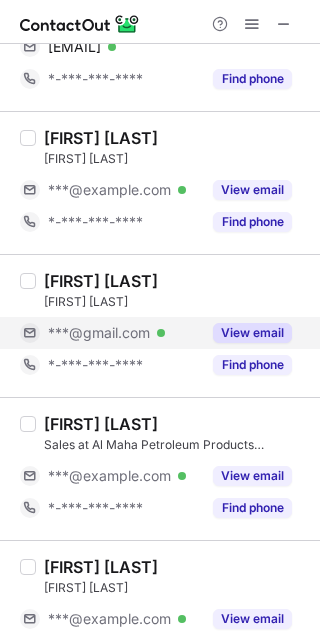 click on "View email" at bounding box center (252, 333) 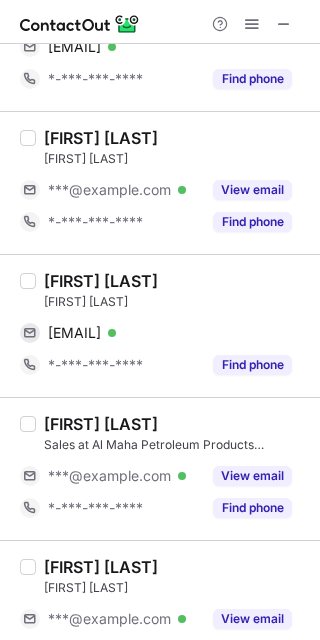 click on "Motaz Al Balushi" at bounding box center [101, 281] 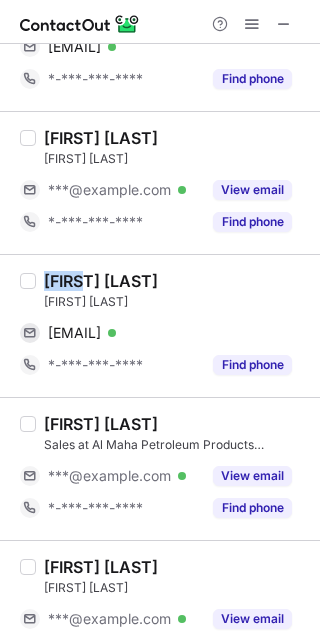 click on "Motaz Al Balushi" at bounding box center [101, 281] 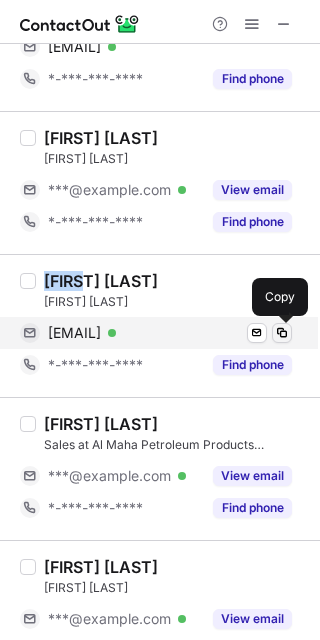 click at bounding box center [282, 333] 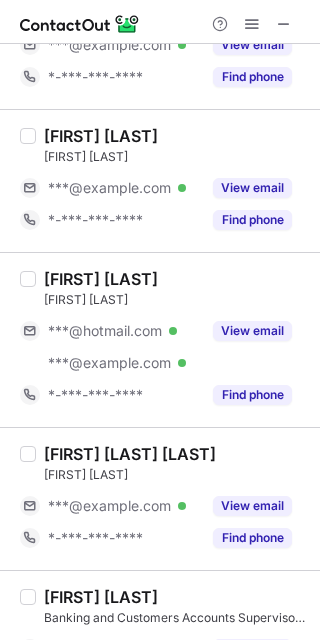 scroll, scrollTop: 1941, scrollLeft: 0, axis: vertical 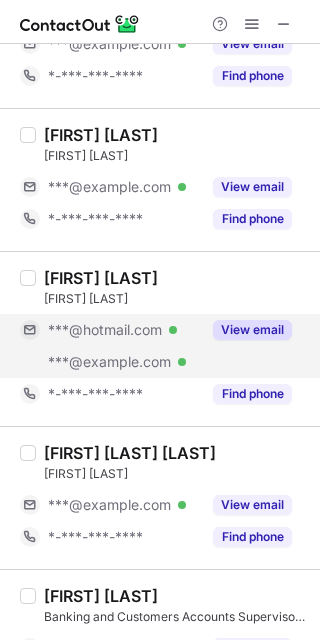 click on "View email" at bounding box center (252, 330) 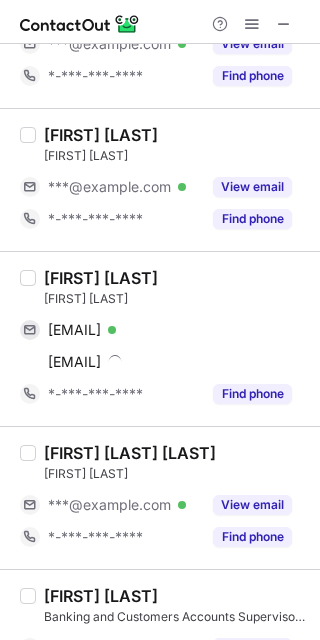 click on "Asma Almuqaimi" at bounding box center (101, 278) 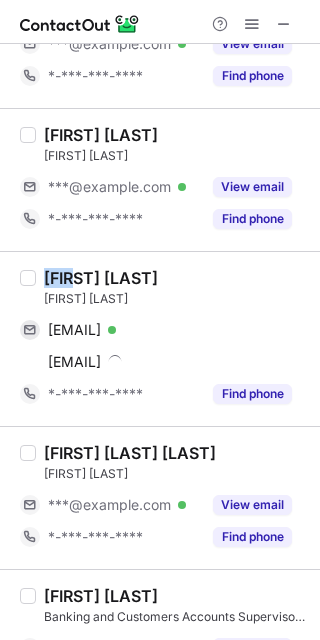 click on "Asma Almuqaimi" at bounding box center [101, 278] 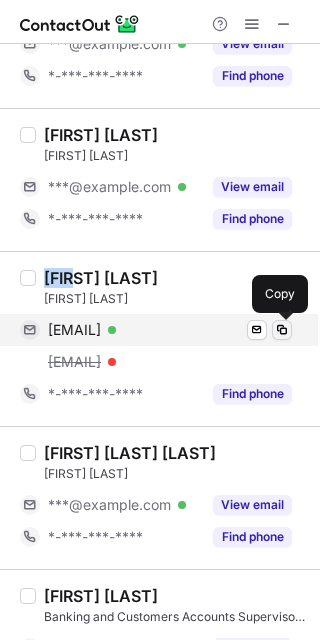 click at bounding box center [282, 330] 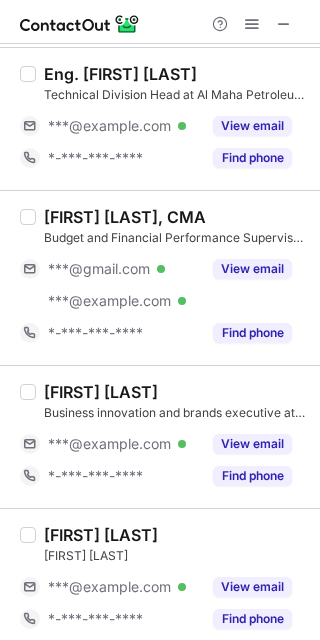 scroll, scrollTop: 2979, scrollLeft: 0, axis: vertical 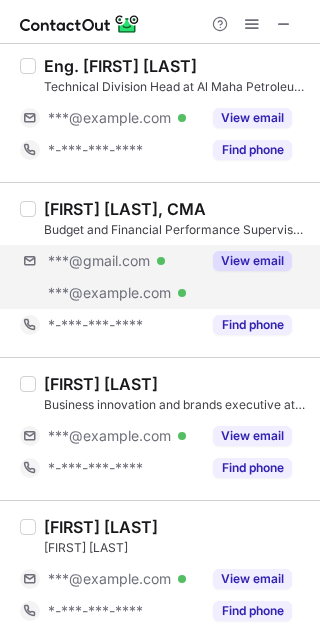 click on "***@gmail.com Verified ***@almaha.com.om Verified View email" at bounding box center [164, 277] 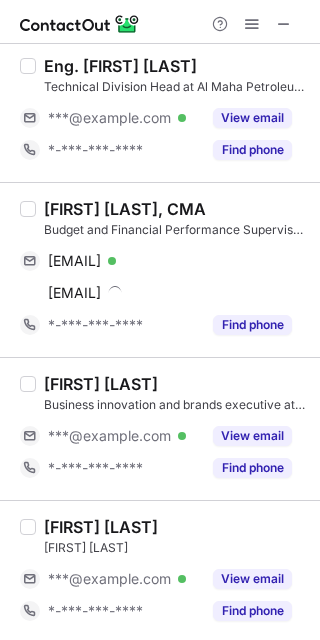 click on "Mazin Al Ansari, CMA Budget and Financial Performance Supervisor at Al Maha Petroleum Products Marketing Company mznalansari@gmail.com Verified Send email Copy mazina@almaha.com.om Send email Copy *-***-***-**** Find phone" at bounding box center [160, 269] 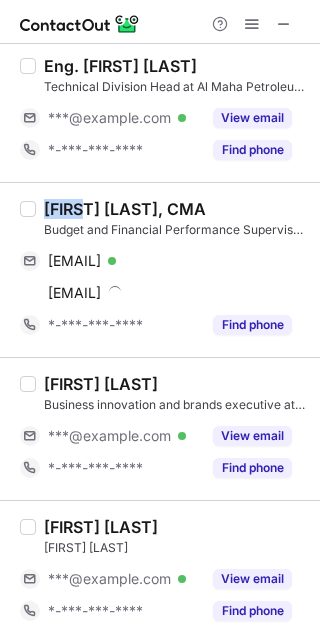 click on "Mazin Al Ansari, CMA Budget and Financial Performance Supervisor at Al Maha Petroleum Products Marketing Company mznalansari@gmail.com Verified Send email Copy mazina@almaha.com.om Send email Copy *-***-***-**** Find phone" at bounding box center (160, 269) 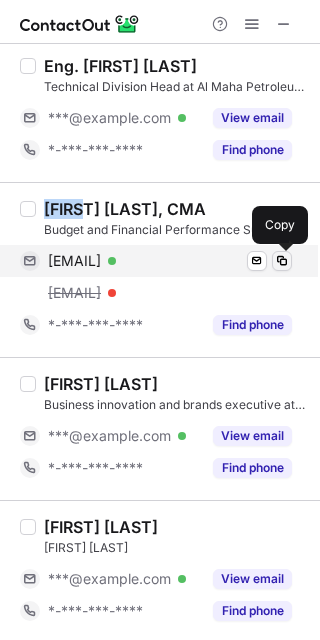 click at bounding box center [282, 261] 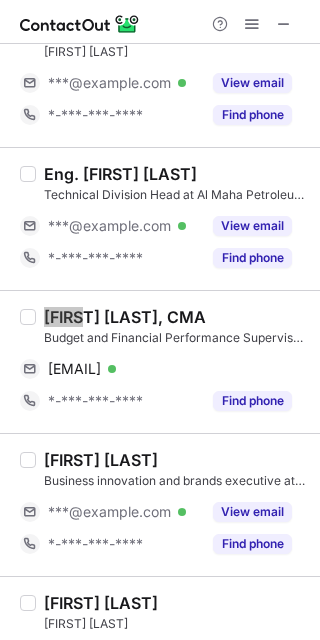 scroll, scrollTop: 2950, scrollLeft: 0, axis: vertical 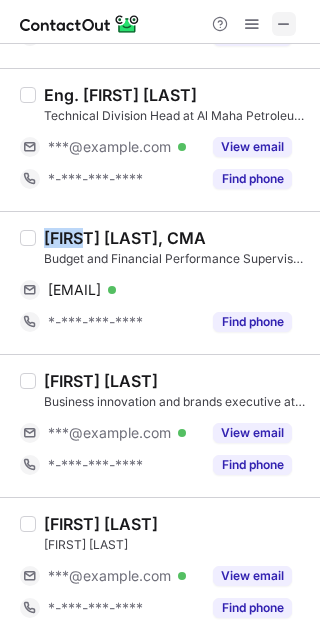 click at bounding box center [284, 24] 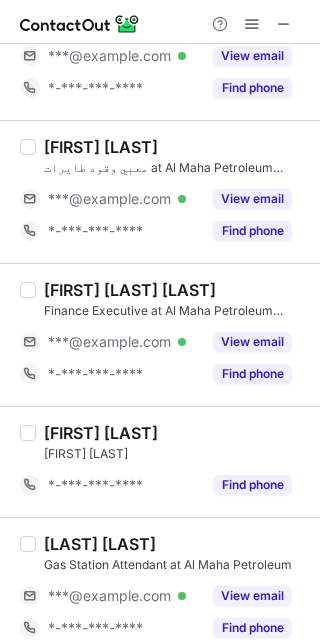 scroll, scrollTop: 2886, scrollLeft: 0, axis: vertical 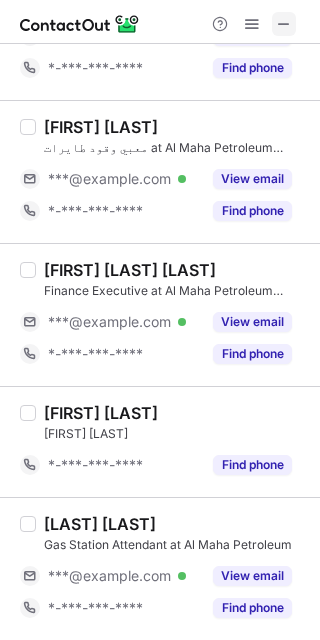 click at bounding box center (284, 24) 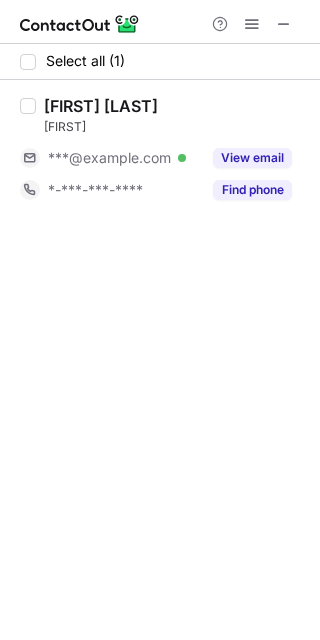 click at bounding box center (160, 22) 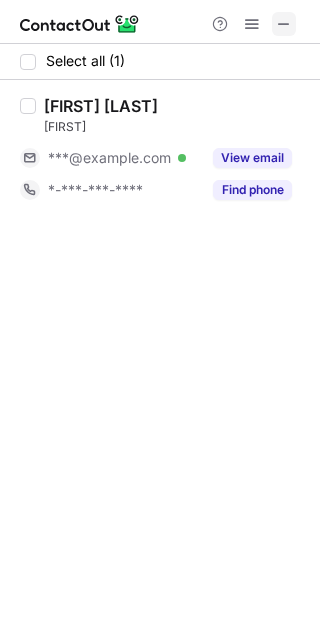 click at bounding box center [284, 24] 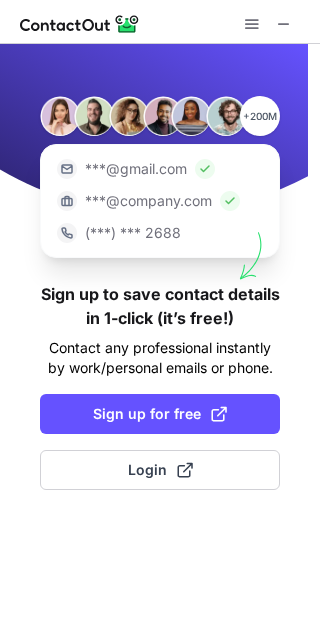 scroll, scrollTop: 0, scrollLeft: 0, axis: both 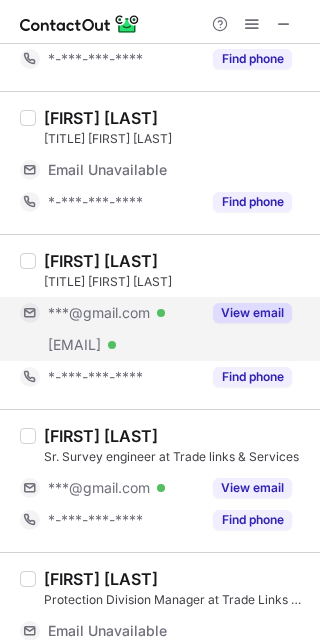 click on "View email" at bounding box center [246, 313] 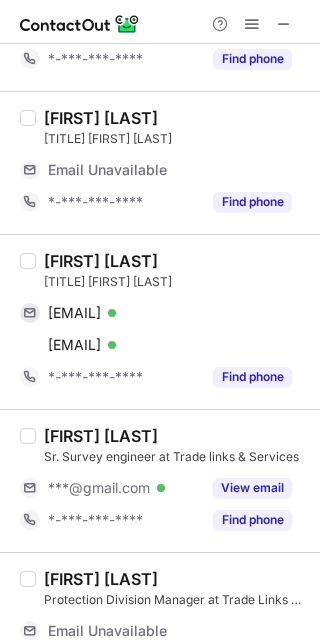 click on "SUMANTRA MUKHERJEE" at bounding box center (101, 261) 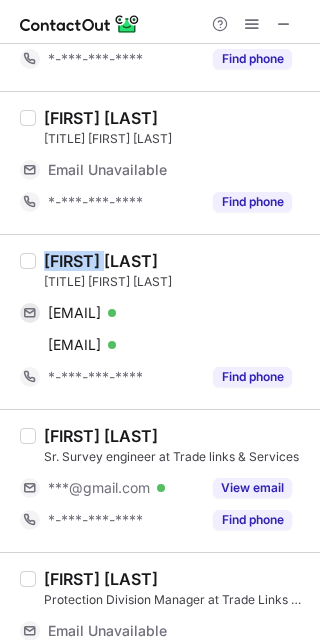 click on "SUMANTRA MUKHERJEE" at bounding box center [101, 261] 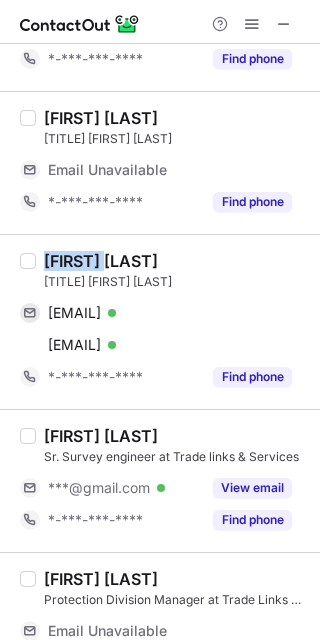 copy on "SUMANTRA" 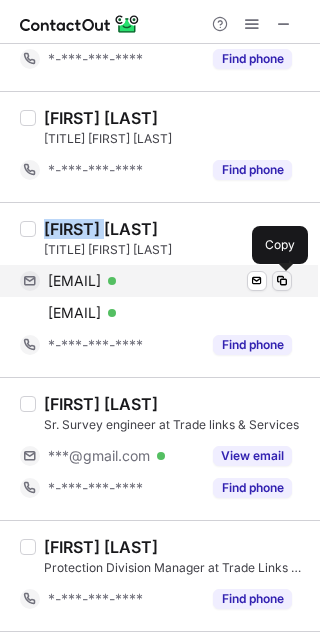 click at bounding box center (282, 281) 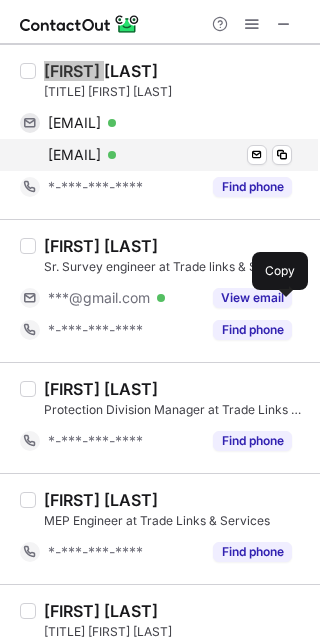 scroll, scrollTop: 295, scrollLeft: 0, axis: vertical 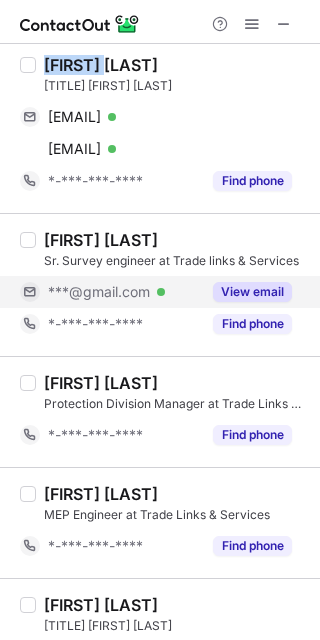 click on "View email" at bounding box center [252, 292] 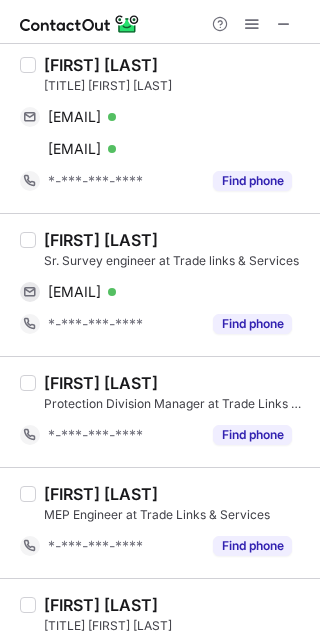 click on "Ranar Mondal" at bounding box center [101, 240] 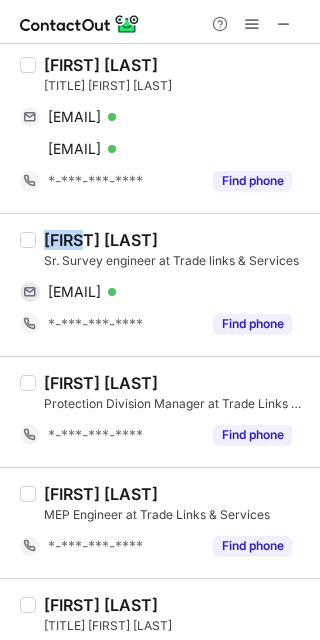 click on "Ranar Mondal" at bounding box center [101, 240] 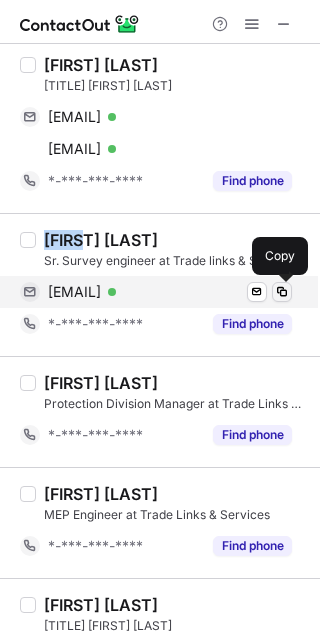 click at bounding box center [282, 292] 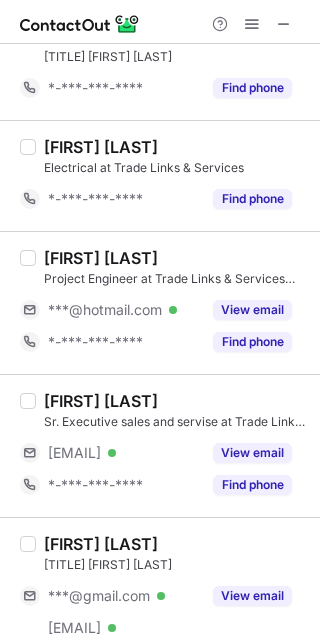 scroll, scrollTop: 1452, scrollLeft: 0, axis: vertical 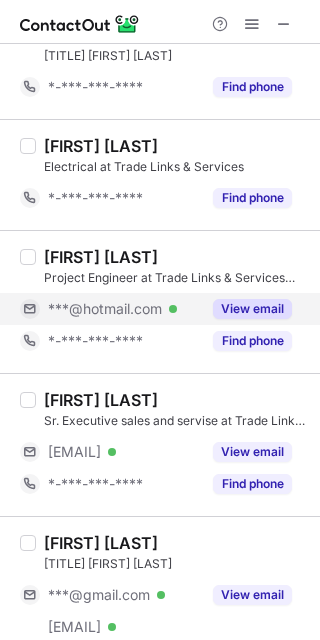 click on "View email" at bounding box center (252, 309) 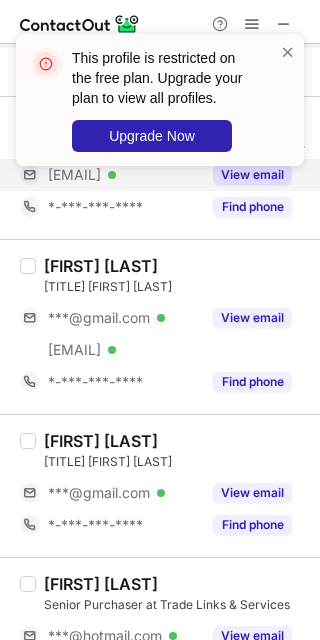 scroll, scrollTop: 1730, scrollLeft: 0, axis: vertical 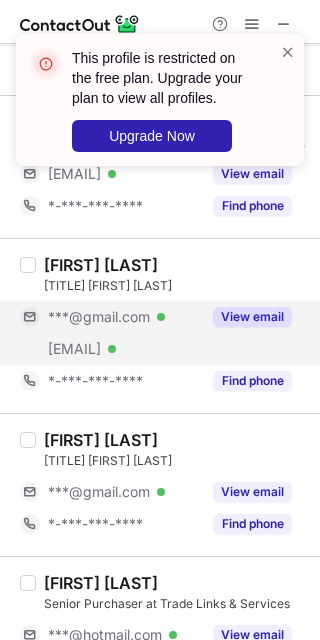 click on "View email" at bounding box center [252, 317] 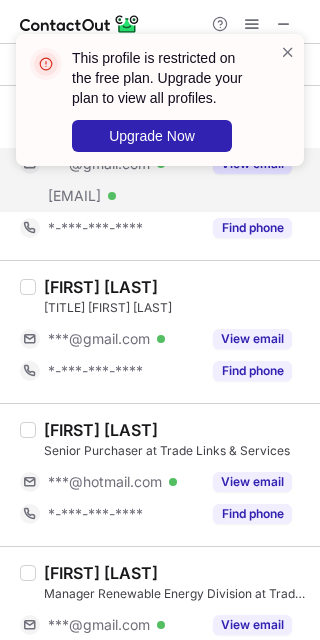 scroll, scrollTop: 1892, scrollLeft: 0, axis: vertical 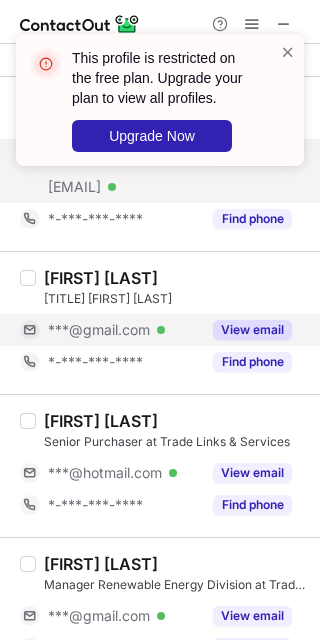 click on "View email" at bounding box center [252, 330] 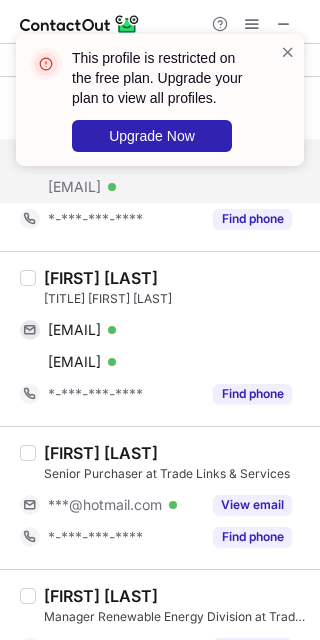 click on "Prasad PN" at bounding box center (101, 278) 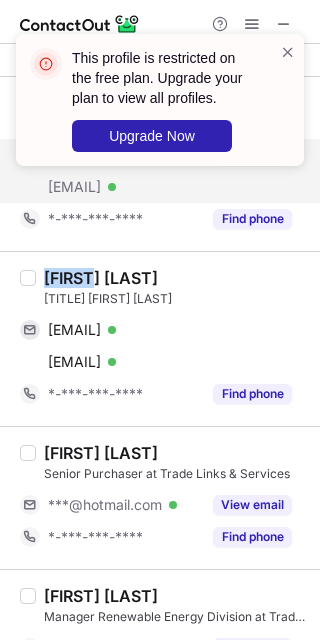 click on "Prasad PN" at bounding box center (101, 278) 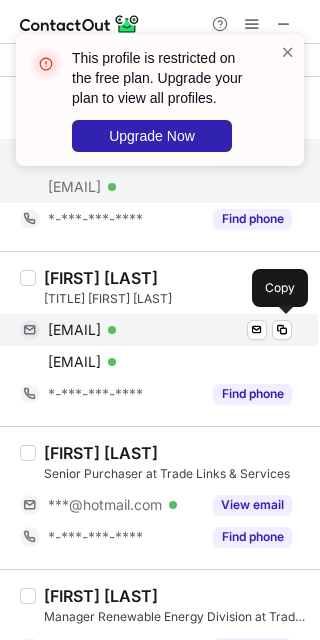 click on "pprasadn@gmail.com Verified Send email Copy" at bounding box center (156, 330) 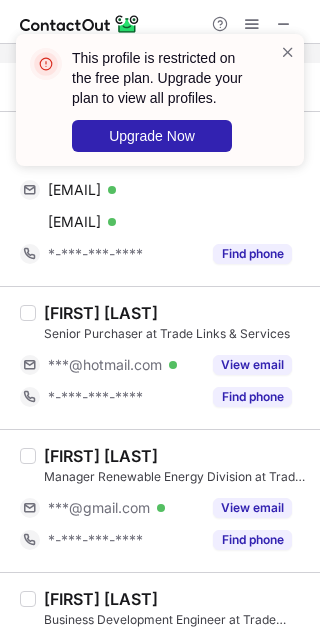 scroll, scrollTop: 2038, scrollLeft: 0, axis: vertical 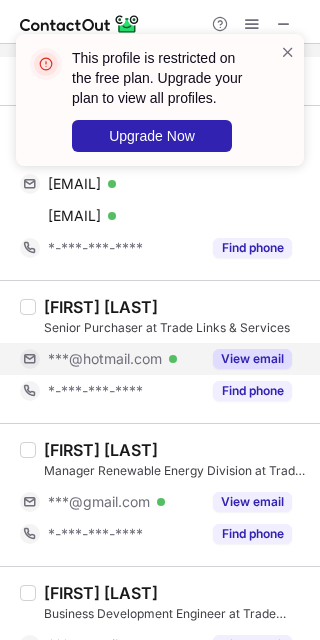 click on "View email" at bounding box center [252, 359] 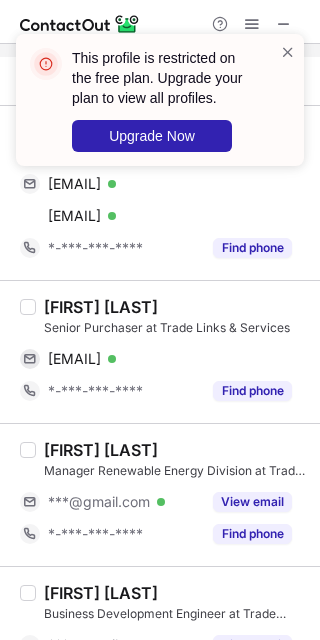 click on "Rayan Criston D Souza" at bounding box center (101, 307) 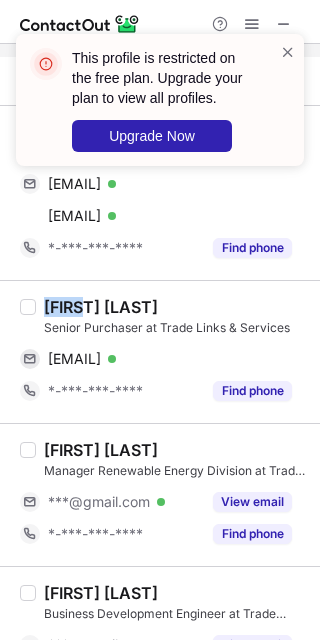 click on "Rayan Criston D Souza" at bounding box center [101, 307] 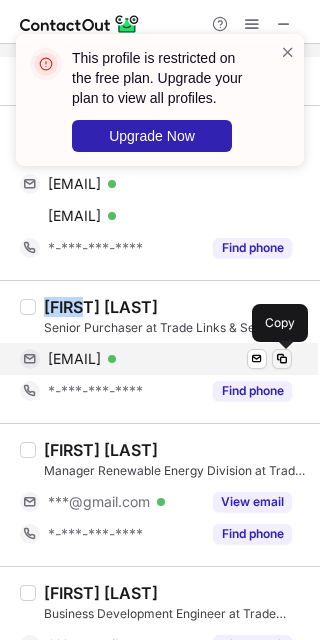 click at bounding box center [282, 359] 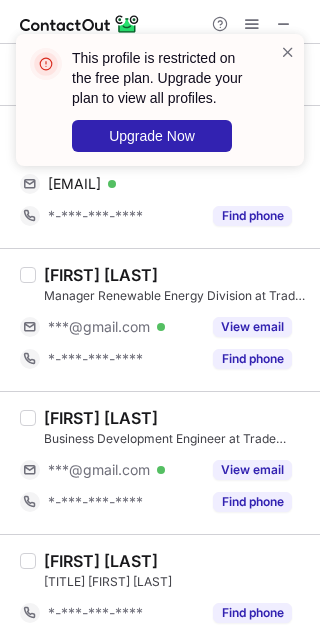scroll, scrollTop: 2214, scrollLeft: 0, axis: vertical 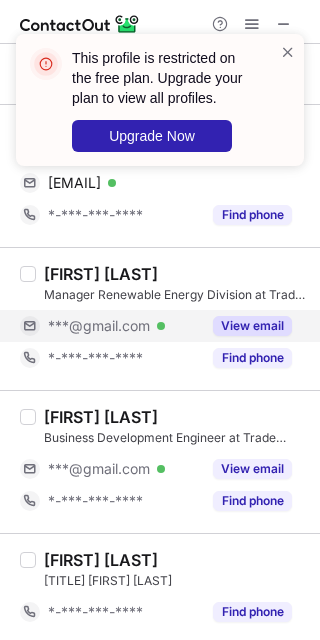 click on "View email" at bounding box center (252, 326) 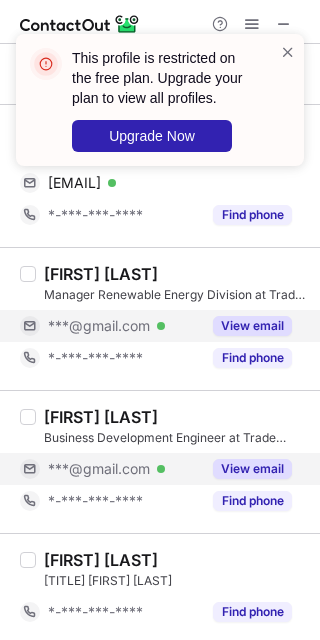 click on "View email" at bounding box center (252, 469) 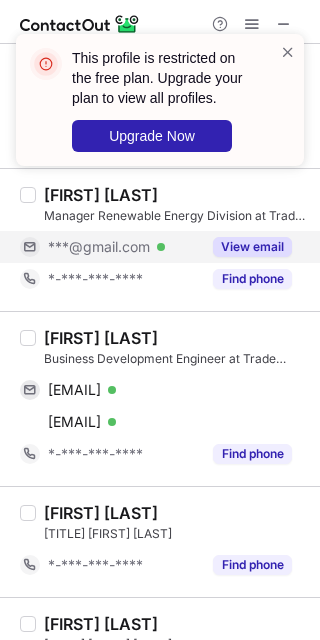 scroll, scrollTop: 2321, scrollLeft: 0, axis: vertical 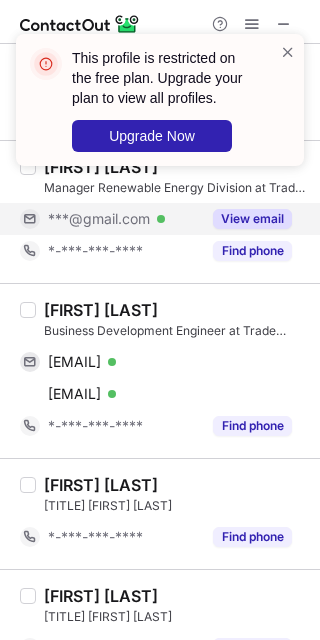 click on "Sajad Abdul Salim" at bounding box center [101, 310] 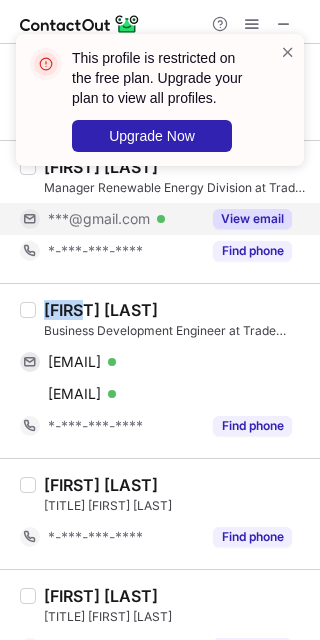click on "Sajad Abdul Salim" at bounding box center (101, 310) 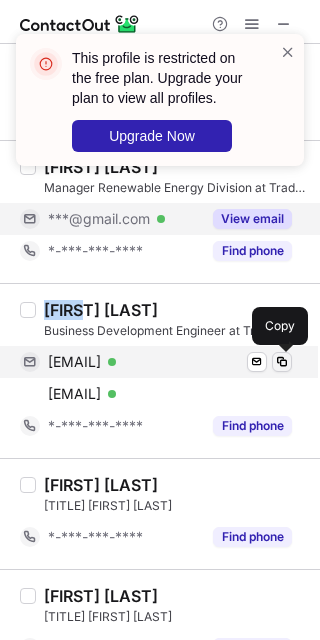 click at bounding box center (282, 362) 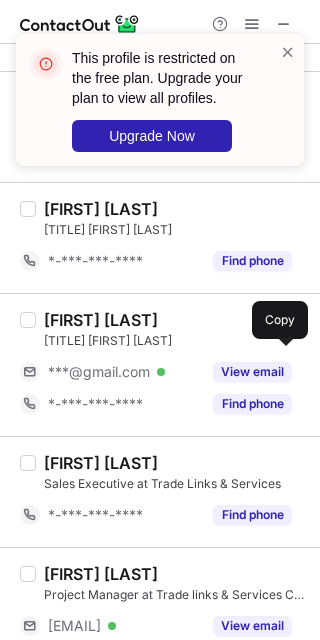 scroll, scrollTop: 2712, scrollLeft: 0, axis: vertical 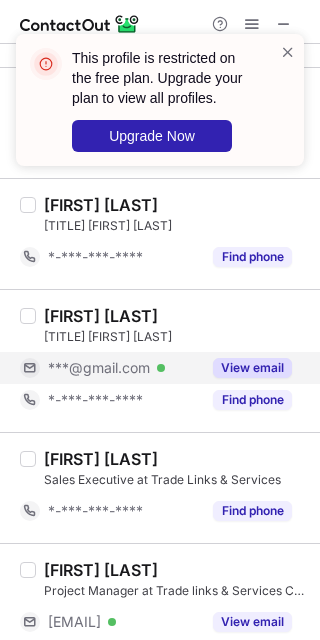 click on "View email" at bounding box center (252, 368) 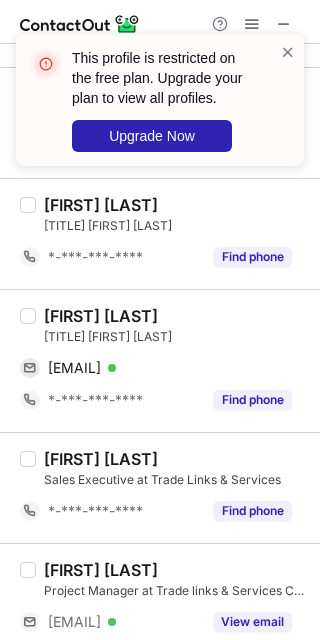 click on "Nabin Sarkar" at bounding box center (101, 316) 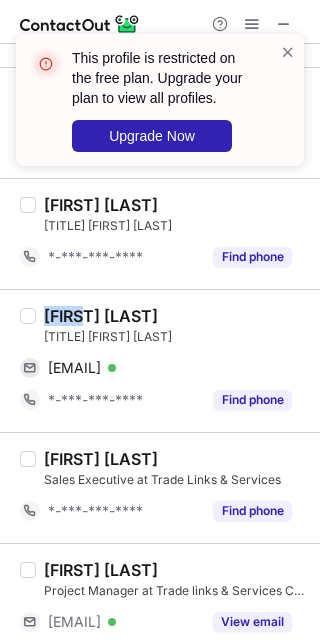 click on "Nabin Sarkar" at bounding box center (101, 316) 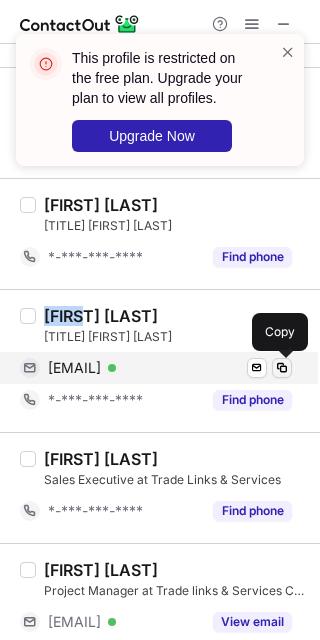 click at bounding box center [282, 368] 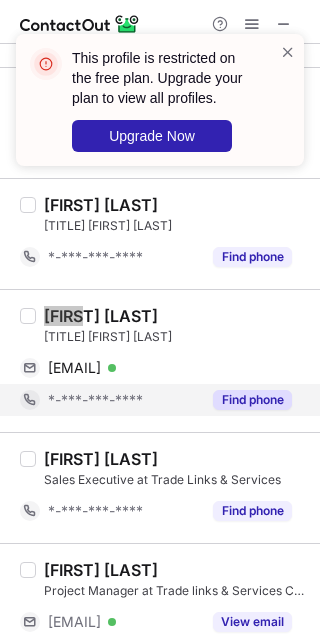 scroll, scrollTop: 2758, scrollLeft: 0, axis: vertical 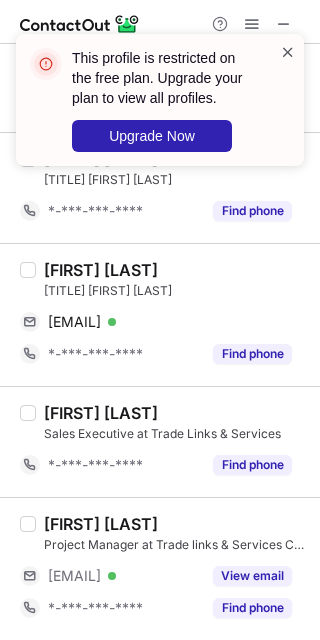click at bounding box center (288, 52) 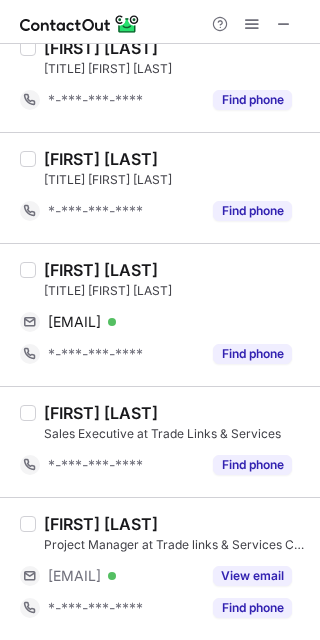 click at bounding box center (284, 24) 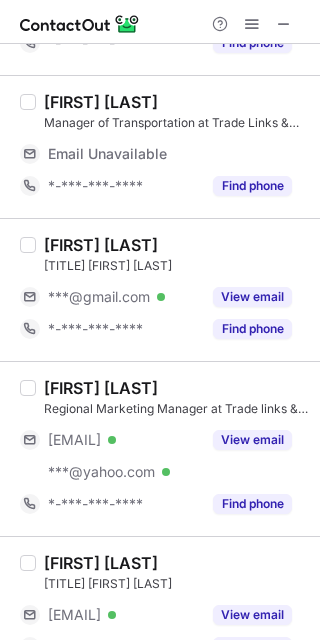 scroll, scrollTop: 864, scrollLeft: 0, axis: vertical 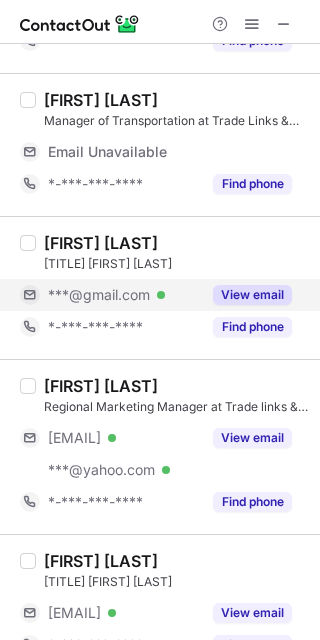 click on "View email" at bounding box center [246, 295] 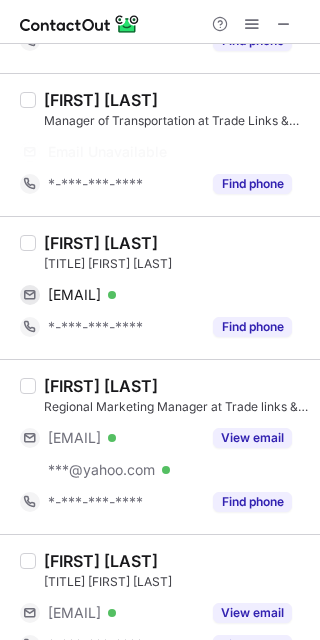 click on "Ragesh Vadakkedath" at bounding box center [101, 243] 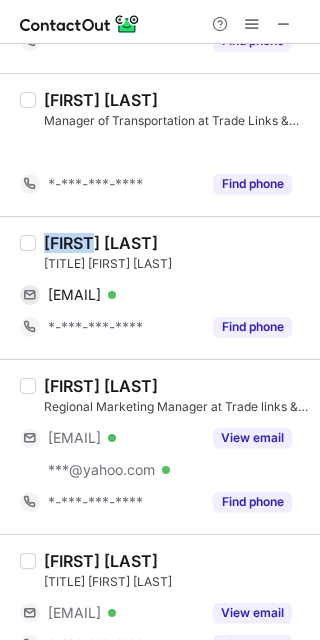click on "Ragesh Vadakkedath System Analyst Manager at Trade links & Services rageshvr@gmail.com Verified Send email Copy *-***-***-**** Find phone" at bounding box center [172, 288] 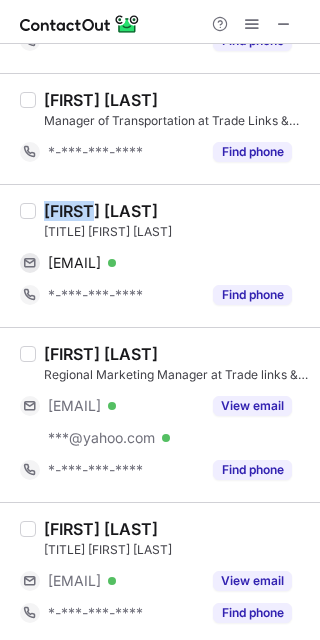 copy on "Ragesh Vadakkedath System Analyst Manager at Trade links & Services rageshvr" 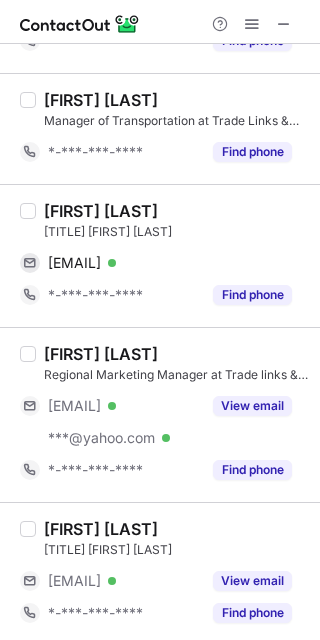 click on "Ragesh Vadakkedath System Analyst Manager at Trade links & Services rageshvr@gmail.com Verified Send email Copy *-***-***-**** Find phone" at bounding box center [160, 255] 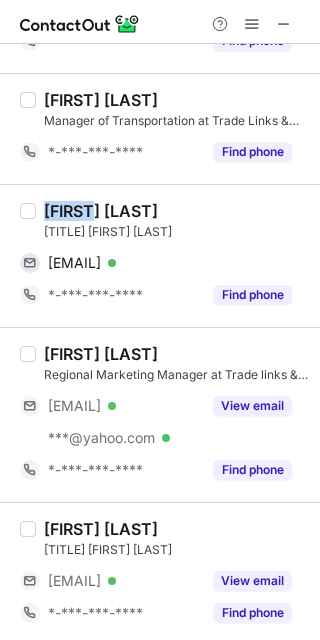 click on "Ragesh Vadakkedath System Analyst Manager at Trade links & Services rageshvr@gmail.com Verified Send email Copy *-***-***-**** Find phone" at bounding box center (160, 255) 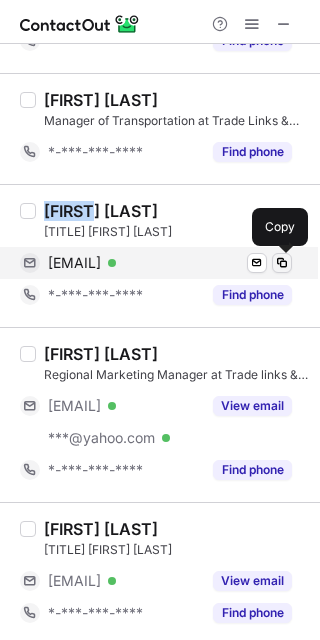 click at bounding box center [282, 263] 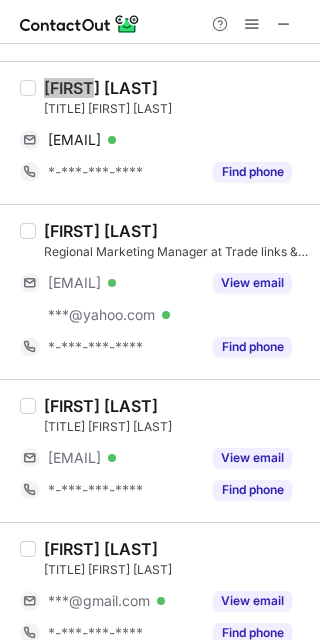 scroll, scrollTop: 895, scrollLeft: 0, axis: vertical 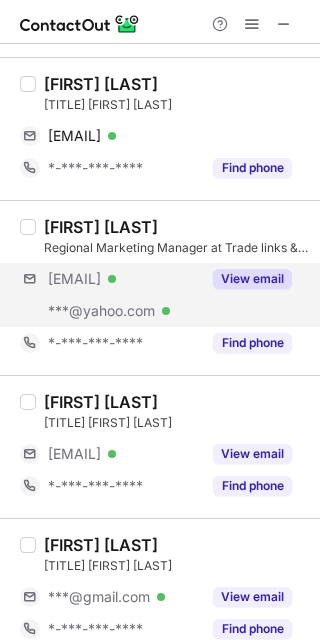 click on "***@yahoo.co.in Verified ***@yahoo.com Verified View email" at bounding box center [164, 295] 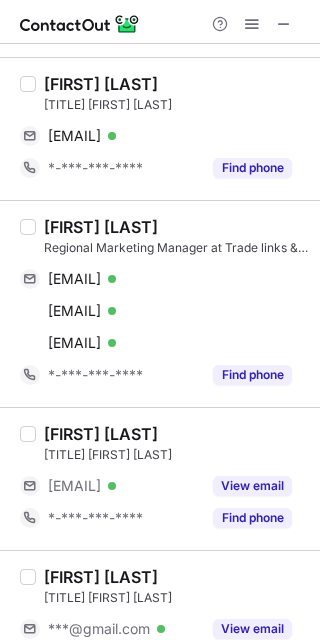 click on "Ganesh Kamath" at bounding box center (101, 227) 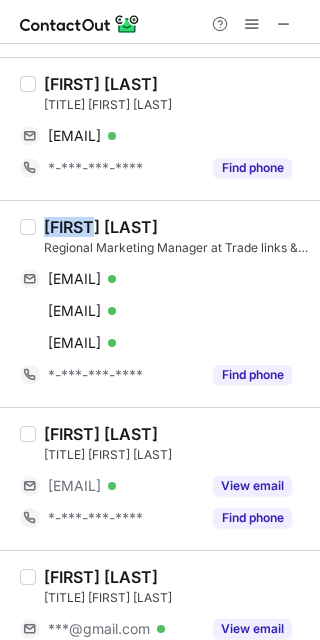 click on "Ganesh Kamath" at bounding box center (101, 227) 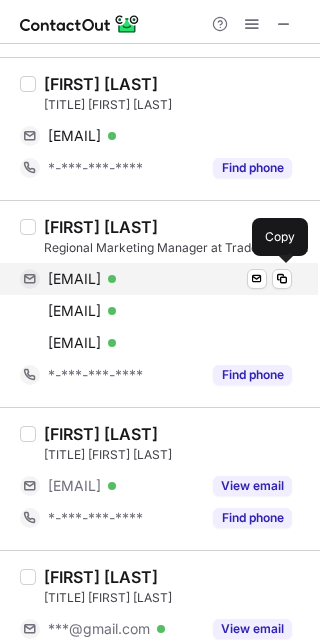 click on "ganeshkamaths@yahoo.co.in Verified" at bounding box center (170, 279) 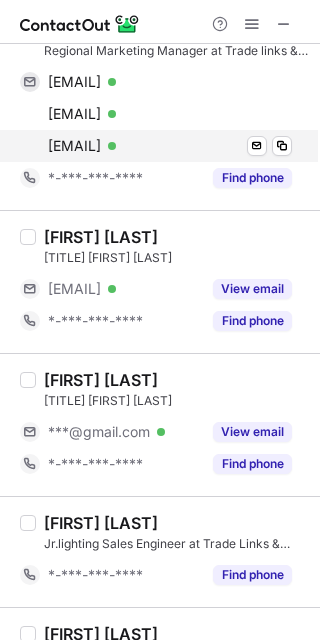 scroll, scrollTop: 1093, scrollLeft: 0, axis: vertical 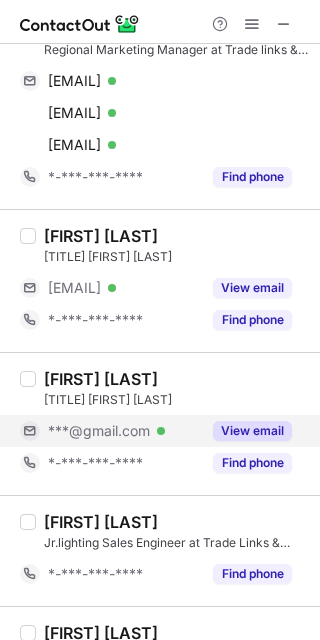 click on "View email" at bounding box center (246, 431) 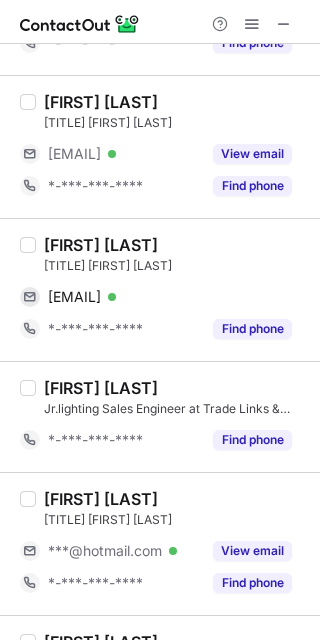 scroll, scrollTop: 1228, scrollLeft: 0, axis: vertical 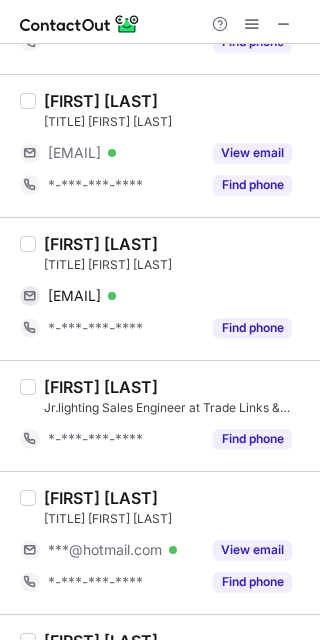 click on "Mohan Sundarraj" at bounding box center (101, 244) 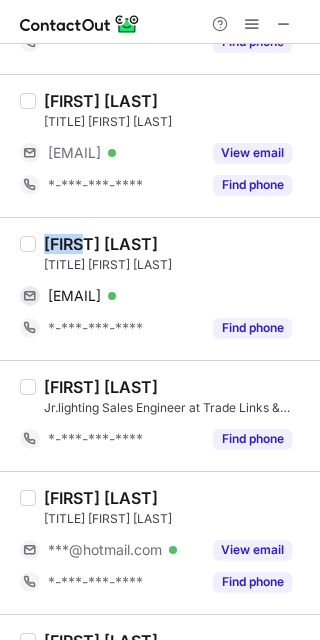 click on "Mohan Sundarraj" at bounding box center [101, 244] 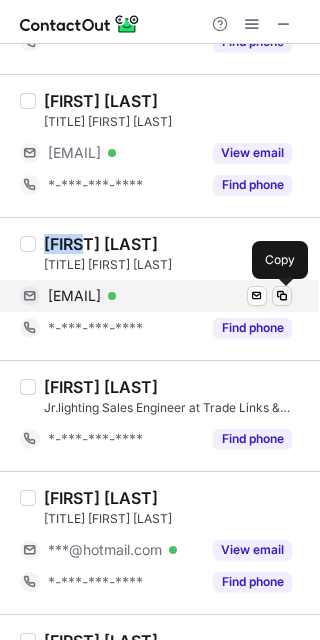 click at bounding box center [282, 296] 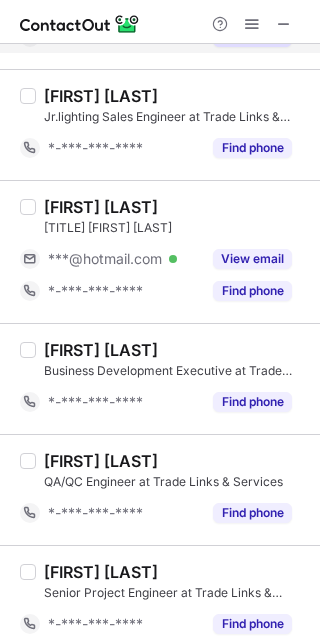 scroll, scrollTop: 1522, scrollLeft: 0, axis: vertical 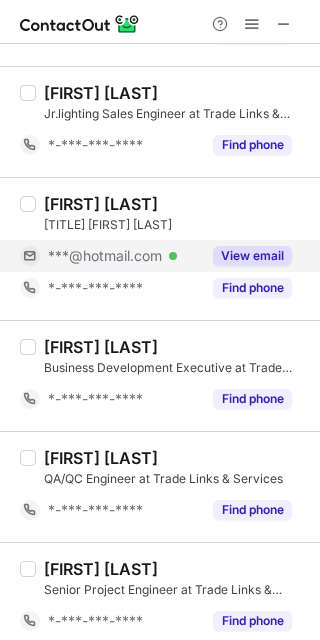 click on "View email" at bounding box center (252, 256) 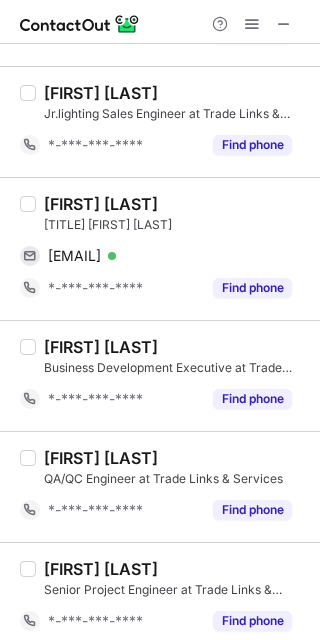 click on "Rahul Wadekar" at bounding box center (101, 204) 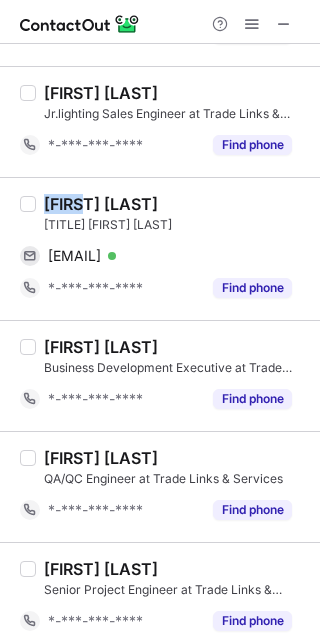 click on "Rahul Wadekar" at bounding box center (101, 204) 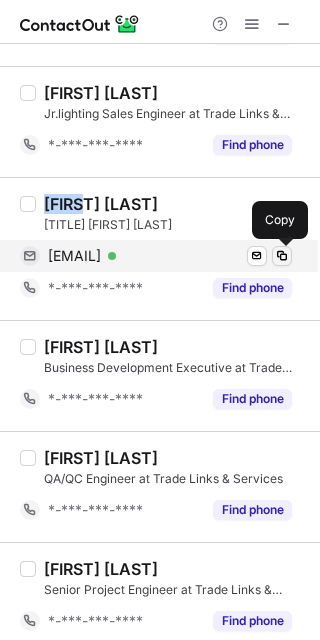 click at bounding box center [282, 256] 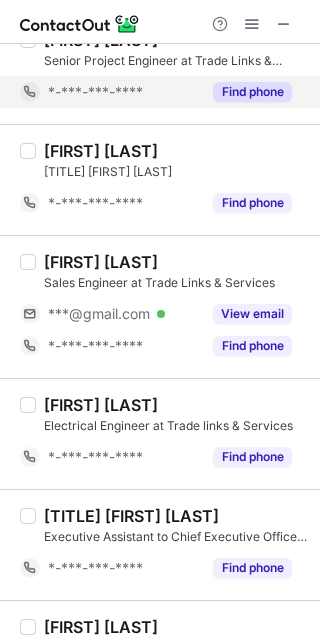 scroll, scrollTop: 2053, scrollLeft: 0, axis: vertical 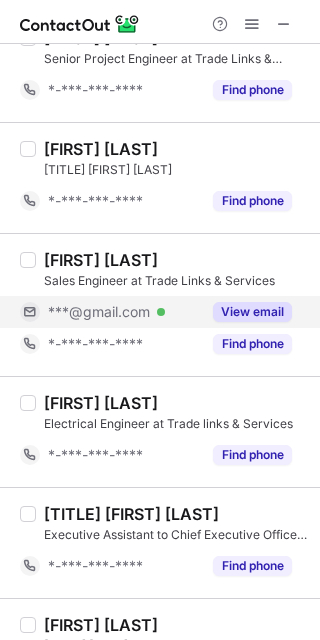 click on "View email" at bounding box center [252, 312] 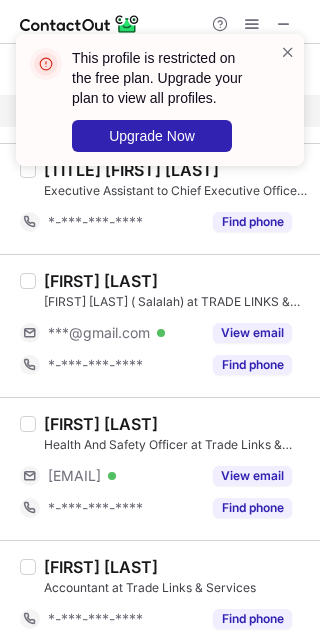 scroll, scrollTop: 2399, scrollLeft: 0, axis: vertical 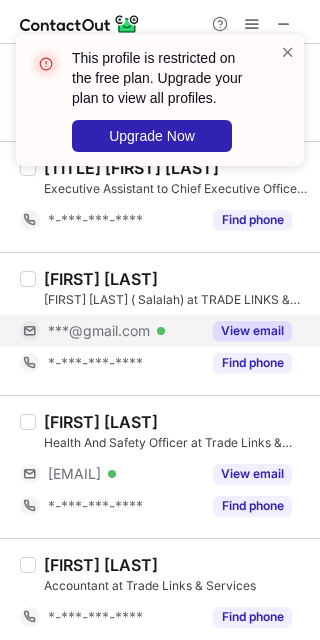 click on "View email" at bounding box center [252, 331] 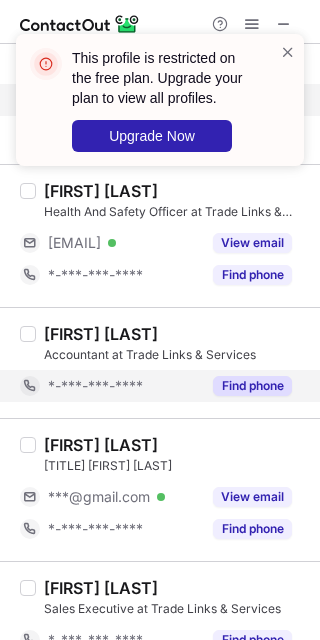 scroll, scrollTop: 2662, scrollLeft: 0, axis: vertical 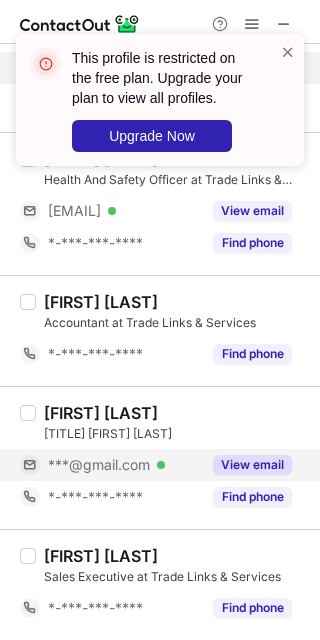 click on "View email" at bounding box center (252, 465) 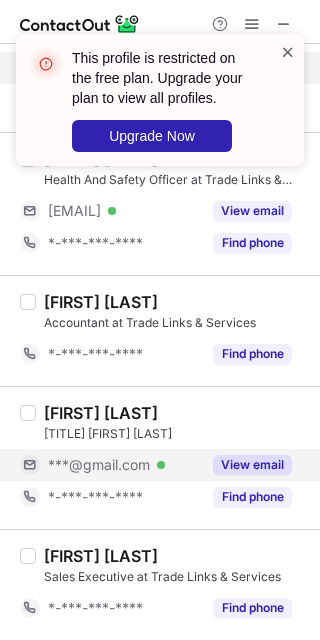 click at bounding box center [288, 52] 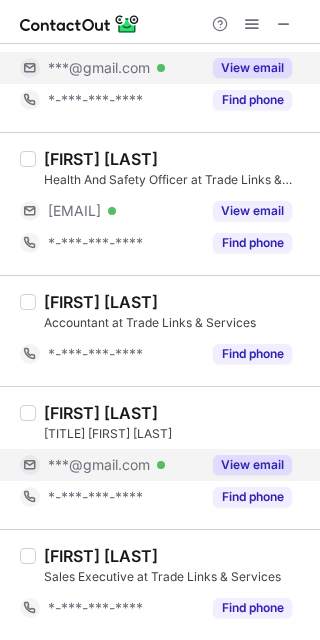 click at bounding box center [284, 24] 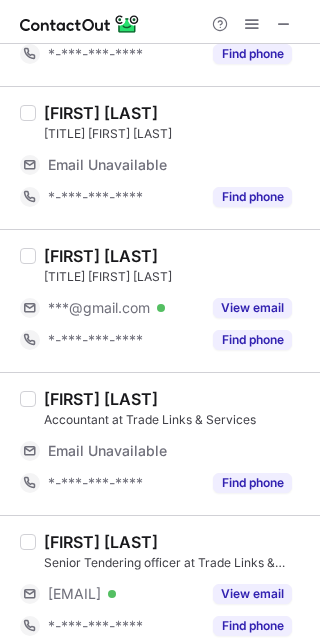 scroll, scrollTop: 852, scrollLeft: 0, axis: vertical 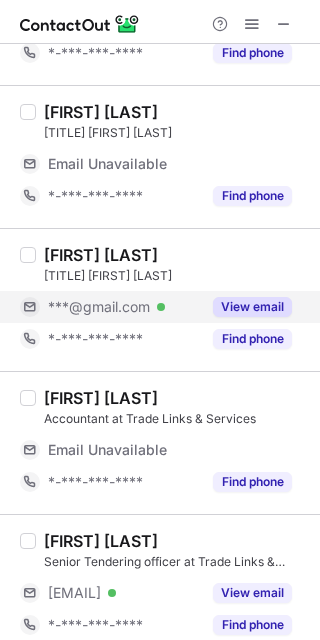 click on "View email" at bounding box center [252, 307] 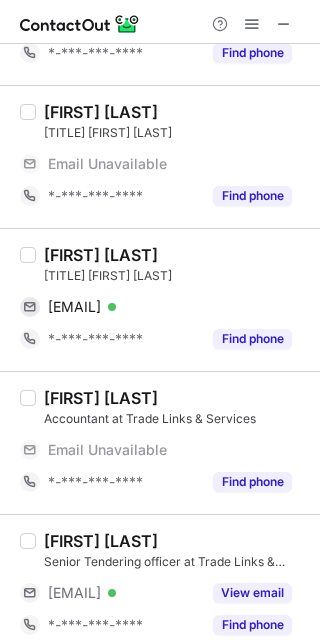 click on "Soundar Rajan" at bounding box center [101, 255] 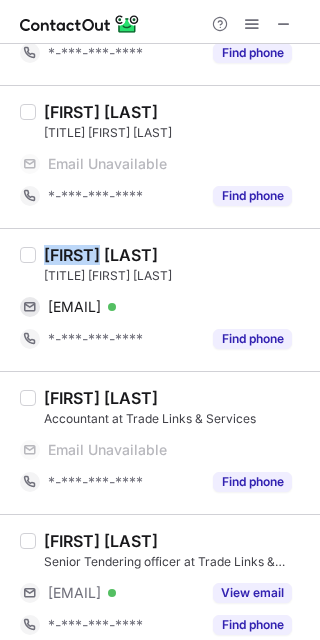 click on "Soundar Rajan" at bounding box center [101, 255] 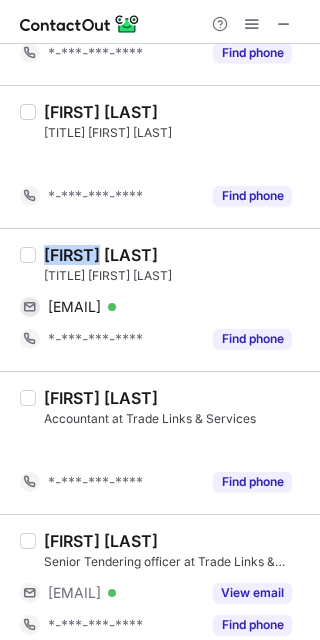 scroll, scrollTop: 724, scrollLeft: 0, axis: vertical 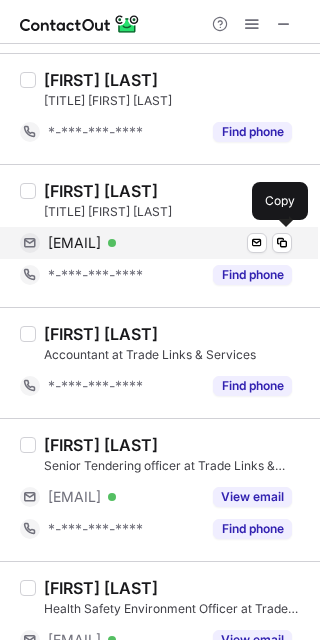 click on "soundararajan85@gmail.com Verified Send email Copy" at bounding box center (156, 243) 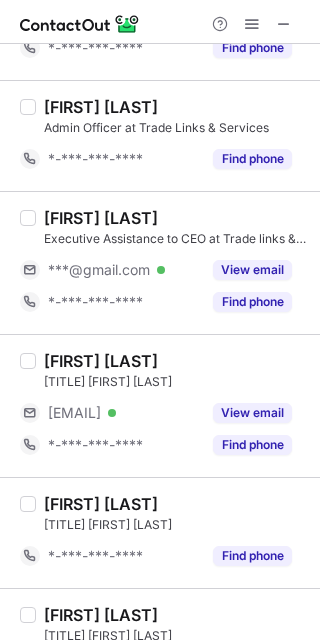 scroll, scrollTop: 1940, scrollLeft: 0, axis: vertical 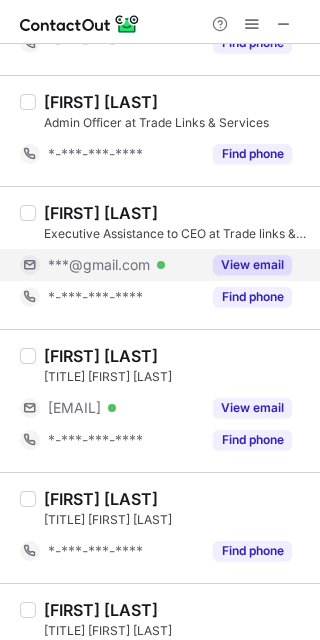 click on "View email" at bounding box center [252, 265] 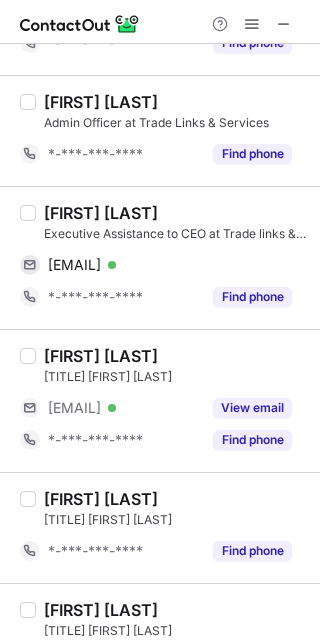 click on "SHWETA TANDAN" at bounding box center [101, 213] 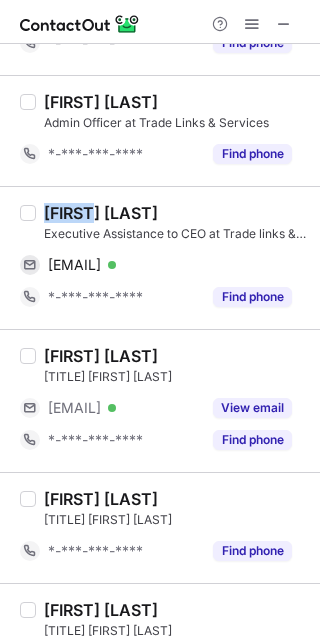 click on "SHWETA TANDAN" at bounding box center [101, 213] 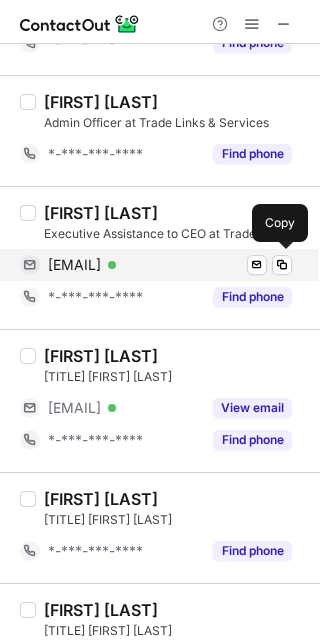 click on "tandanshweta1020@gmail.com Verified Send email Copy" at bounding box center (156, 265) 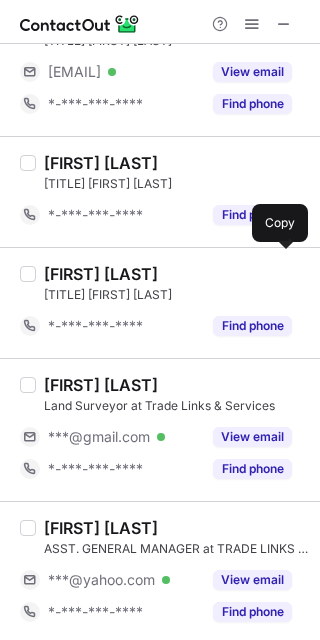 scroll, scrollTop: 2534, scrollLeft: 0, axis: vertical 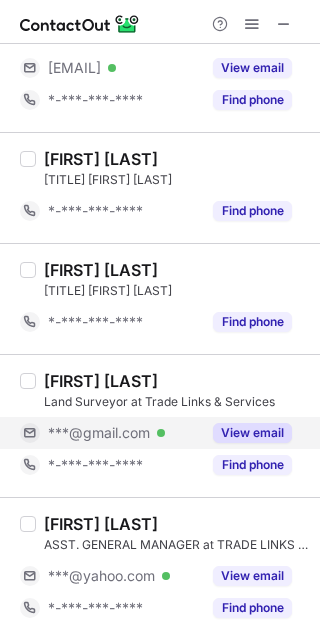 click on "View email" at bounding box center [246, 433] 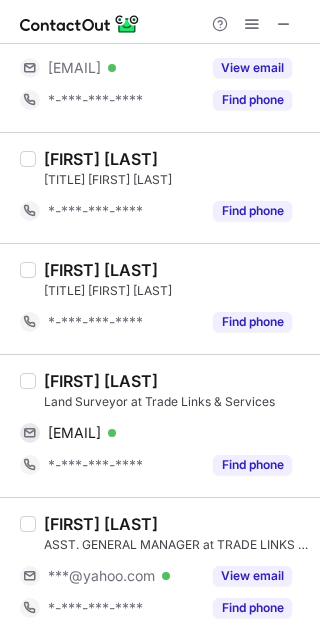click on "Bonny Kamal" at bounding box center [101, 381] 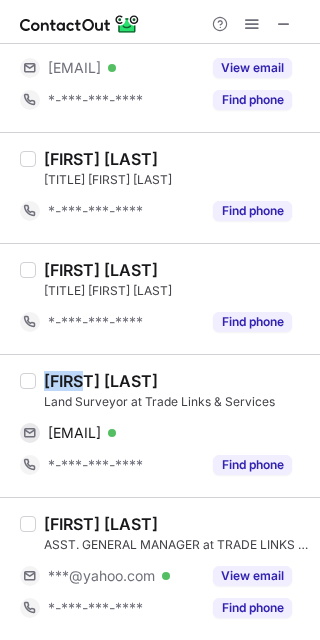 click on "Bonny Kamal" at bounding box center (101, 381) 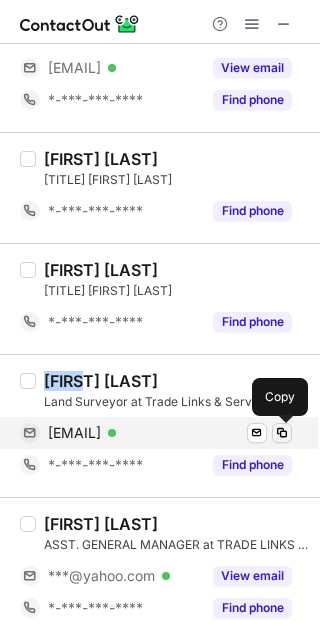 click at bounding box center [282, 433] 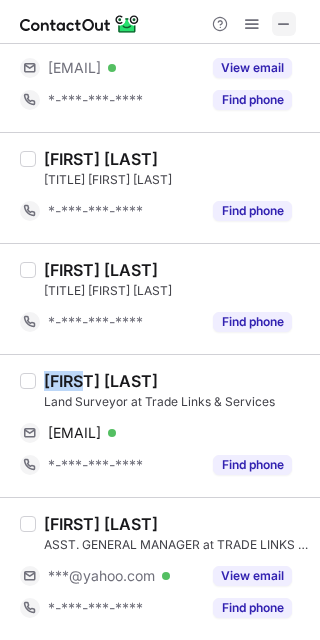 click at bounding box center (284, 24) 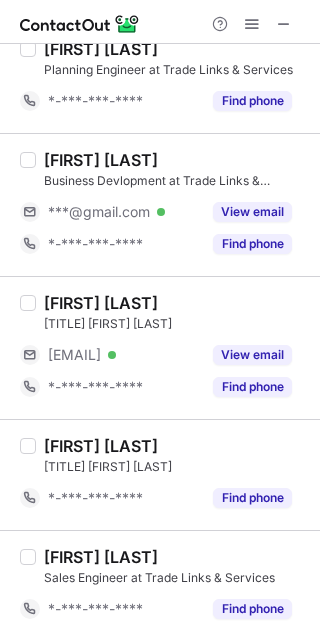 scroll, scrollTop: 1804, scrollLeft: 0, axis: vertical 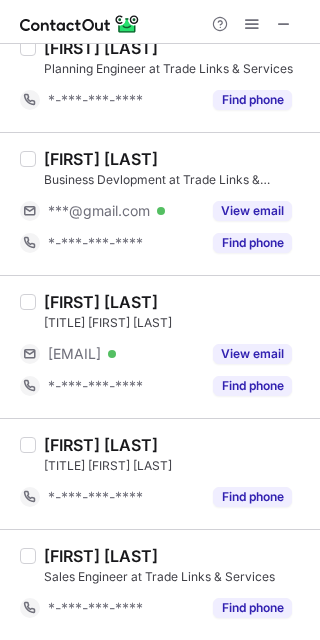 click on "Rijil Raj Madhummal Business Devlopment at Trade Links & Services Co.LLC ***@gmail.com Verified View email *-***-***-**** Find phone" at bounding box center (172, 204) 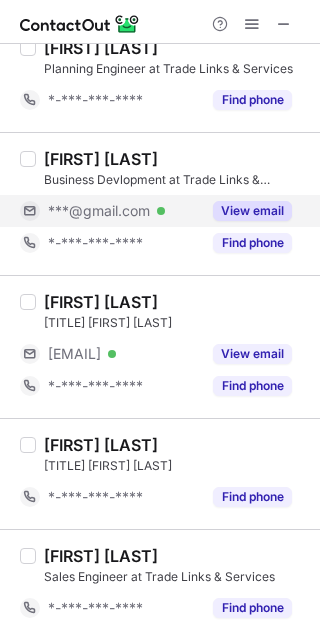 click on "View email" at bounding box center [252, 211] 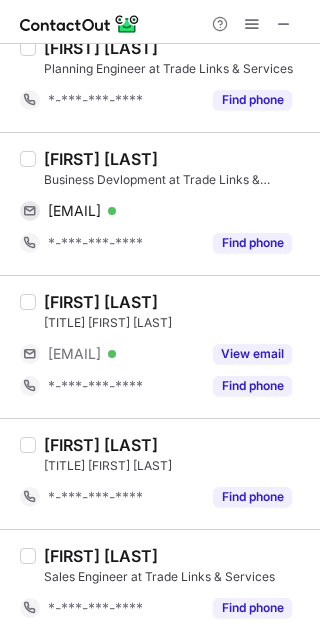 click on "Rijil Raj Madhummal" at bounding box center (101, 159) 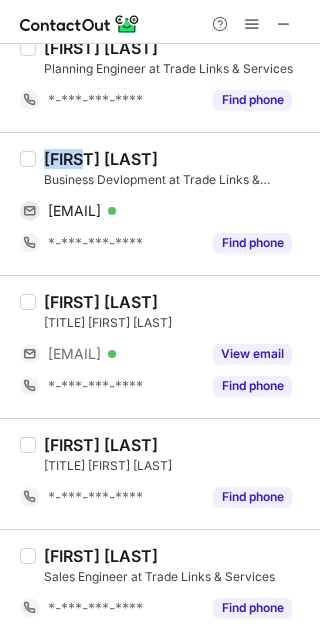 click on "Rijil Raj Madhummal" at bounding box center [101, 159] 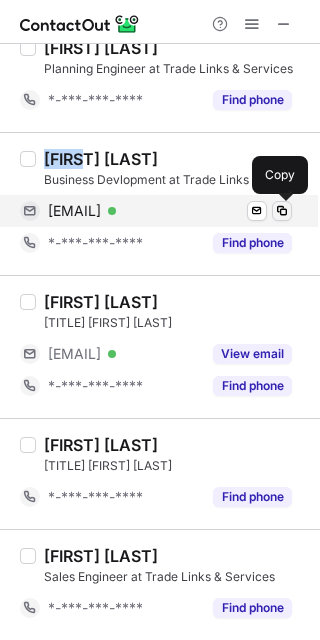 click at bounding box center [282, 211] 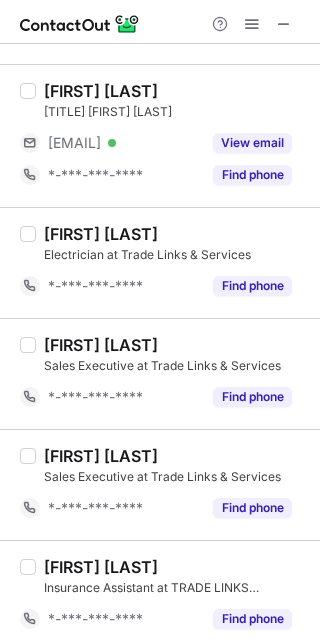 scroll, scrollTop: 2534, scrollLeft: 0, axis: vertical 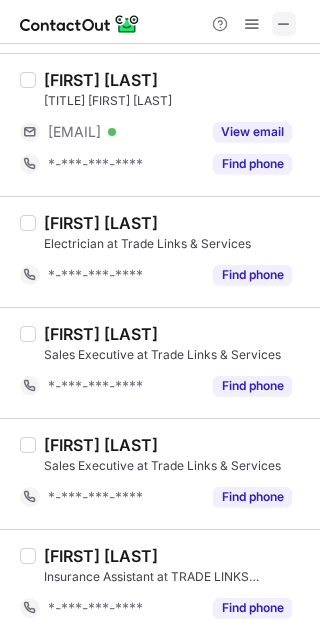 click at bounding box center [284, 24] 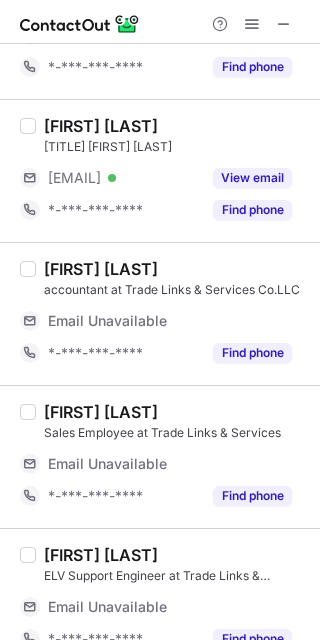 scroll, scrollTop: 1155, scrollLeft: 0, axis: vertical 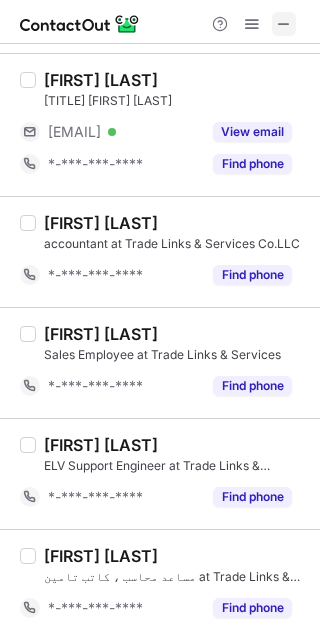 click at bounding box center [284, 24] 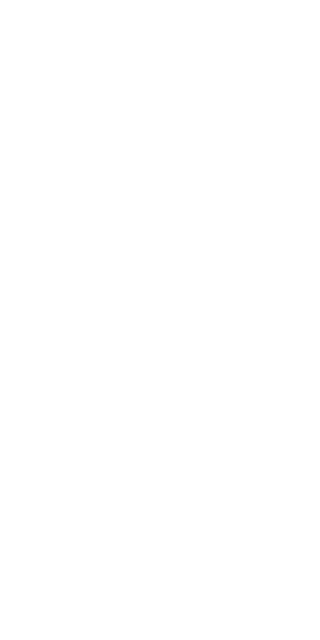 scroll, scrollTop: 0, scrollLeft: 0, axis: both 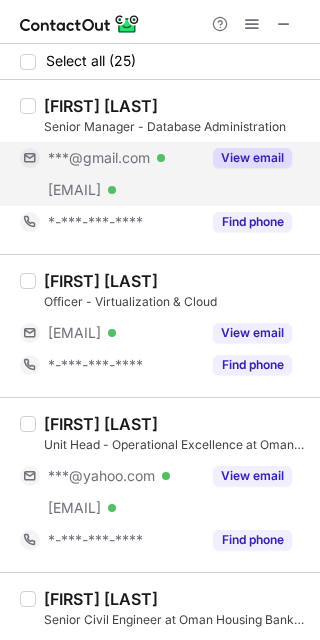 drag, startPoint x: 218, startPoint y: 160, endPoint x: 244, endPoint y: 167, distance: 26.925823 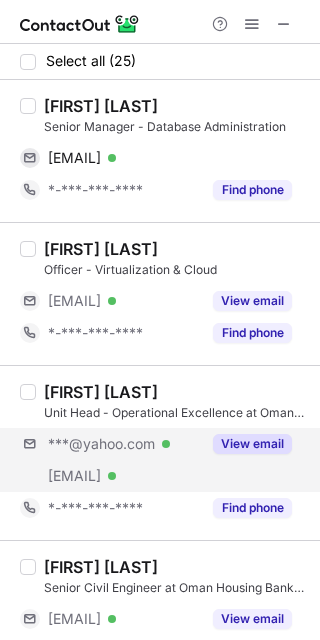 click on "[EMAIL] [EMAIL]" at bounding box center [164, 460] 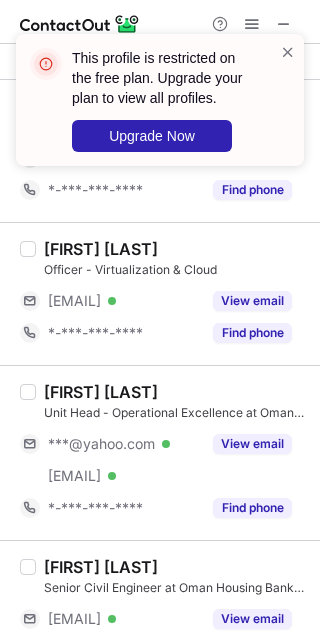 click on "This profile is restricted on the free plan. Upgrade your plan to view all profiles. Upgrade Now" at bounding box center (160, 100) 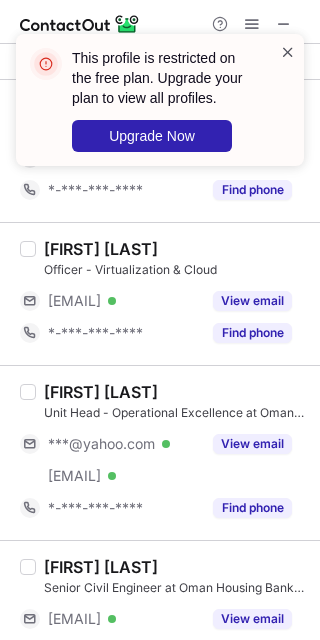 click at bounding box center (288, 52) 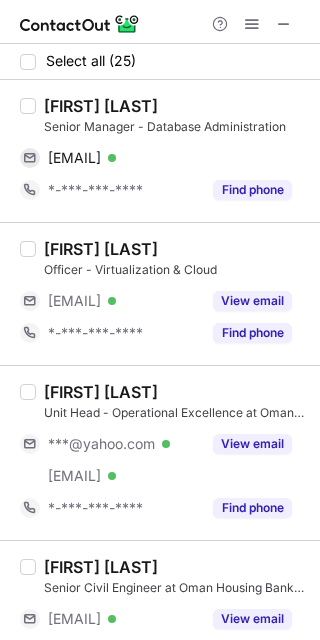 click on "This profile is restricted on the free plan. Upgrade your plan to view all profiles. Upgrade Now" at bounding box center (160, 34) 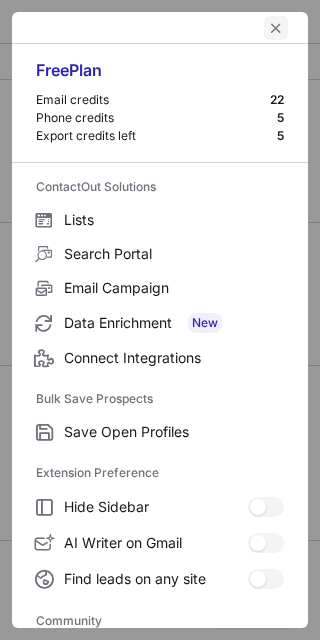 click at bounding box center (276, 28) 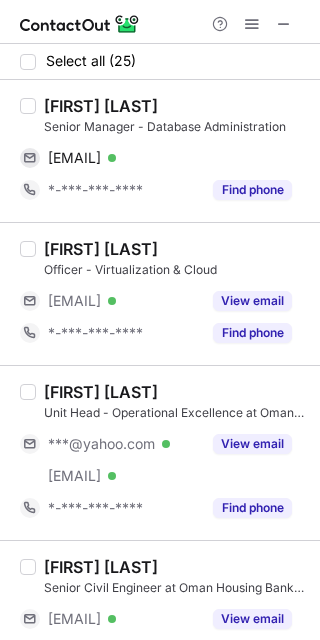 click on "[FIRST] [LAST]" at bounding box center (101, 106) 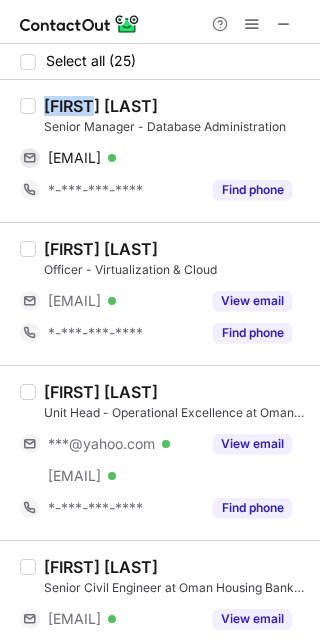 click on "[FIRST] [LAST]" at bounding box center [101, 106] 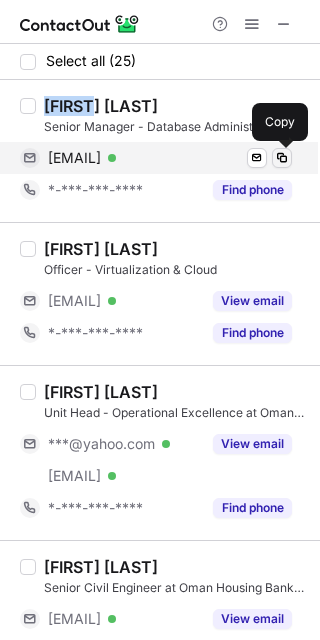 click at bounding box center [282, 158] 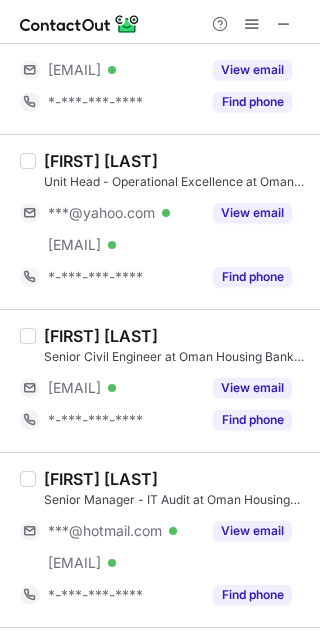 scroll, scrollTop: 234, scrollLeft: 0, axis: vertical 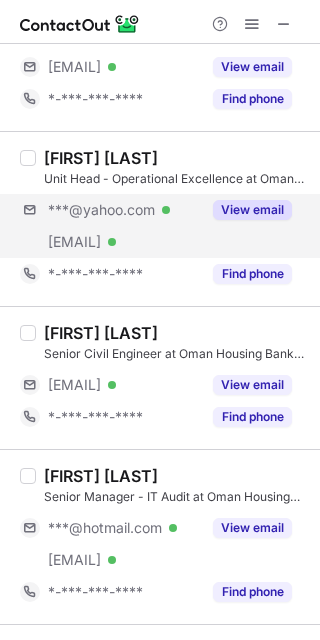 click on "***@yahoo.com Verified ***@ohb.co.om Verified View email" at bounding box center [164, 226] 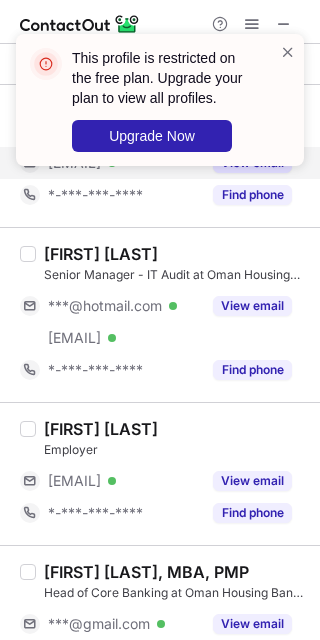 scroll, scrollTop: 457, scrollLeft: 0, axis: vertical 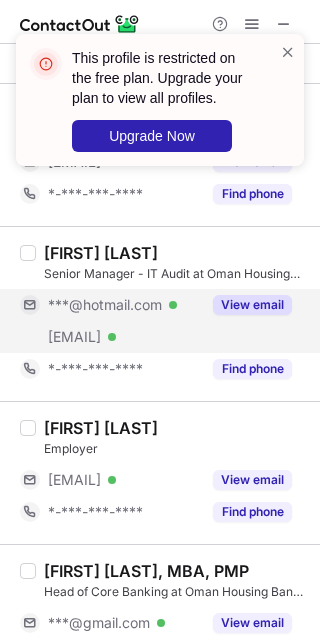 click on "View email" at bounding box center (252, 305) 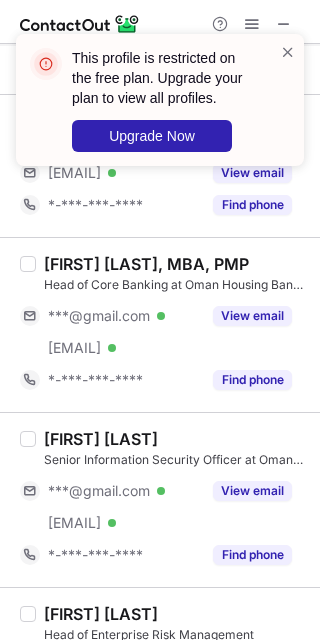 scroll, scrollTop: 766, scrollLeft: 0, axis: vertical 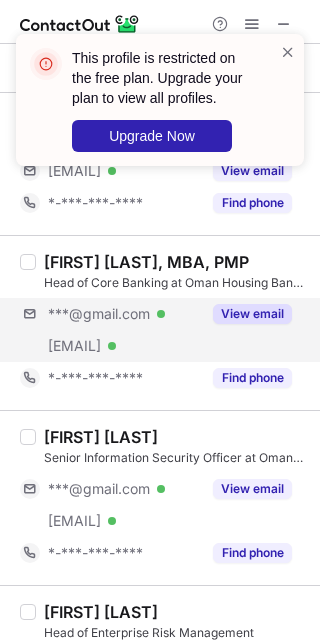 click on "***@gmail.com Verified ***@ohb.co.om Verified View email" at bounding box center [164, 330] 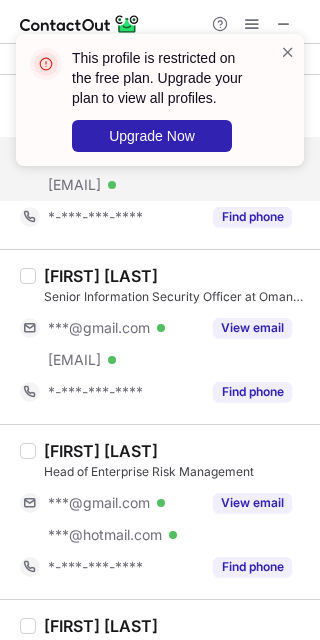 scroll, scrollTop: 929, scrollLeft: 0, axis: vertical 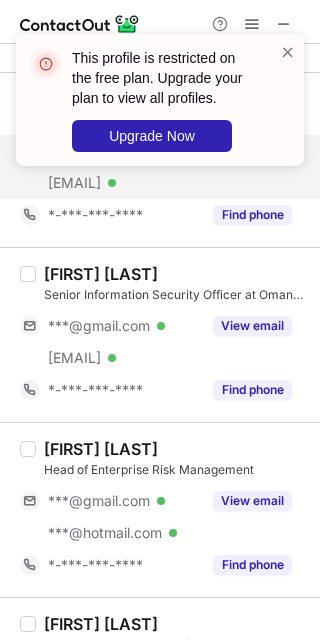click on "***@gmail.com Verified ***@ohb.co.om Verified View email" at bounding box center (164, 342) 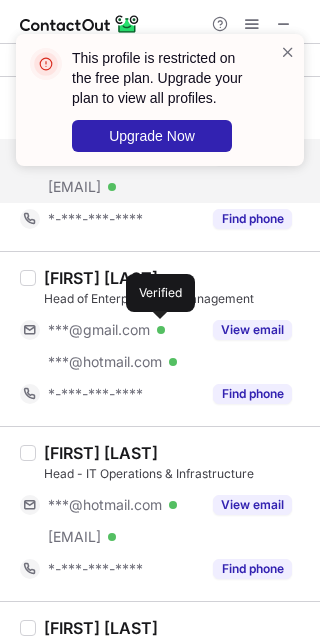 scroll, scrollTop: 1105, scrollLeft: 0, axis: vertical 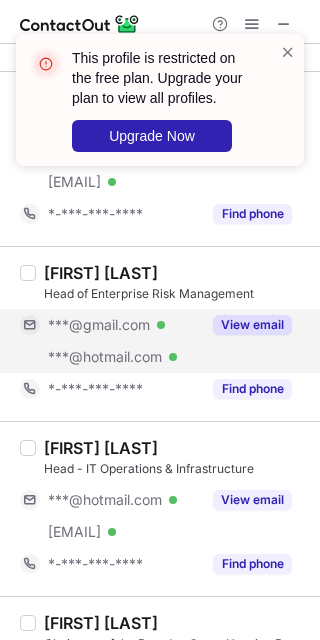 click on "View email" at bounding box center [246, 325] 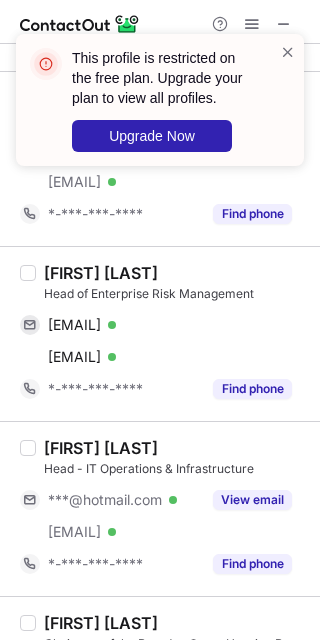 click on "Firas Macki" at bounding box center (101, 273) 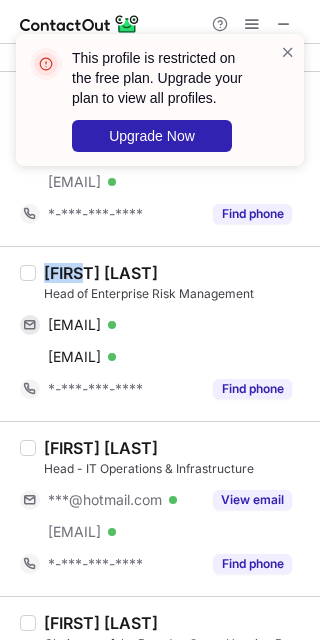 click on "Firas Macki" at bounding box center [101, 273] 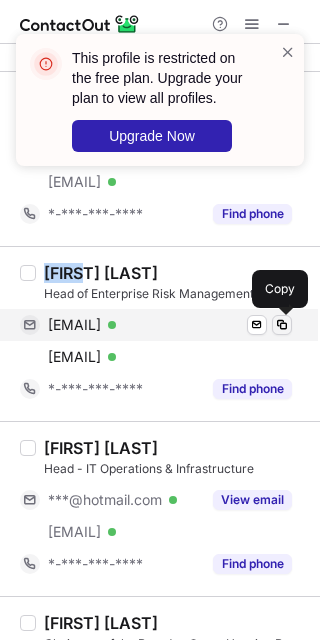 click at bounding box center [282, 325] 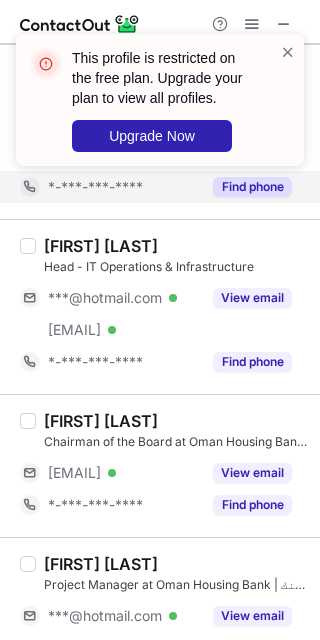 scroll, scrollTop: 1312, scrollLeft: 0, axis: vertical 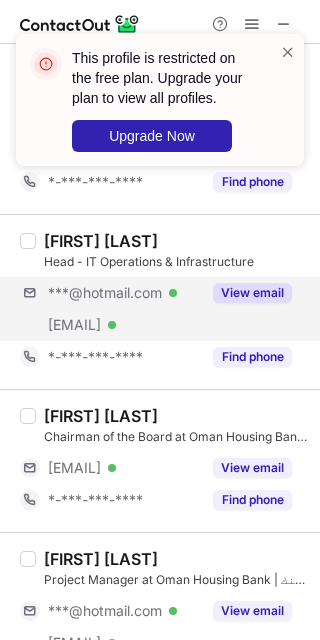 click on "***@hotmail.com Verified ***@ohb.co.om Verified View email" at bounding box center [164, 309] 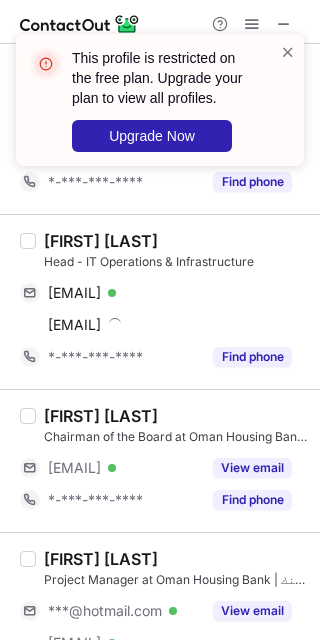 click on "Najeeb Al Riyami" at bounding box center [101, 241] 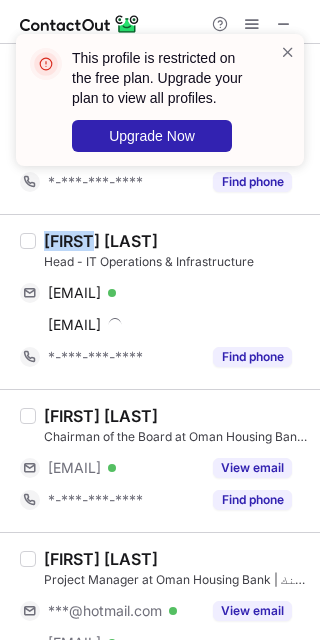 click on "Najeeb Al Riyami" at bounding box center [101, 241] 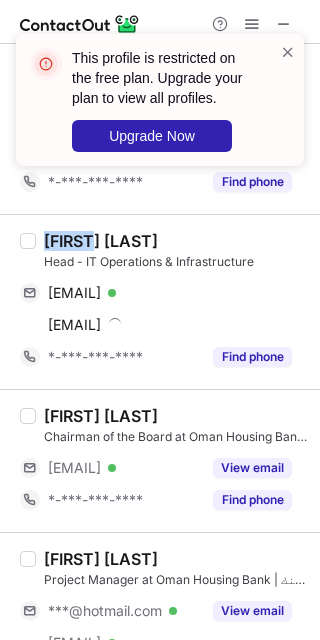 copy on "Najeeb" 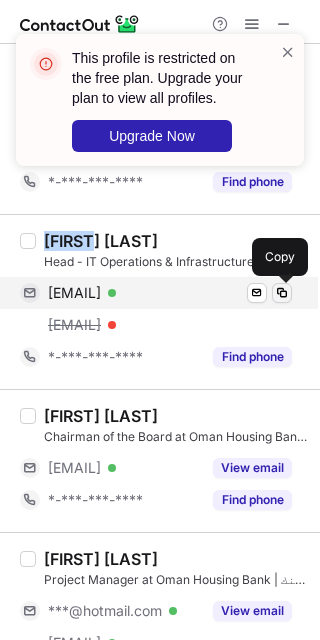click at bounding box center [282, 293] 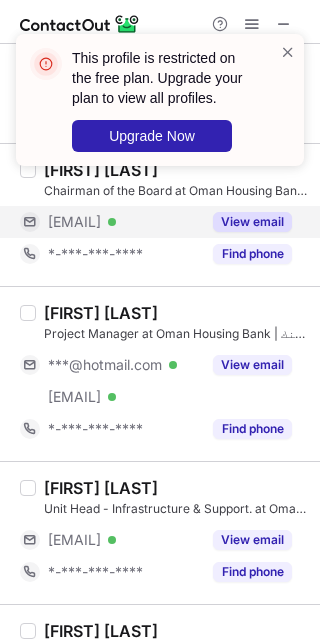 scroll, scrollTop: 1560, scrollLeft: 0, axis: vertical 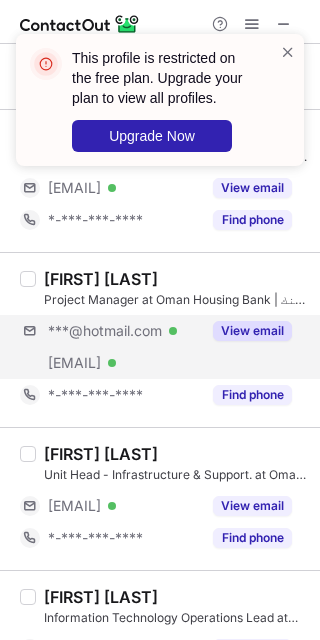 click on "***@hotmail.com Verified ***@ohb.co.om Verified View email" at bounding box center [164, 347] 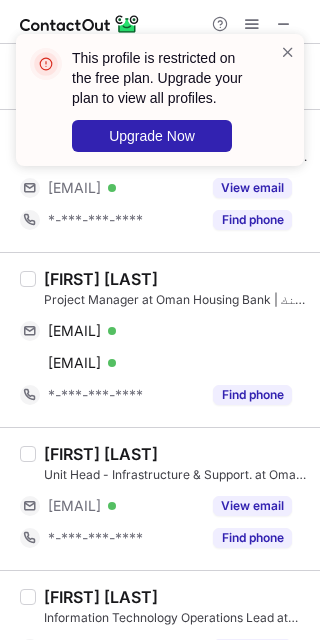 click on "Hamed ALMaamari" at bounding box center [101, 279] 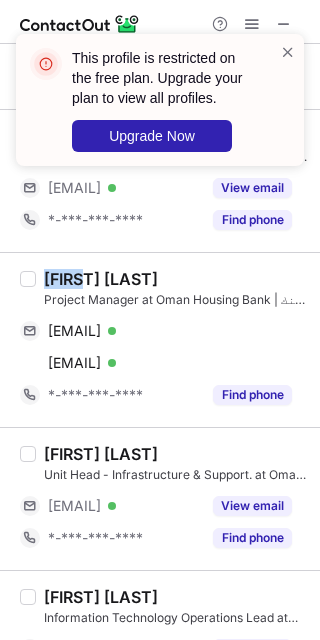 click on "Hamed ALMaamari" at bounding box center [101, 279] 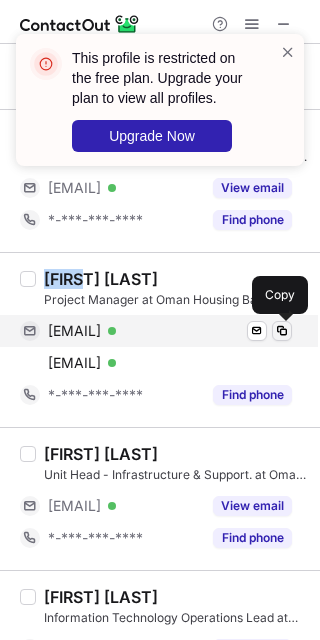 click at bounding box center (282, 331) 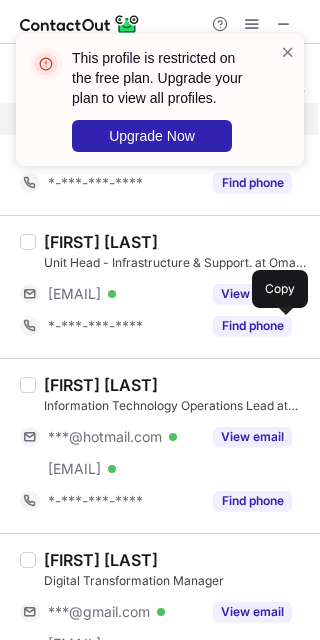 scroll, scrollTop: 1773, scrollLeft: 0, axis: vertical 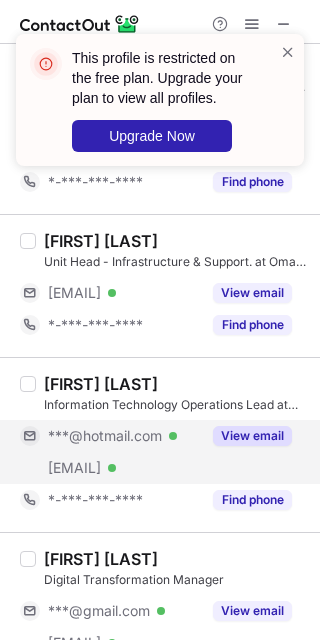 click on "View email" at bounding box center [246, 436] 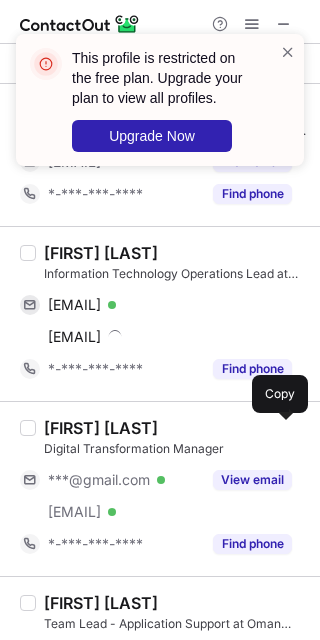 scroll, scrollTop: 1914, scrollLeft: 0, axis: vertical 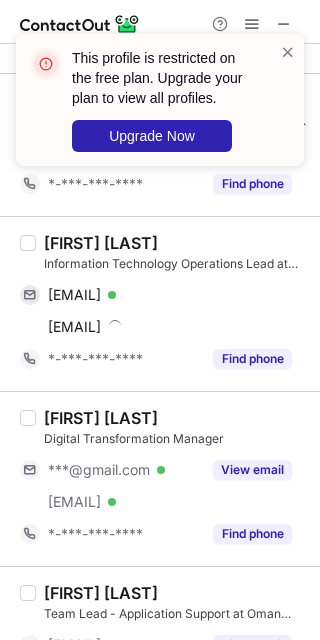 click on "Omar Al-Mahruqi" at bounding box center (101, 243) 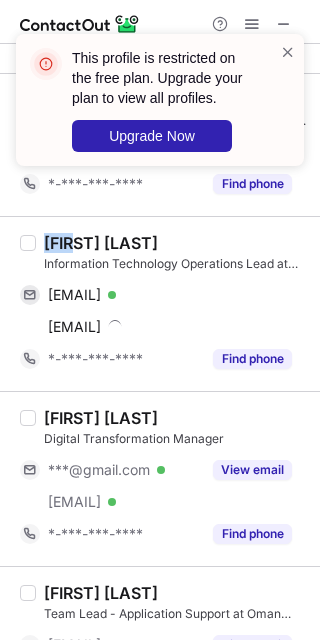 click on "Omar Al-Mahruqi" at bounding box center [101, 243] 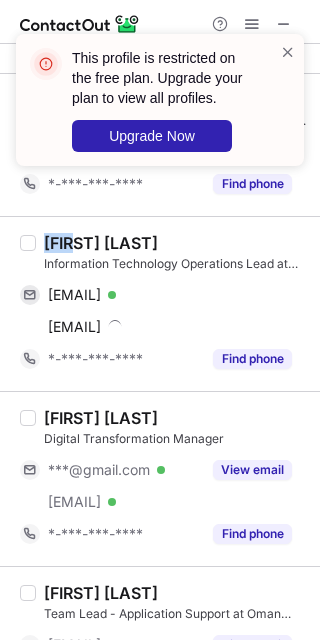 copy on "Omar" 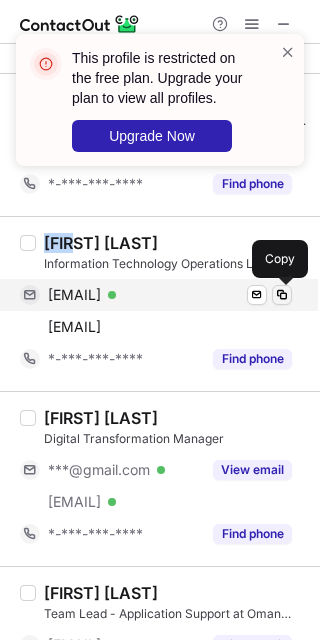 click at bounding box center (282, 295) 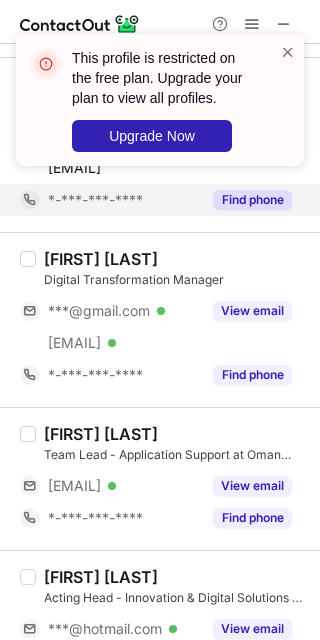 scroll, scrollTop: 2100, scrollLeft: 0, axis: vertical 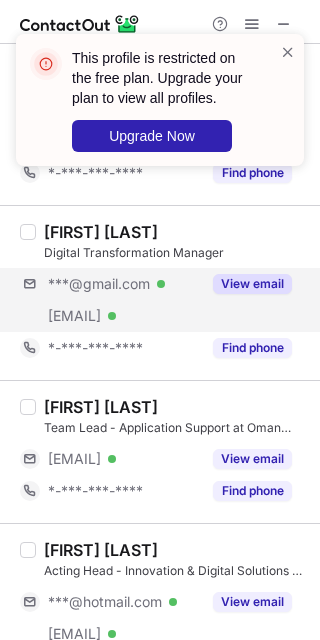 click on "***@gmail.com Verified ***@ohb.co.om Verified View email" at bounding box center [164, 300] 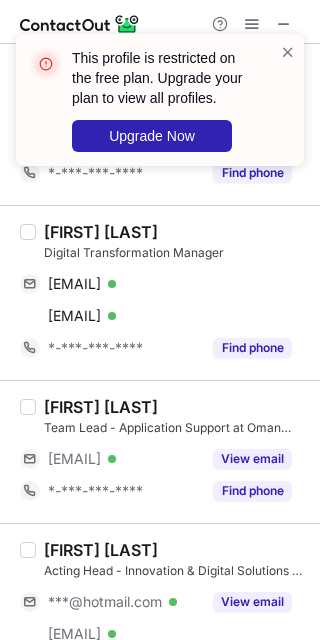 click on "Anand Srinivasan" at bounding box center [101, 232] 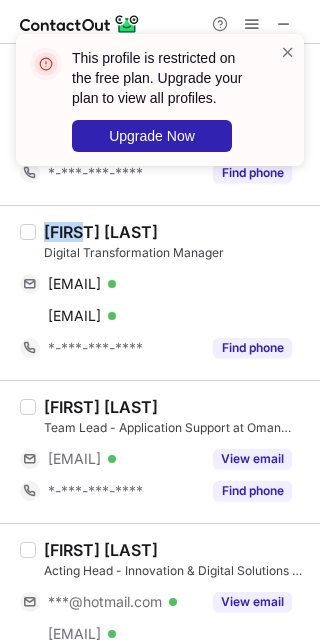 click on "Anand Srinivasan" at bounding box center (101, 232) 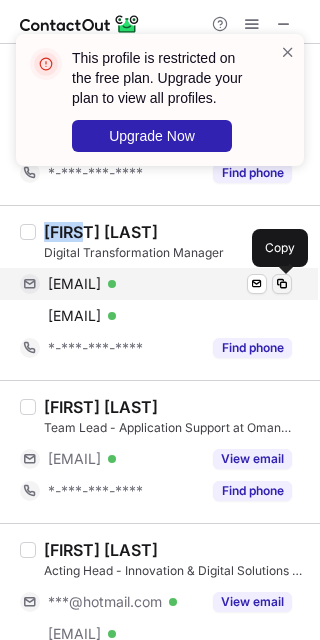 click at bounding box center (282, 284) 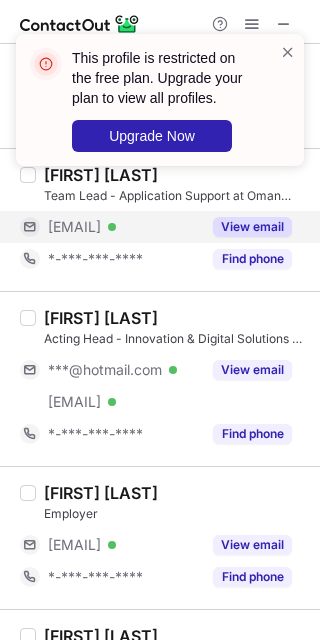scroll, scrollTop: 2342, scrollLeft: 0, axis: vertical 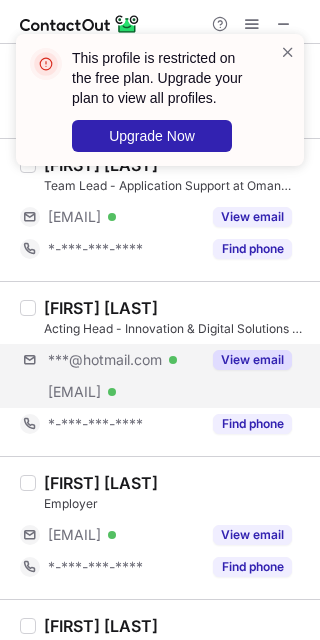 click on "***@hotmail.com Verified ***@ohb.co.om Verified View email" at bounding box center [164, 376] 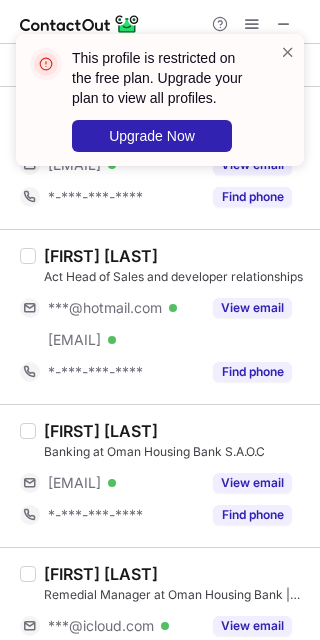 scroll, scrollTop: 3002, scrollLeft: 0, axis: vertical 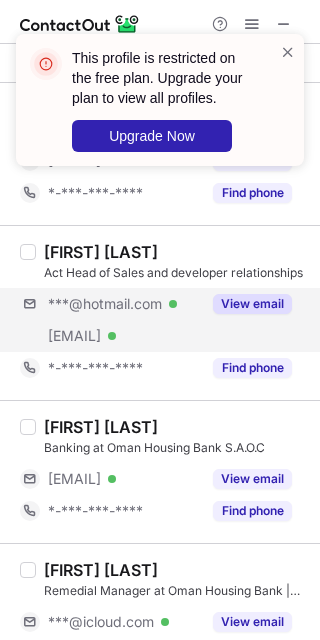 click on "***@hotmail.com Verified ***@ohb.co.om Verified View email" at bounding box center (164, 320) 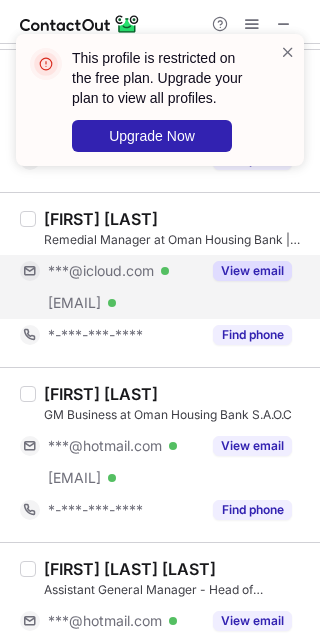 scroll, scrollTop: 3398, scrollLeft: 0, axis: vertical 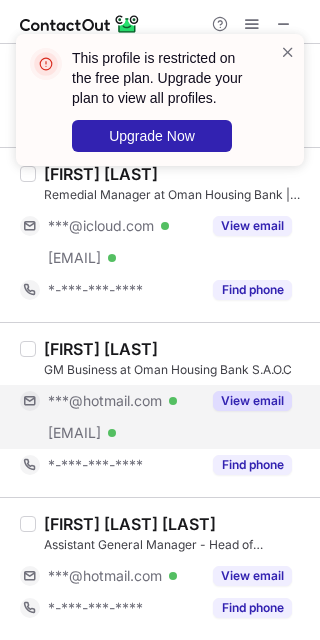 click on "View email" at bounding box center (252, 401) 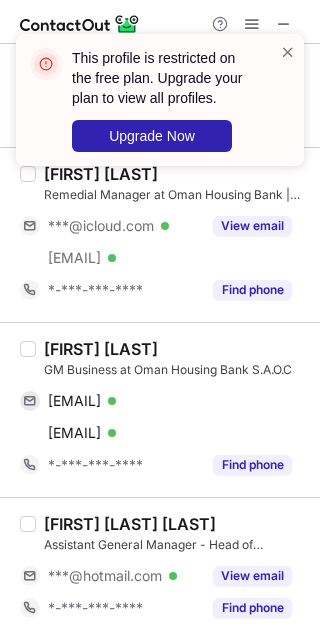 click on "Arif Al Zaabi" at bounding box center [101, 349] 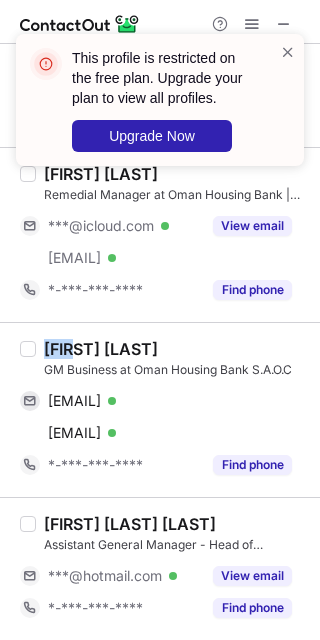 click on "Arif Al Zaabi" at bounding box center (101, 349) 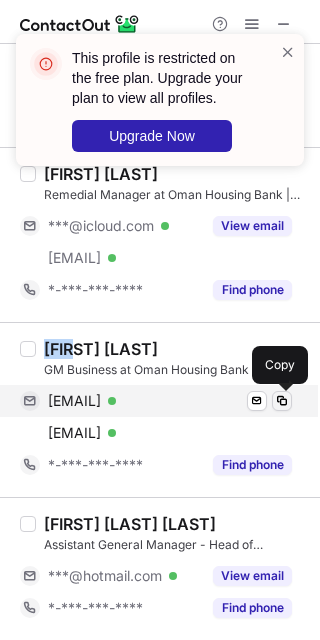 click at bounding box center (282, 401) 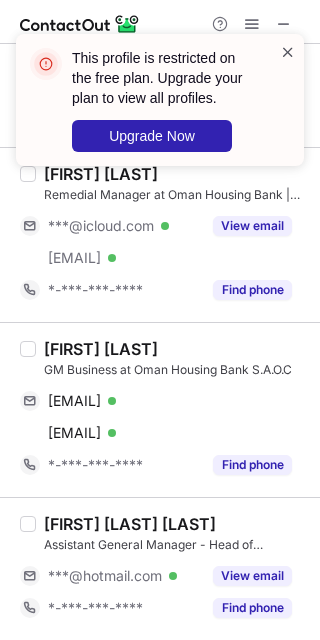 click at bounding box center (288, 52) 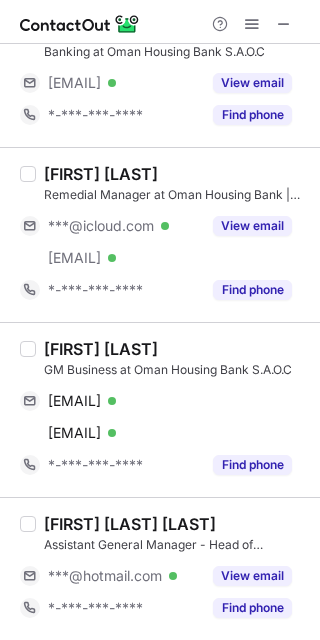 click at bounding box center [284, 24] 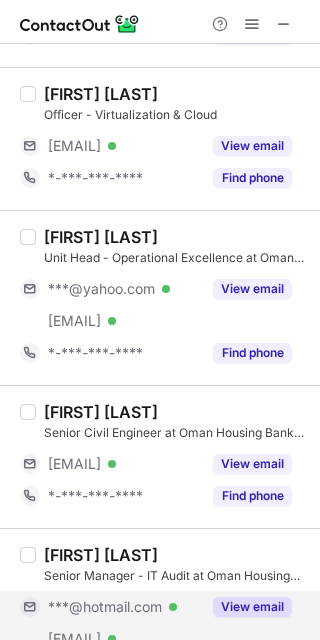 scroll, scrollTop: 0, scrollLeft: 0, axis: both 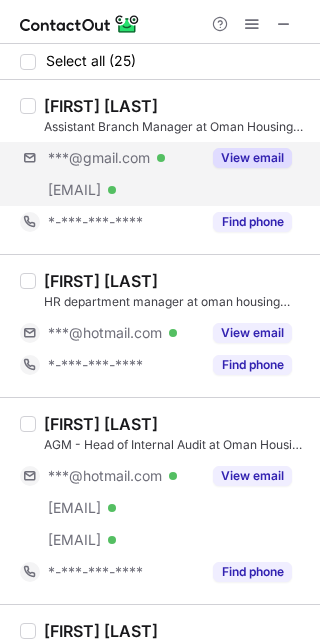 click on "***@gmail.com Verified ***@ohb.co.om Verified View email" at bounding box center [164, 174] 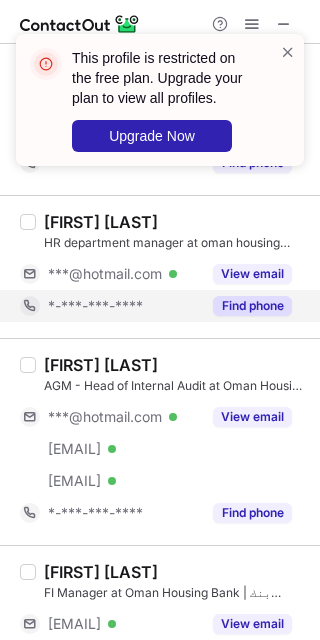 scroll, scrollTop: 58, scrollLeft: 0, axis: vertical 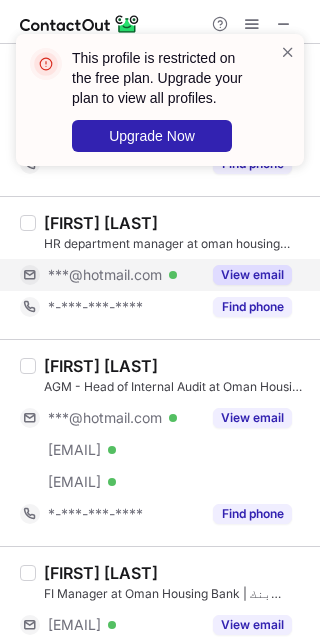 click on "View email" at bounding box center [252, 275] 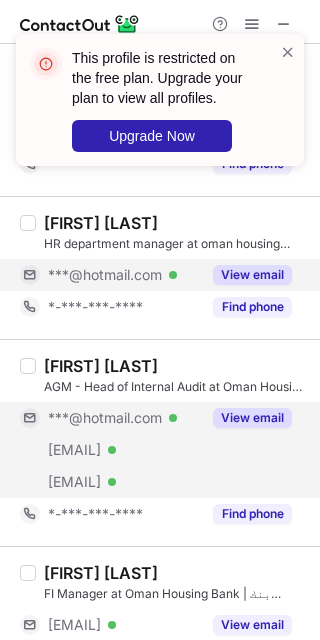 click on "View email" at bounding box center [252, 418] 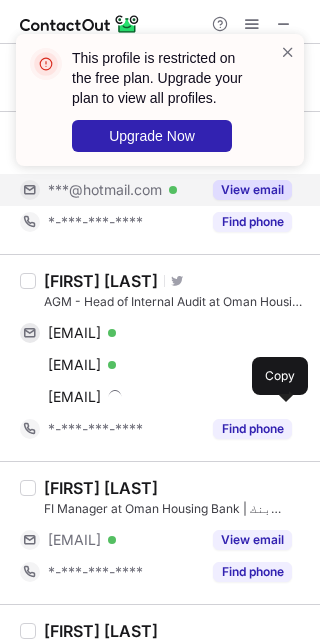 scroll, scrollTop: 144, scrollLeft: 0, axis: vertical 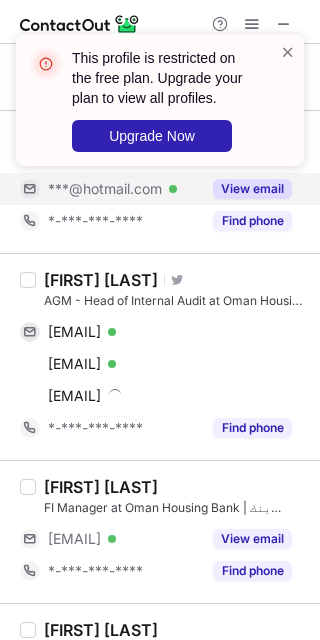 click on "Badar Al Raisi" at bounding box center [101, 280] 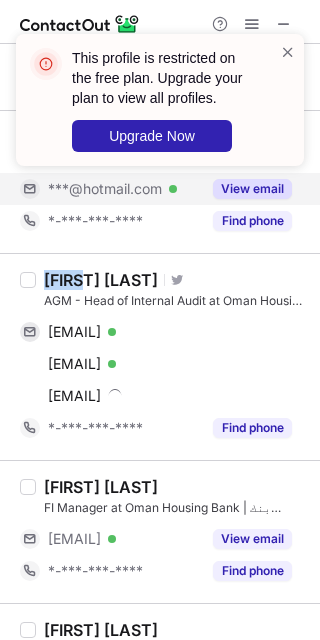 click on "Badar Al Raisi" at bounding box center (101, 280) 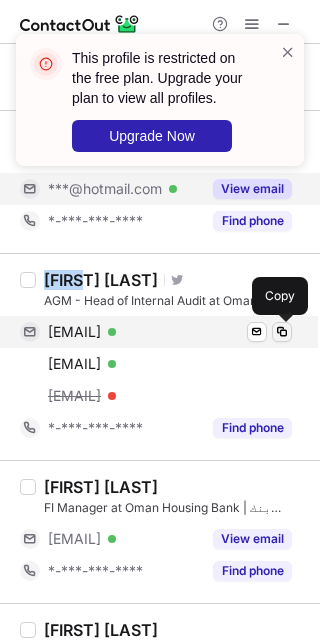 click at bounding box center [282, 332] 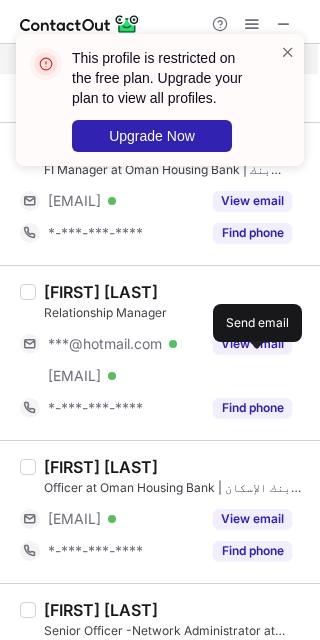 scroll, scrollTop: 451, scrollLeft: 0, axis: vertical 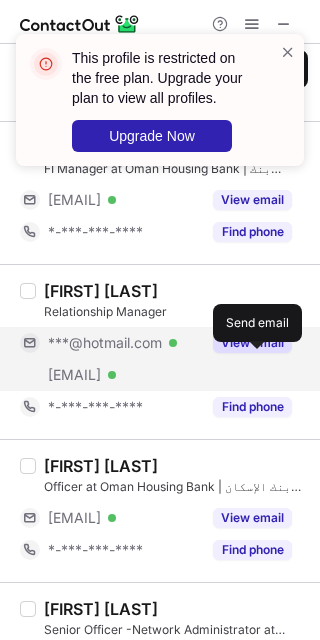 click on "View email" at bounding box center [246, 343] 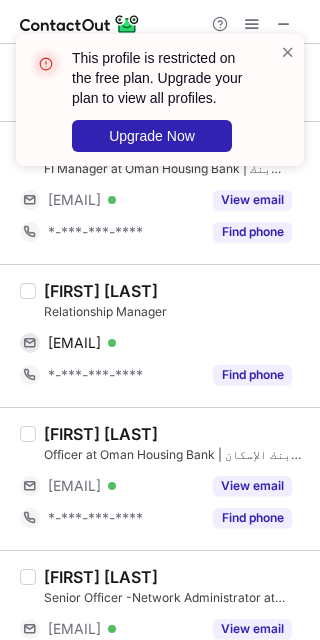 click on "Badran Al Barwani" at bounding box center (101, 291) 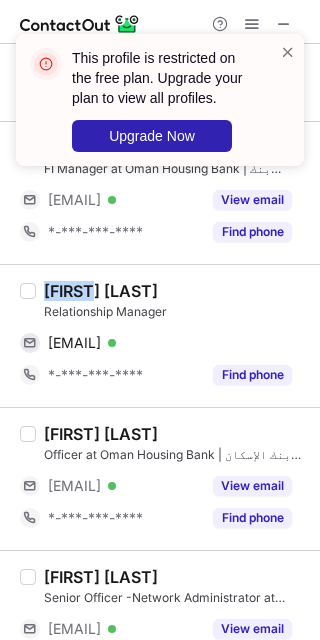 click on "Badran Al Barwani" at bounding box center [101, 291] 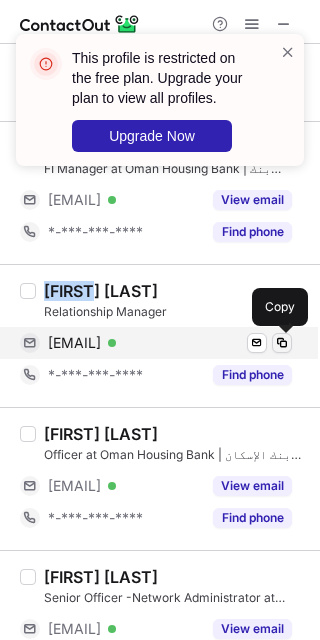 click at bounding box center (282, 343) 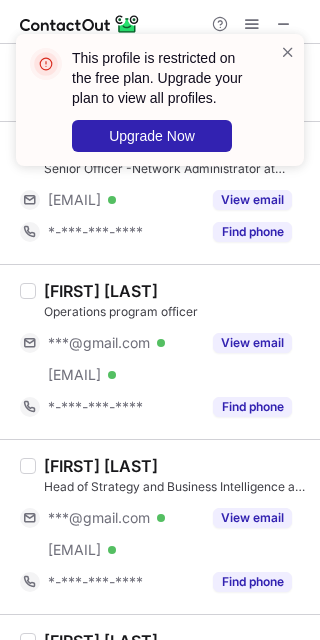 scroll, scrollTop: 884, scrollLeft: 0, axis: vertical 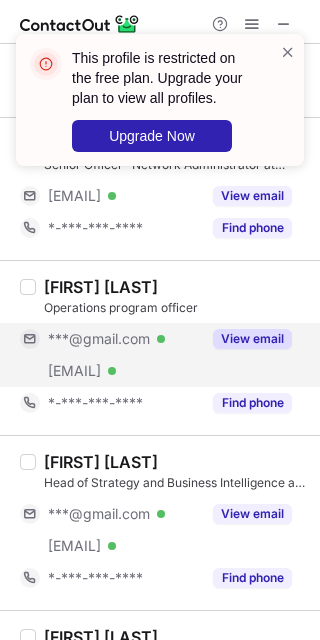click on "View email" at bounding box center [252, 339] 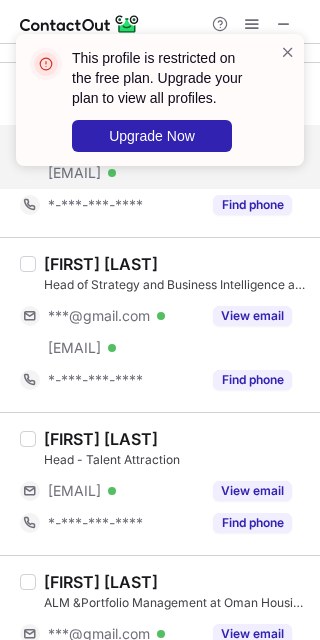 scroll, scrollTop: 1083, scrollLeft: 0, axis: vertical 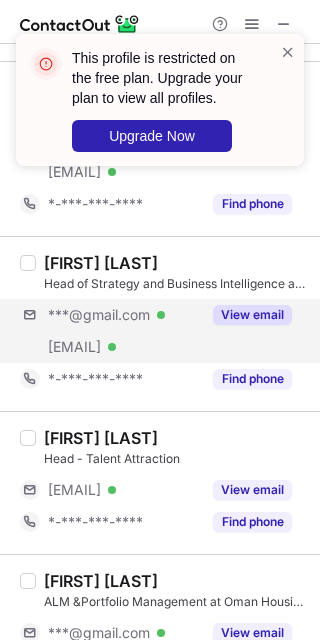 click on "***@gmail.com Verified ***@ohb.co.om Verified View email" at bounding box center (164, 331) 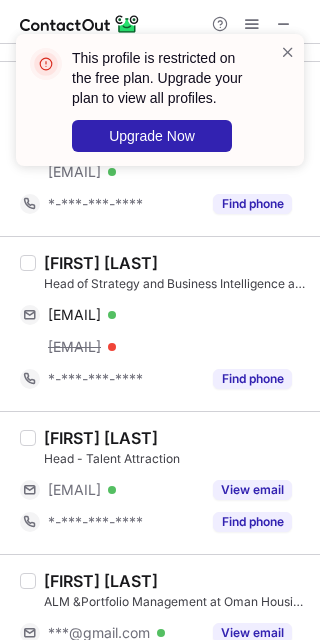 click on "Khulood Al Raisi Head of Strategy and Business Intelligence at Oman Housing Bank | بنك الإسكان العُماني khuloodalraisi@gmail.com Verified Send email Copy khulood@ohb.co.om *-***-***-**** Find phone" at bounding box center [160, 323] 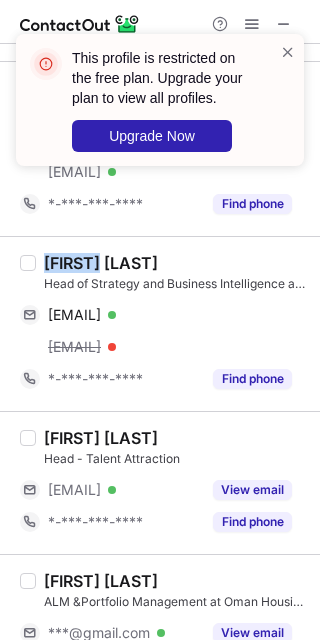click on "Khulood Al Raisi Head of Strategy and Business Intelligence at Oman Housing Bank | بنك الإسكان العُماني khuloodalraisi@gmail.com Verified Send email Copy khulood@ohb.co.om *-***-***-**** Find phone" at bounding box center [160, 323] 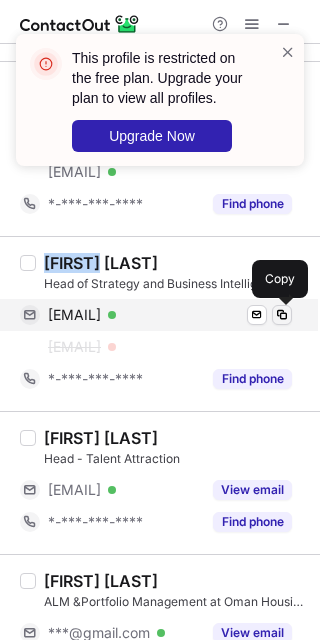 click at bounding box center [282, 315] 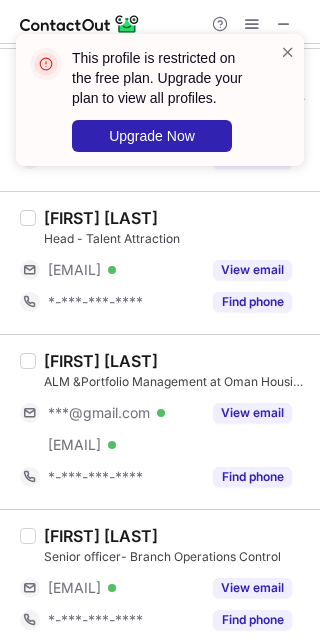 scroll, scrollTop: 1282, scrollLeft: 0, axis: vertical 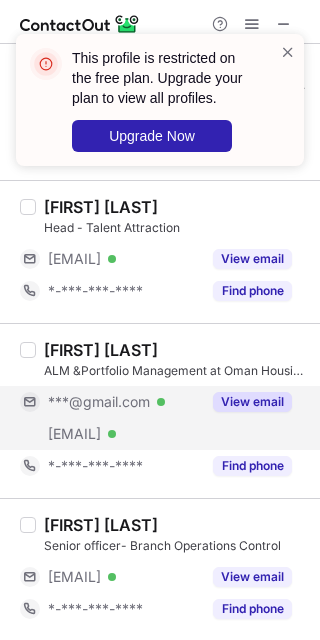 click on "View email" at bounding box center (252, 402) 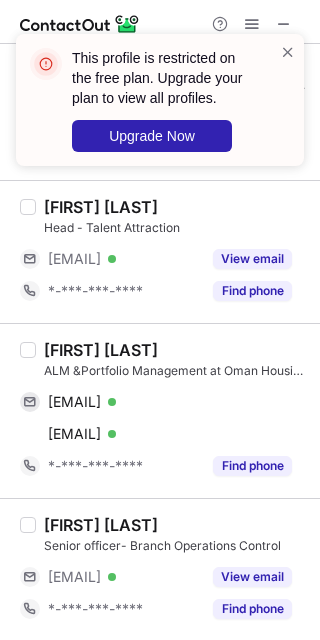 click on "Alok Paliwal" at bounding box center [101, 350] 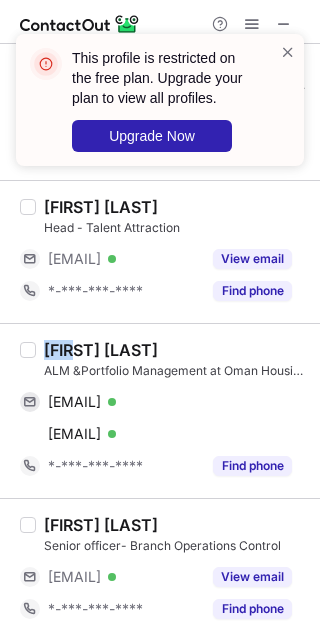click on "Alok Paliwal" at bounding box center (101, 350) 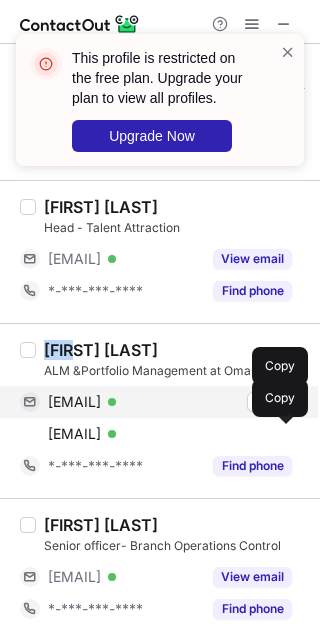 click at bounding box center (282, 402) 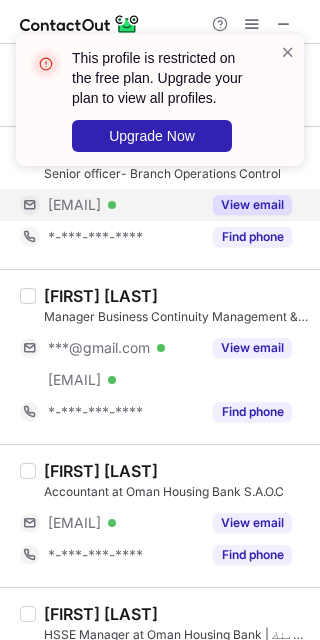 scroll, scrollTop: 1655, scrollLeft: 0, axis: vertical 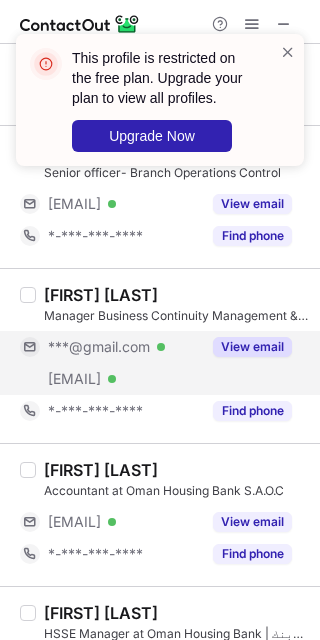 click on "View email" at bounding box center [252, 347] 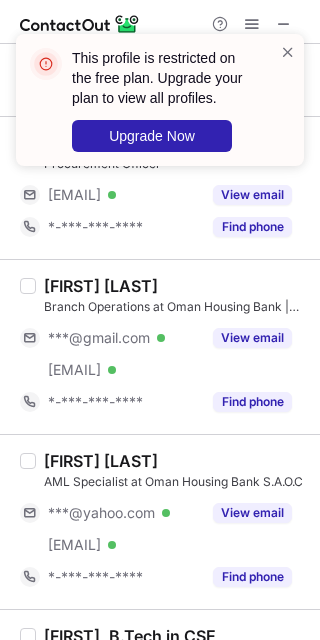 scroll, scrollTop: 2530, scrollLeft: 0, axis: vertical 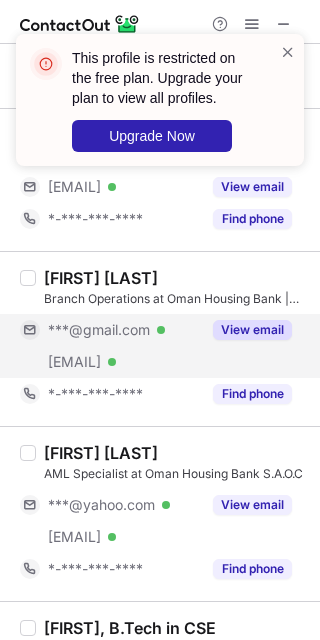 click on "View email" at bounding box center (252, 330) 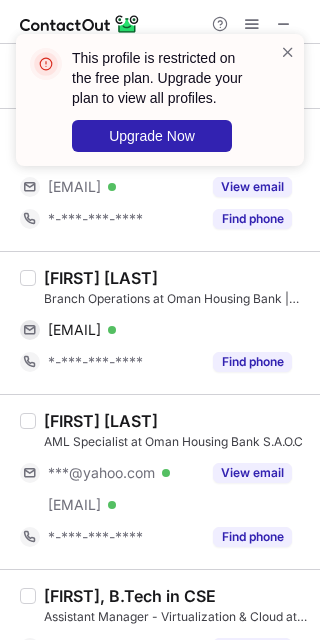 click on "Almundhir Ambusaidi" at bounding box center [101, 278] 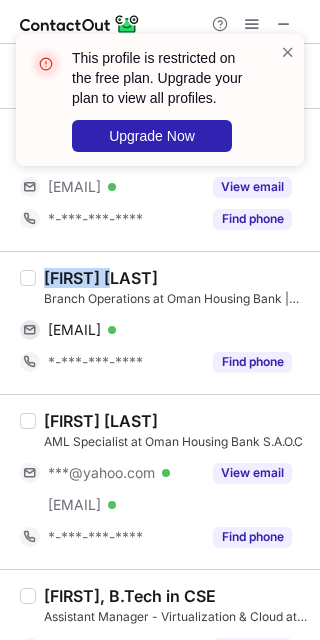 click on "Almundhir Ambusaidi" at bounding box center [101, 278] 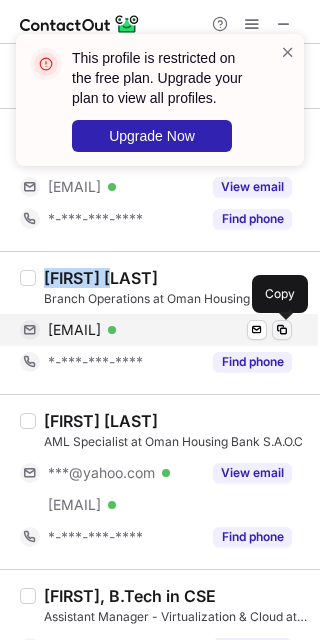 click at bounding box center [282, 330] 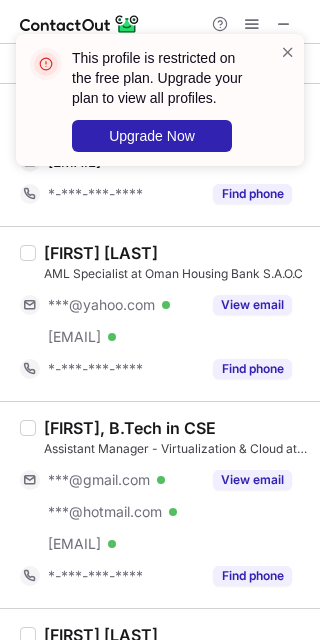 scroll, scrollTop: 2703, scrollLeft: 0, axis: vertical 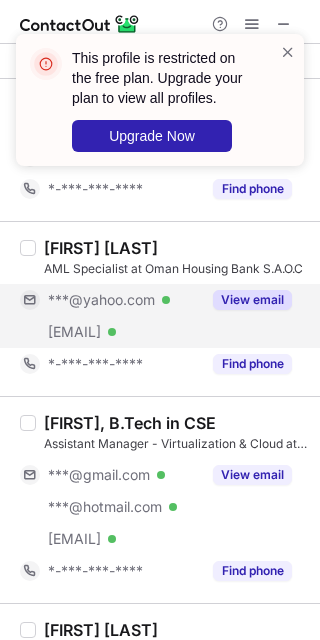 click on "View email" at bounding box center (246, 300) 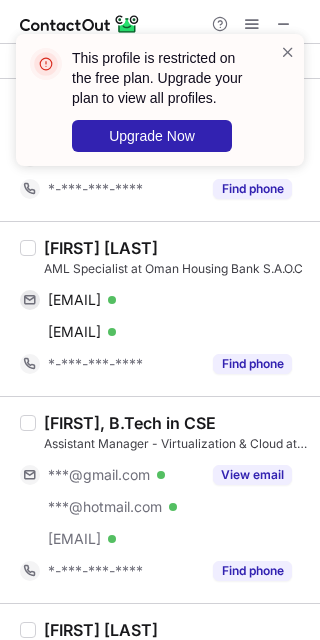 click on "faris Al naamani" at bounding box center (101, 248) 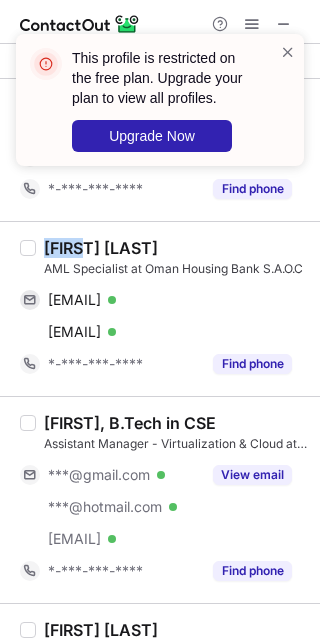 click on "faris Al naamani" at bounding box center (101, 248) 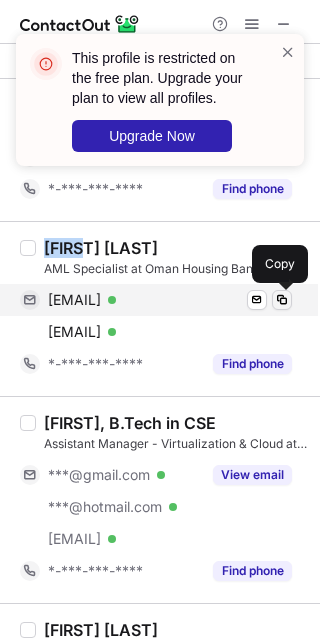 click at bounding box center [282, 300] 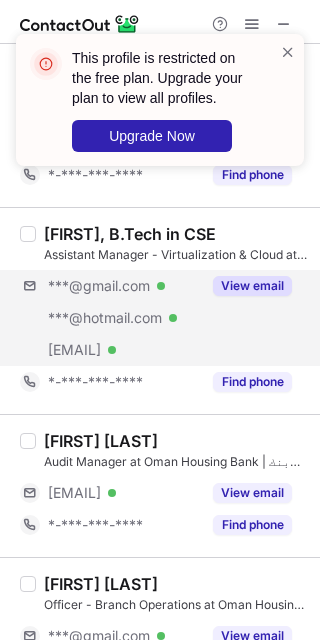 scroll, scrollTop: 2893, scrollLeft: 0, axis: vertical 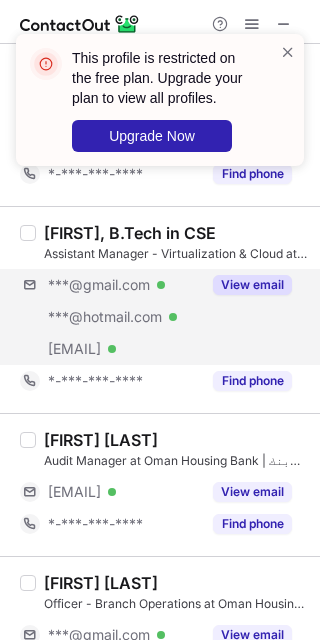 click on "***@gmail.com Verified ***@hotmail.com Verified ***@ohb.co.om Verified View email" at bounding box center (164, 317) 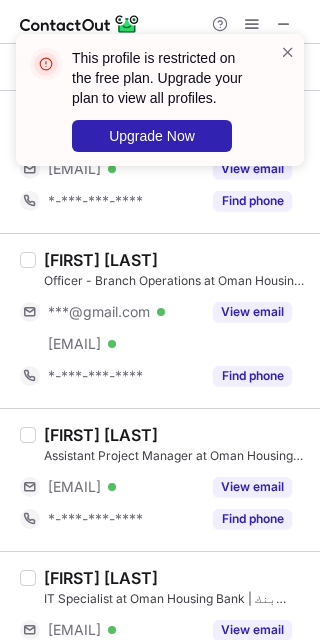 scroll, scrollTop: 3218, scrollLeft: 0, axis: vertical 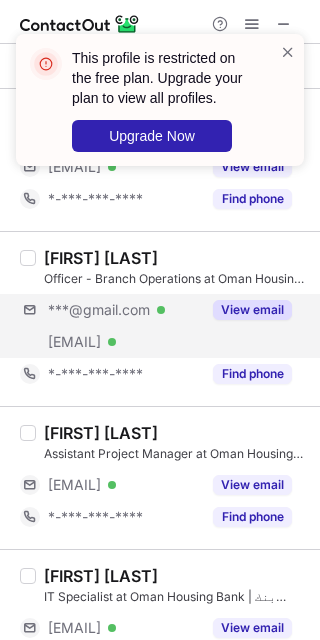 click on "***@gmail.com Verified ***@ohb.co.om Verified View email" at bounding box center [164, 326] 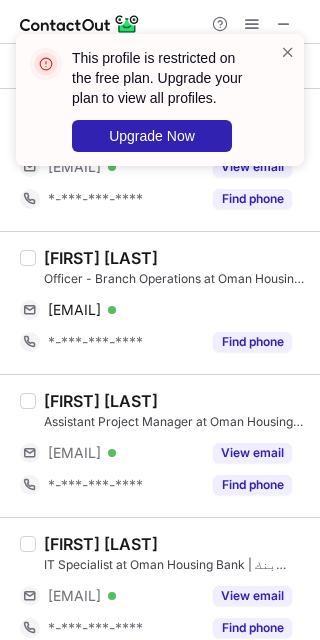 click on "mariya AL-Riyami" at bounding box center [101, 258] 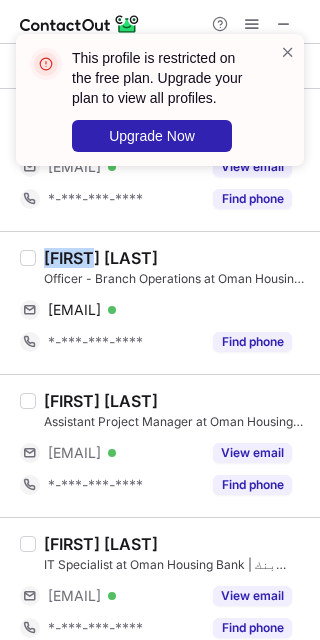 click on "mariya AL-Riyami" at bounding box center (101, 258) 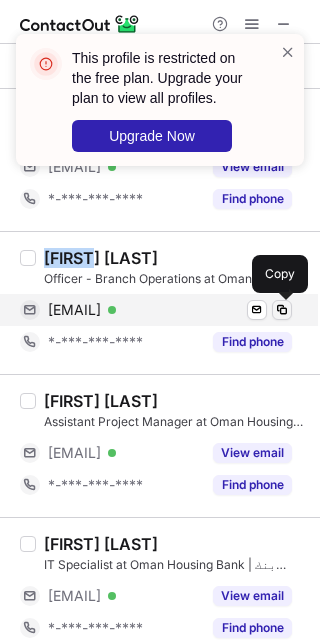 click at bounding box center (282, 310) 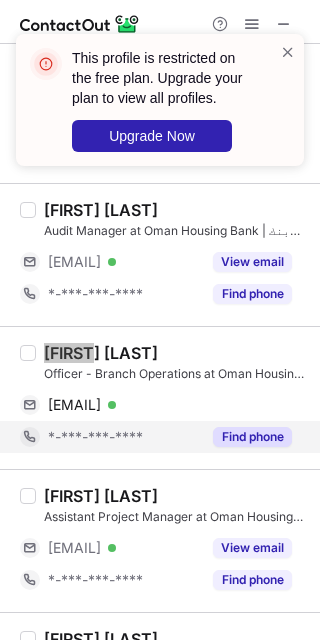 scroll, scrollTop: 3238, scrollLeft: 0, axis: vertical 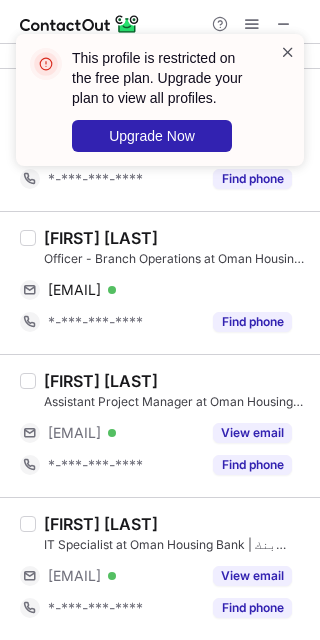 click at bounding box center (288, 52) 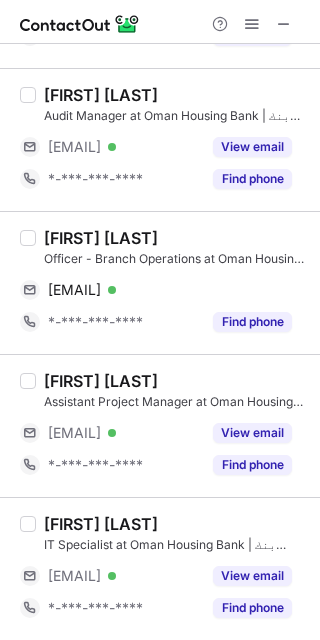 click at bounding box center (284, 24) 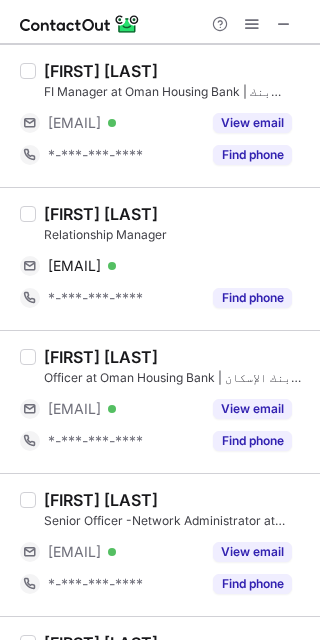 scroll, scrollTop: 0, scrollLeft: 0, axis: both 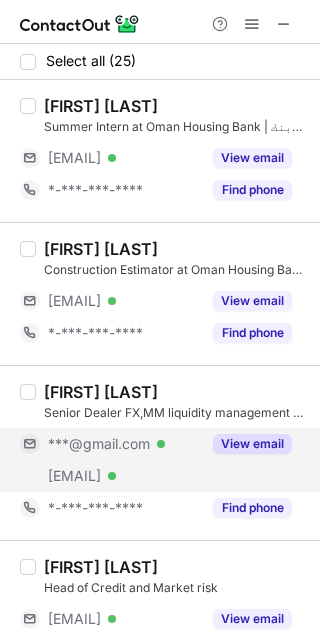 click on "View email" at bounding box center (252, 444) 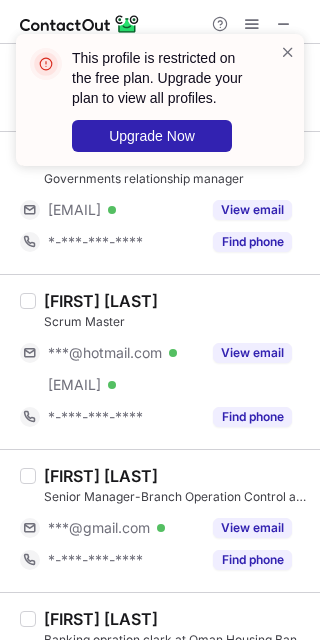 scroll, scrollTop: 1736, scrollLeft: 0, axis: vertical 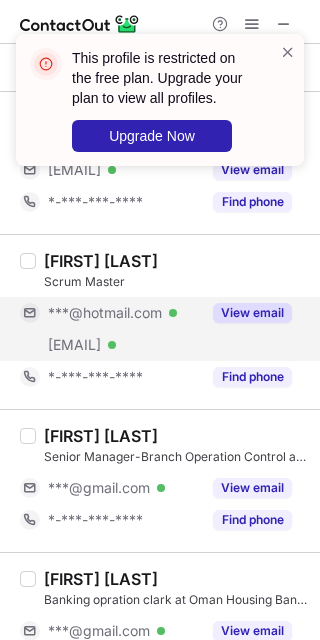 click on "View email" at bounding box center [246, 313] 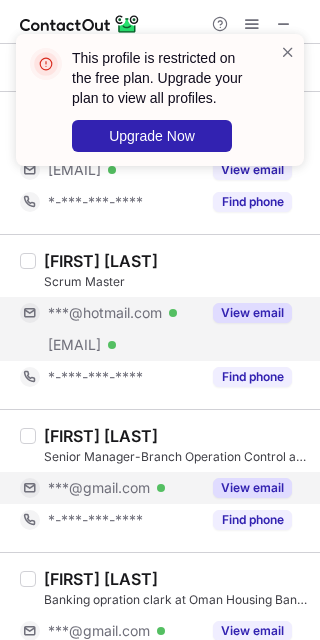 click on "View email" at bounding box center (252, 488) 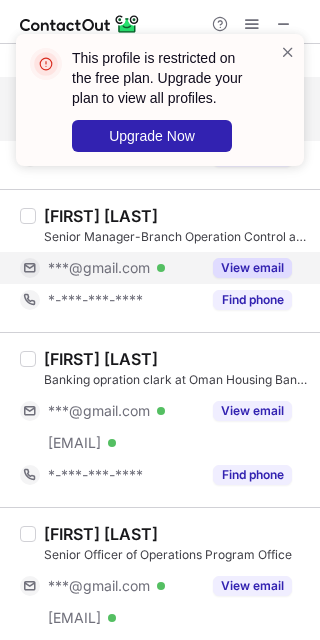 scroll, scrollTop: 1957, scrollLeft: 0, axis: vertical 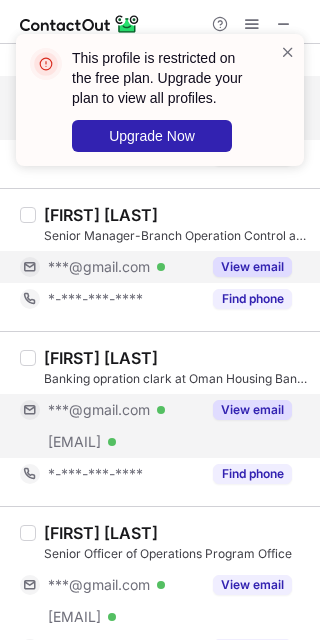 click on "View email" at bounding box center [252, 410] 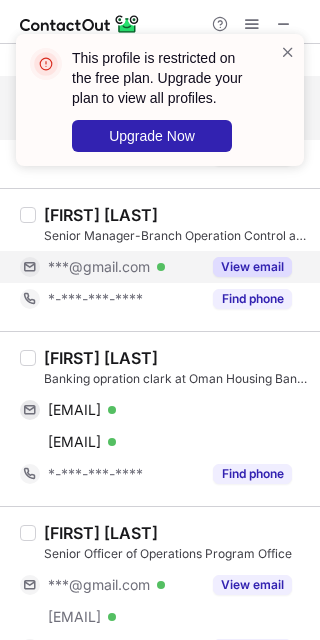 click on "Marwa Ahmed Banking opration clark at Oman Housing Bank | بنك الإسكان العُماني marwaliwa997@gmail.com Verified Send email Copy marwa@ohb.co.om Verified Send email Copy *-***-***-**** Find phone" at bounding box center [160, 418] 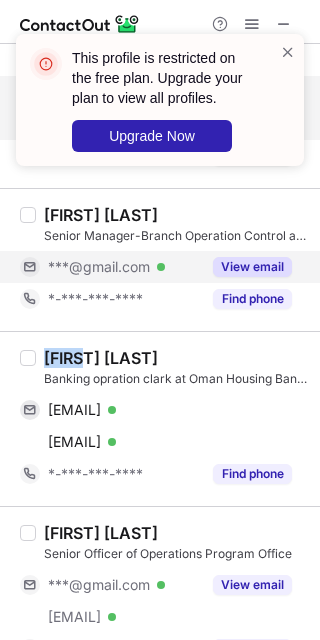 click on "Marwa Ahmed Banking opration clark at Oman Housing Bank | بنك الإسكان العُماني marwaliwa997@gmail.com Verified Send email Copy marwa@ohb.co.om Verified Send email Copy *-***-***-**** Find phone" at bounding box center [160, 418] 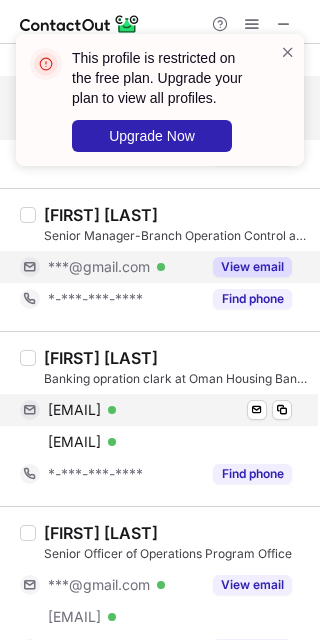 click on "marwaliwa997@gmail.com Verified Send email Copy" at bounding box center [156, 410] 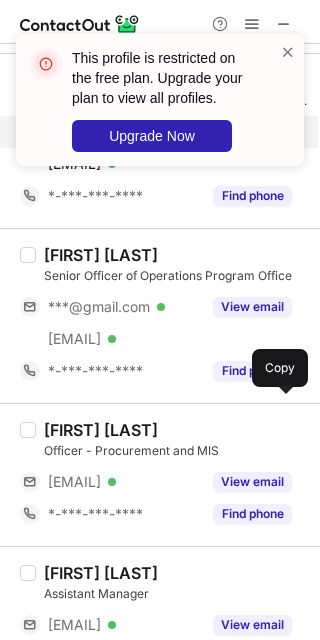 scroll, scrollTop: 2278, scrollLeft: 0, axis: vertical 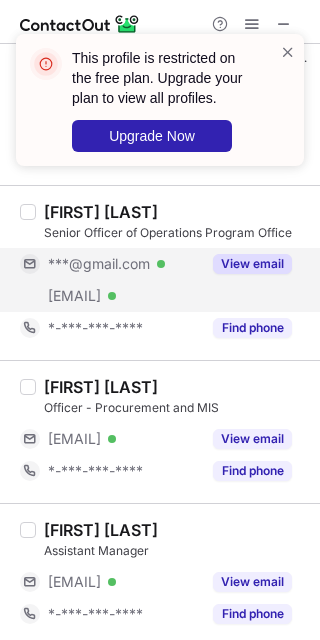 click on "View email" at bounding box center (246, 264) 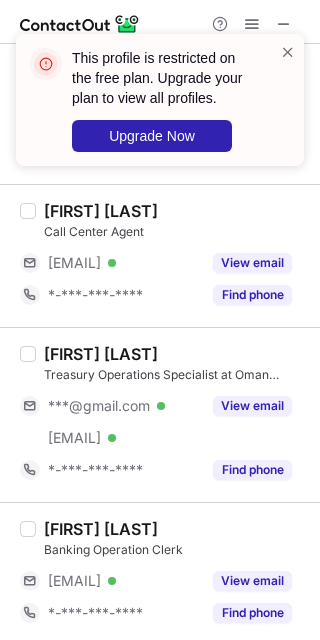 scroll, scrollTop: 3027, scrollLeft: 0, axis: vertical 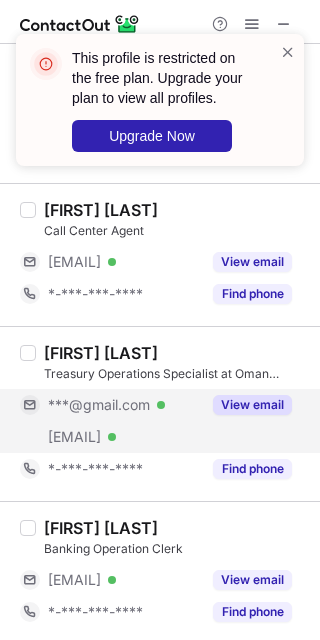 click on "View email" at bounding box center [252, 405] 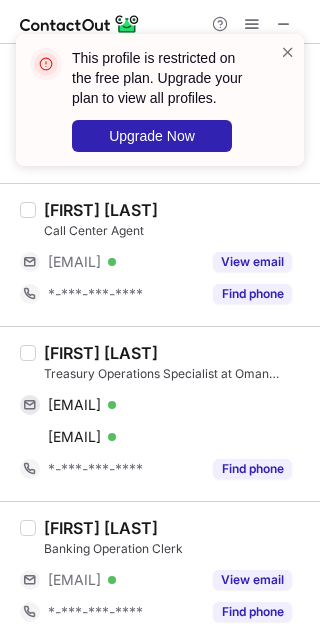 click on "Hajer Allawati" at bounding box center (101, 353) 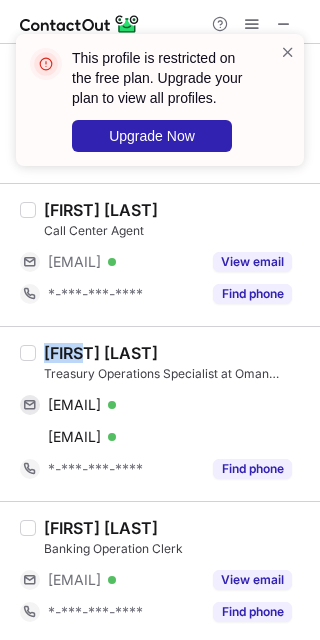 click on "Hajer Allawati" at bounding box center (101, 353) 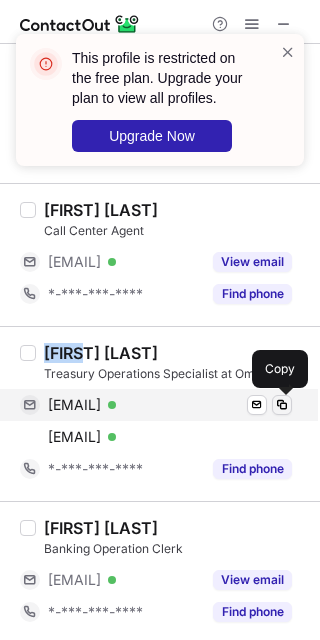 click at bounding box center (282, 405) 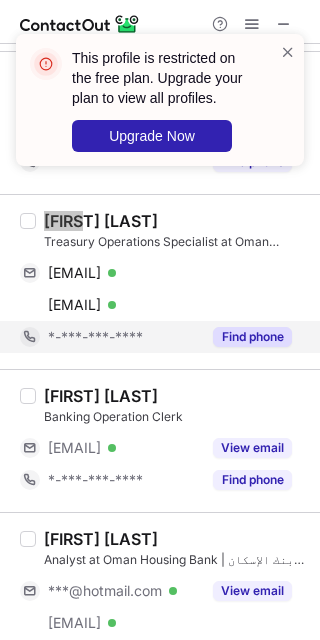 scroll, scrollTop: 3206, scrollLeft: 0, axis: vertical 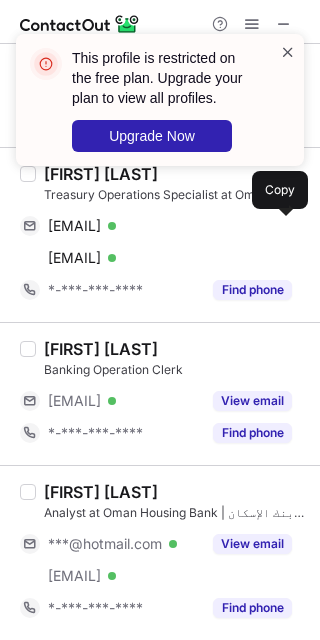 click at bounding box center [288, 52] 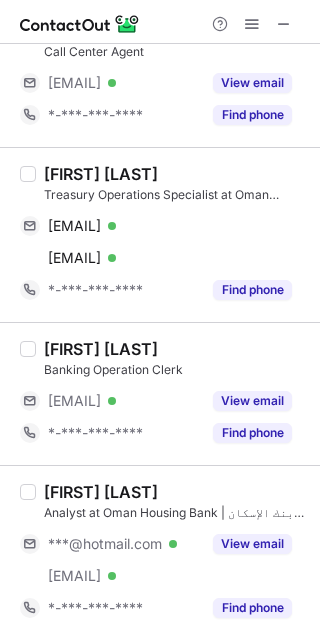 click at bounding box center (284, 24) 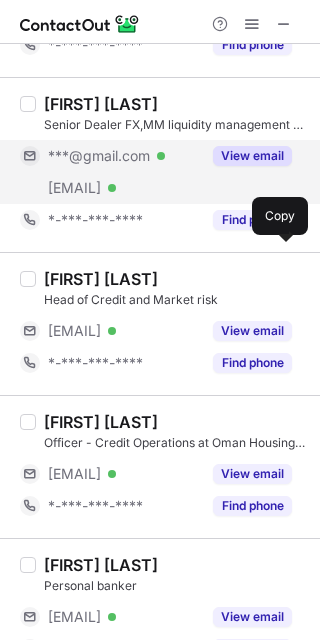 scroll, scrollTop: 0, scrollLeft: 0, axis: both 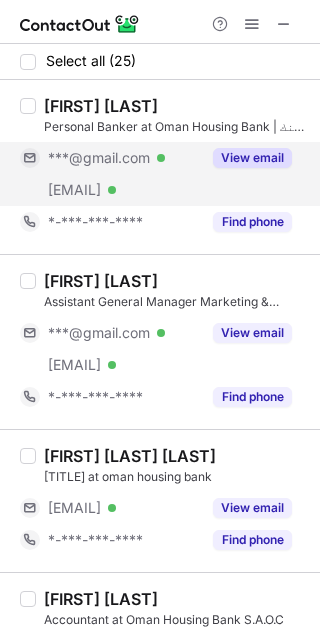 click on "View email" at bounding box center (252, 158) 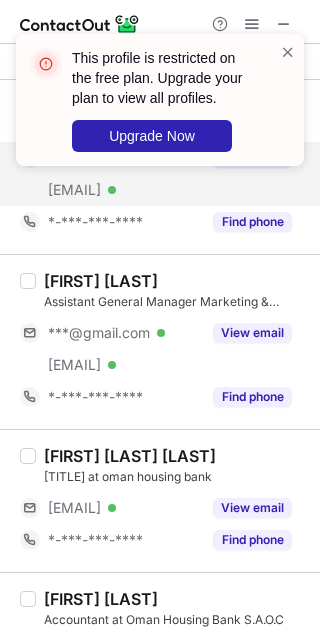 click on "Murtadha Al Lawati Assistant General Manager Marketing & Corporate Communications at Oman Housing Bank S.A.O.C ***@gmail.com Verified ***@ohb.co.om Verified View email *-***-***-**** Find phone" at bounding box center (172, 342) 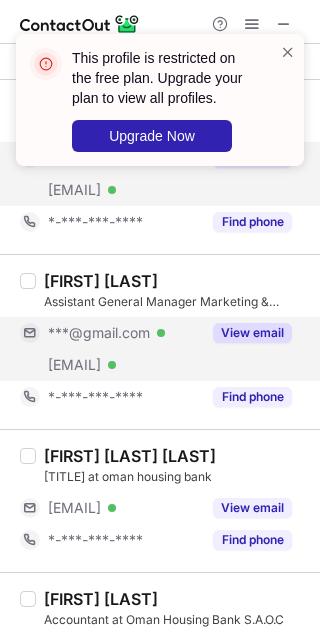 click on "View email" at bounding box center (252, 333) 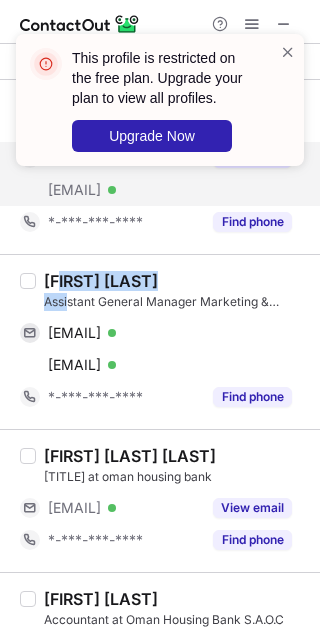 click on "Murtadha Al Lawati Assistant General Manager Marketing & Corporate Communications at Oman Housing Bank S.A.O.C" at bounding box center (176, 291) 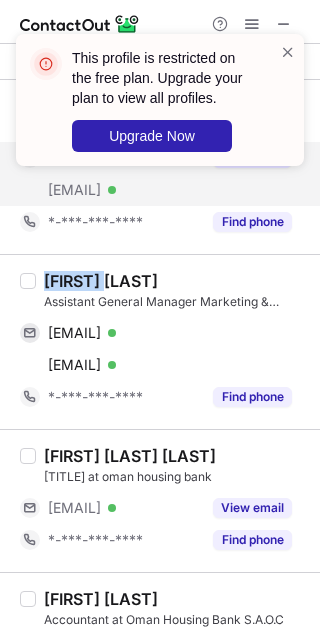 click on "Murtadha Al Lawati" at bounding box center [101, 281] 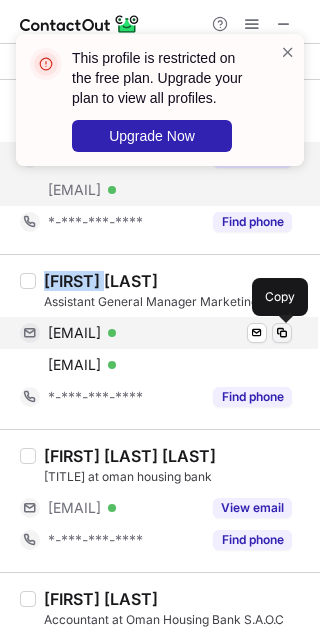 click at bounding box center [282, 333] 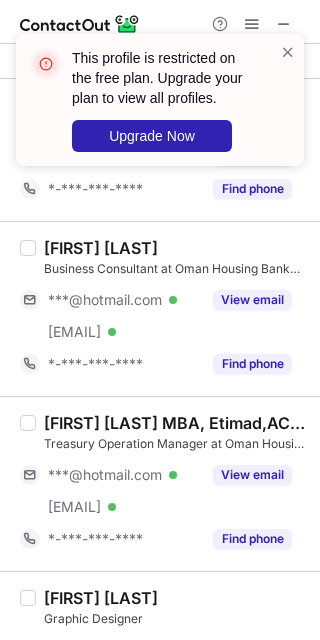 scroll, scrollTop: 1132, scrollLeft: 0, axis: vertical 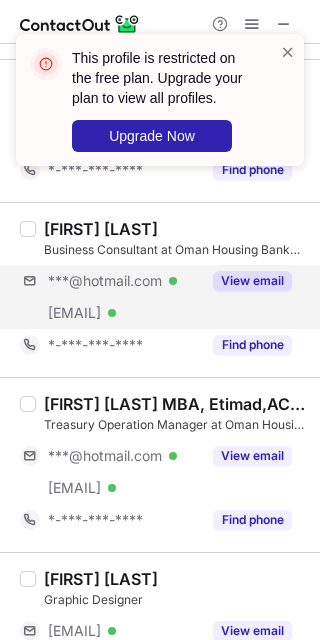 click on "***@hotmail.com Verified ***@ohb.co.om Verified View email" at bounding box center (164, 297) 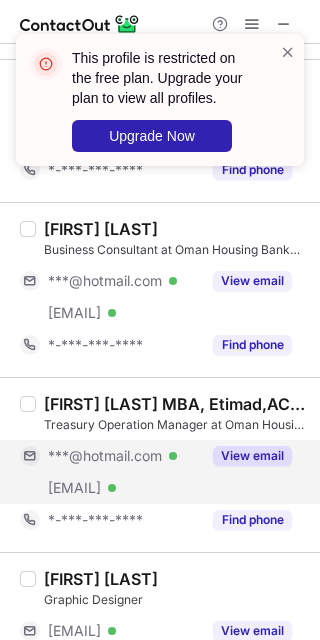 click on "View email" at bounding box center [252, 456] 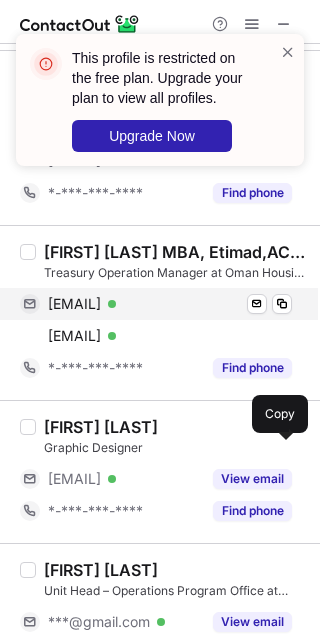 scroll, scrollTop: 1285, scrollLeft: 0, axis: vertical 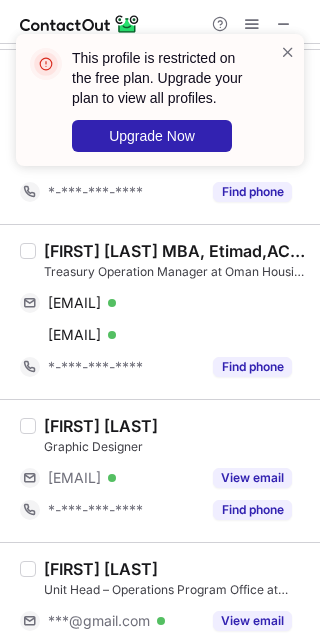 click on "Farha Al Huqani MBA, Etimad,ACI Operations ,ACI dealing" at bounding box center [176, 251] 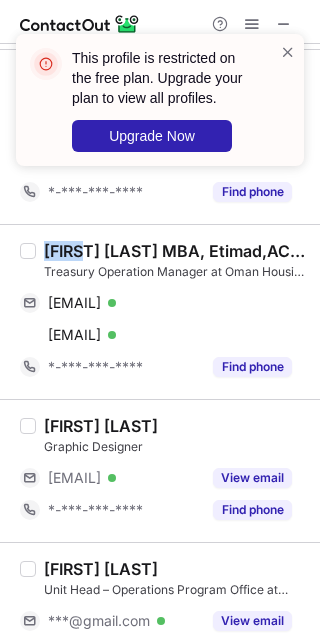 click on "Farha Al Huqani MBA, Etimad,ACI Operations ,ACI dealing" at bounding box center [176, 251] 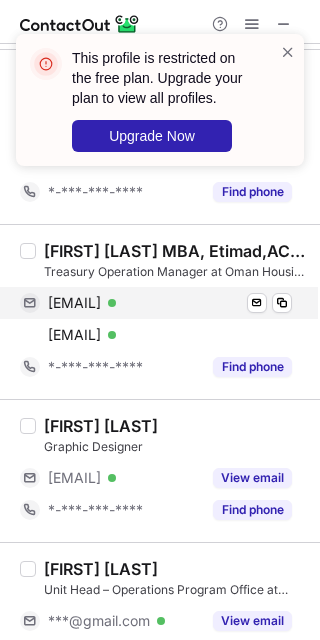 click on "a_farha84@hotmail.com Verified Send email Copy" at bounding box center [156, 303] 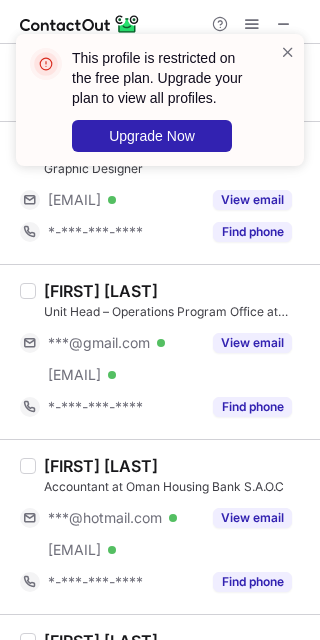 scroll, scrollTop: 1569, scrollLeft: 0, axis: vertical 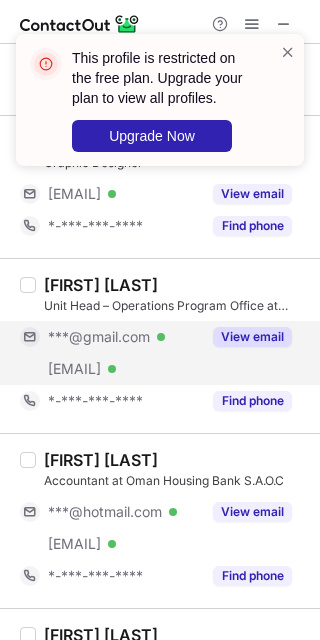 click on "View email" at bounding box center [252, 337] 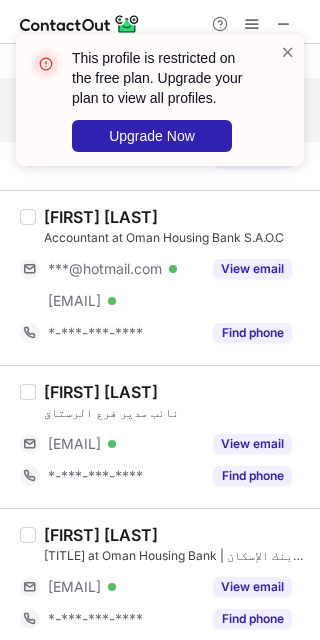 scroll, scrollTop: 1816, scrollLeft: 0, axis: vertical 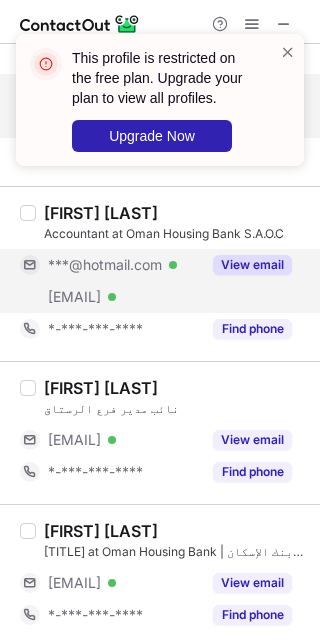 click on "View email" at bounding box center (246, 265) 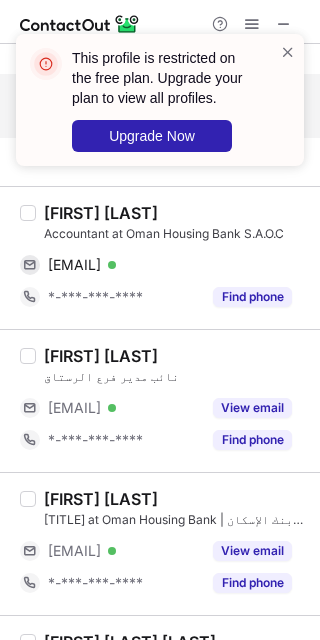 click on "Rahma A." at bounding box center [101, 213] 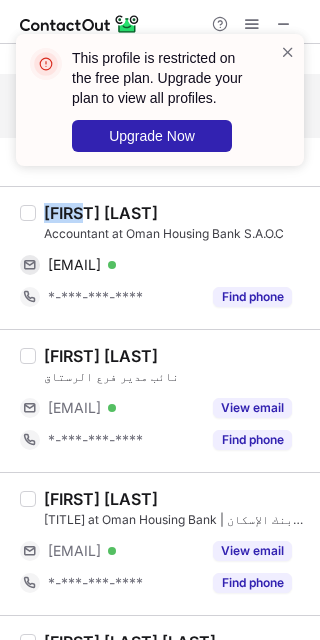 click on "Rahma A." at bounding box center (101, 213) 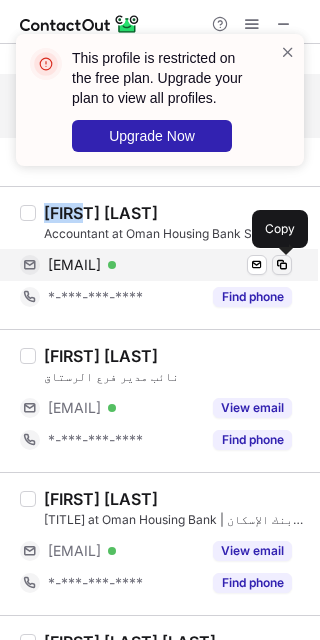 click at bounding box center (282, 265) 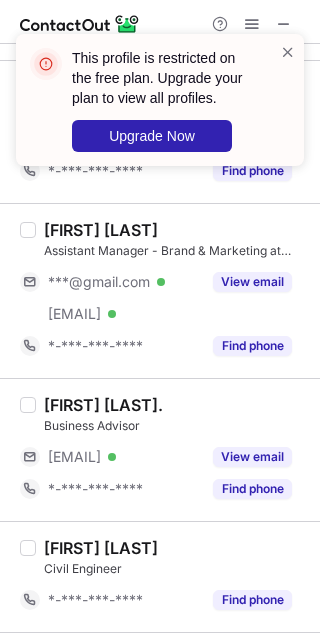 scroll, scrollTop: 2802, scrollLeft: 0, axis: vertical 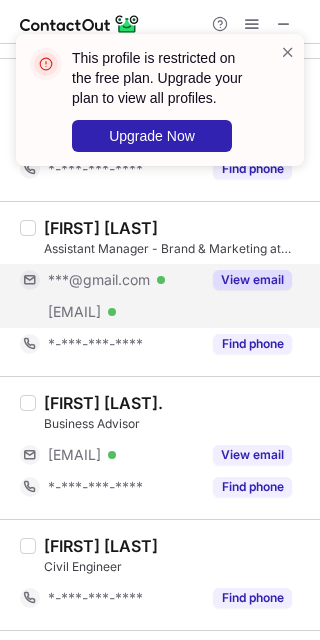 click on "View email" at bounding box center (252, 280) 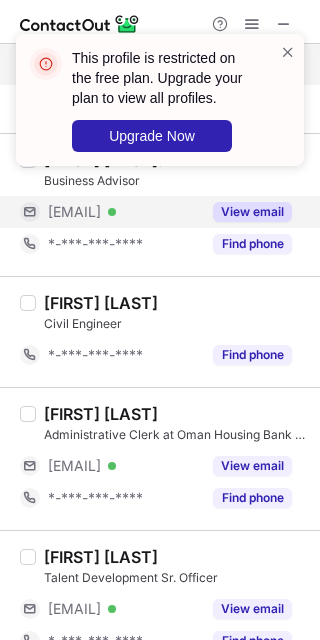 scroll, scrollTop: 3078, scrollLeft: 0, axis: vertical 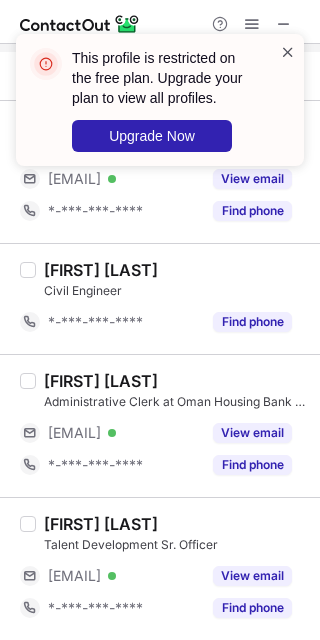 click at bounding box center [288, 52] 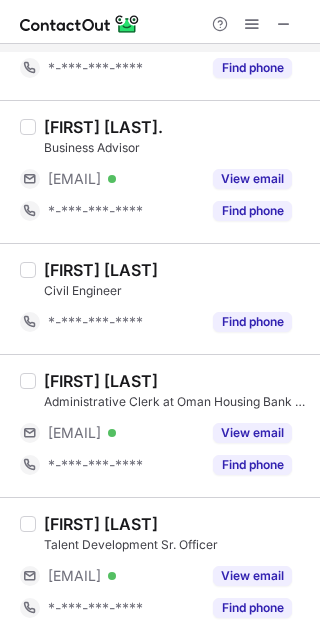 click at bounding box center [252, 24] 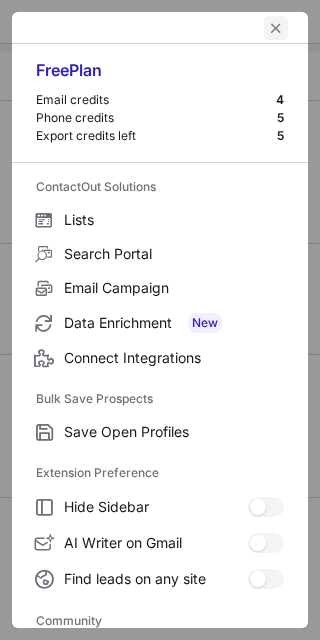 click at bounding box center [276, 28] 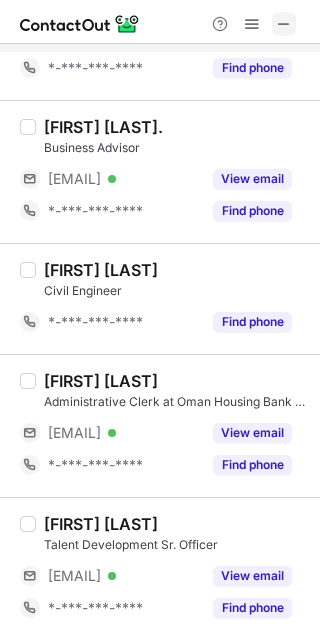 click at bounding box center [284, 24] 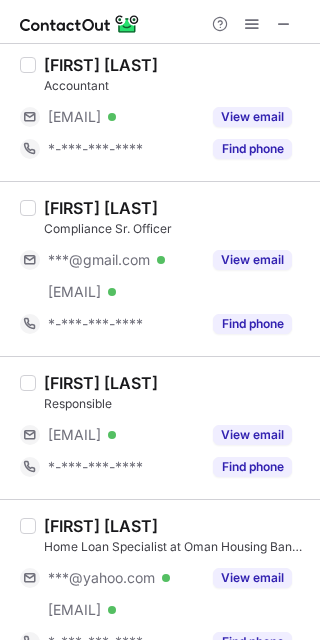 scroll, scrollTop: 0, scrollLeft: 0, axis: both 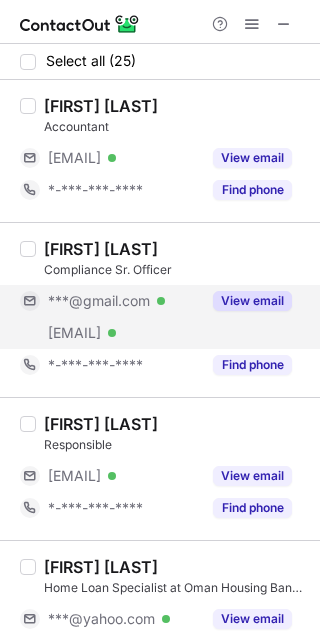 click on "View email" at bounding box center [246, 301] 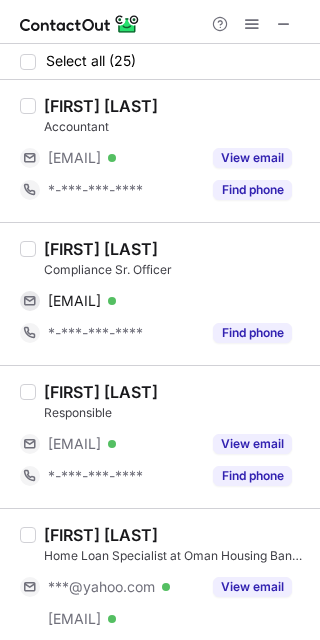 click on "mohammed albahrani" at bounding box center (101, 249) 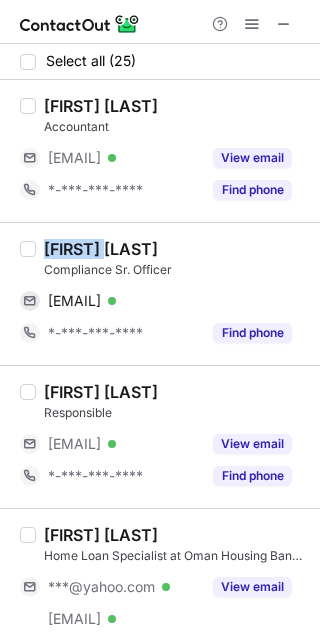 click on "mohammed albahrani" at bounding box center (101, 249) 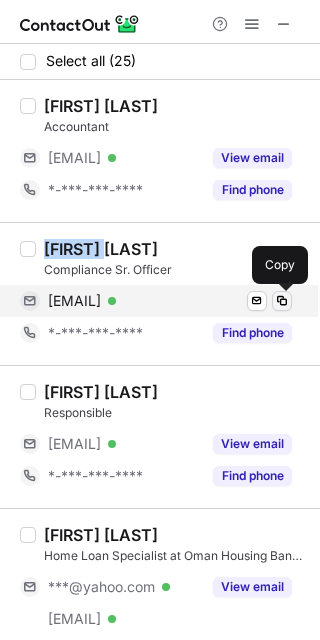 click at bounding box center [282, 301] 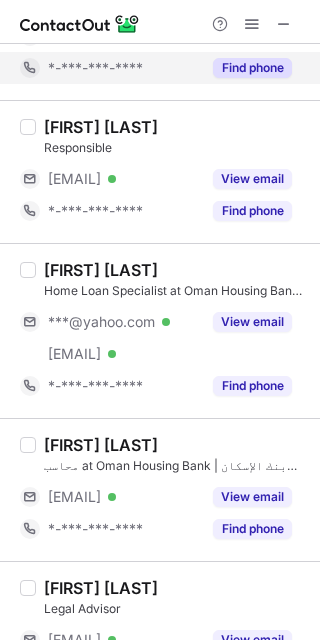 scroll, scrollTop: 270, scrollLeft: 0, axis: vertical 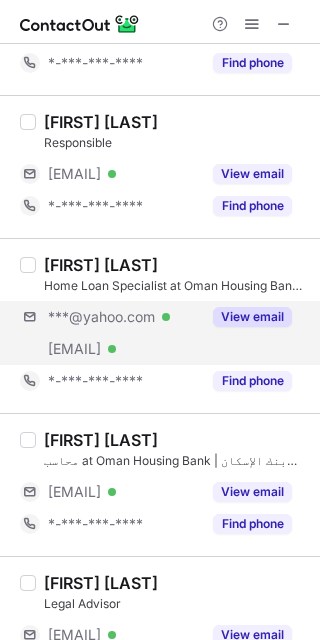 click on "***@yahoo.com Verified ***@ohb.co.om Verified View email" at bounding box center [164, 333] 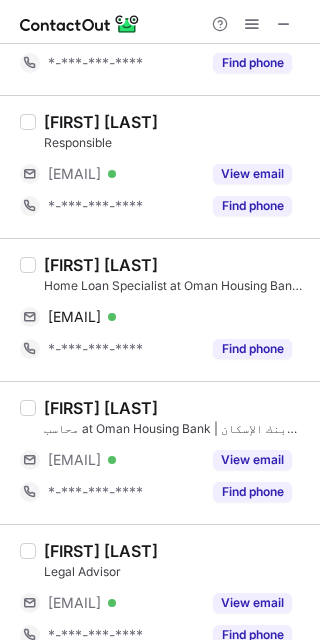 click on "Fatima A." at bounding box center [101, 265] 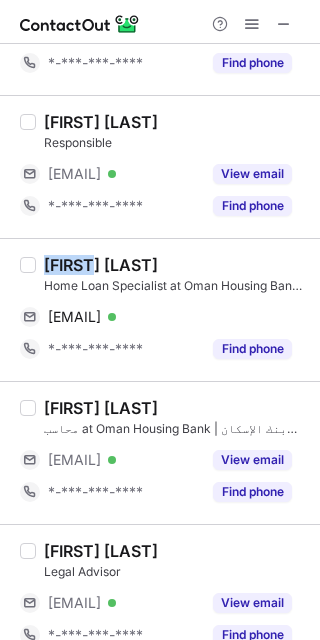 click on "Fatima A." at bounding box center [101, 265] 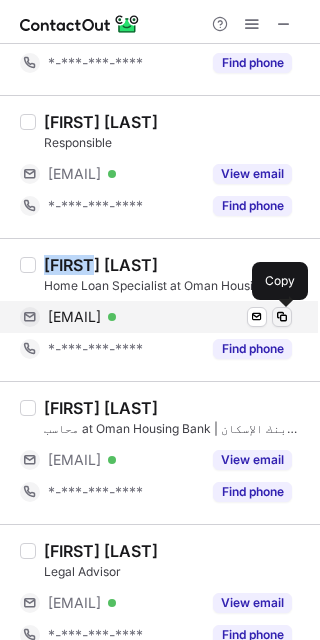 click at bounding box center [282, 317] 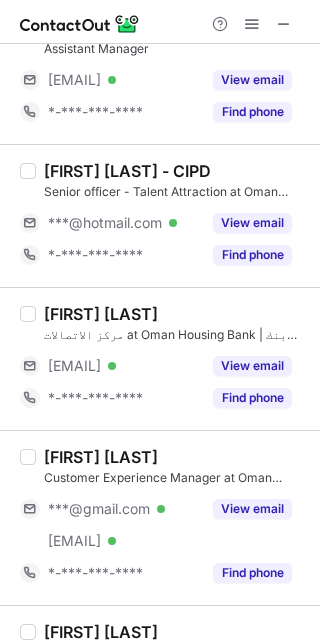 scroll, scrollTop: 1223, scrollLeft: 0, axis: vertical 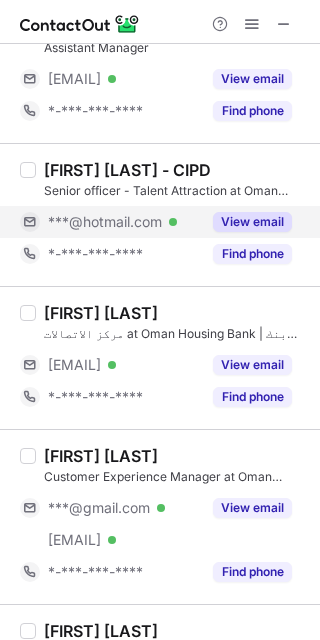 click on "View email" at bounding box center [252, 222] 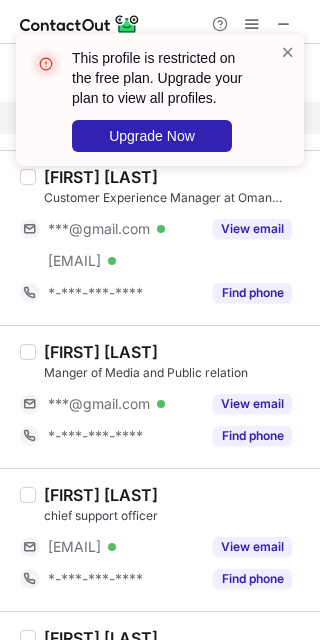 scroll, scrollTop: 1503, scrollLeft: 0, axis: vertical 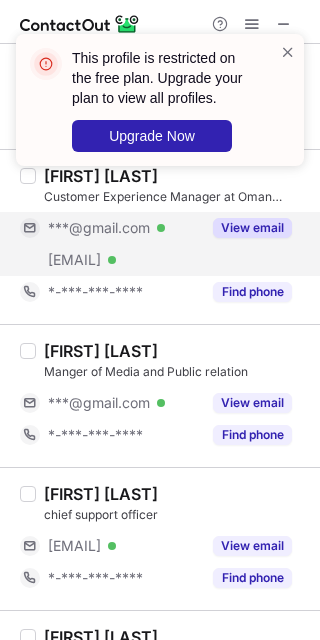 click on "View email" at bounding box center (246, 228) 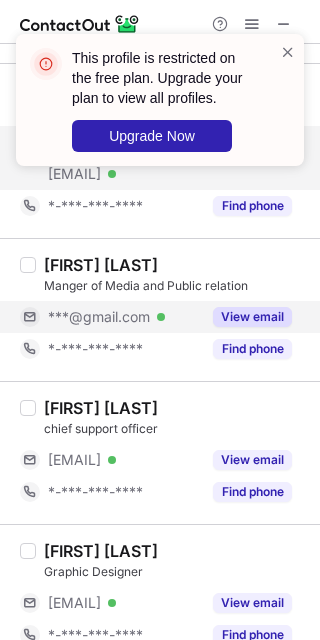 scroll, scrollTop: 1590, scrollLeft: 0, axis: vertical 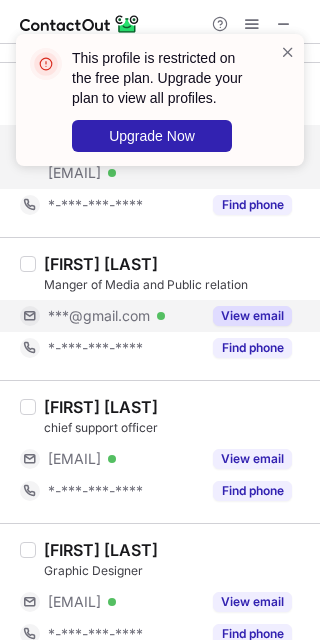 click on "View email" at bounding box center [246, 316] 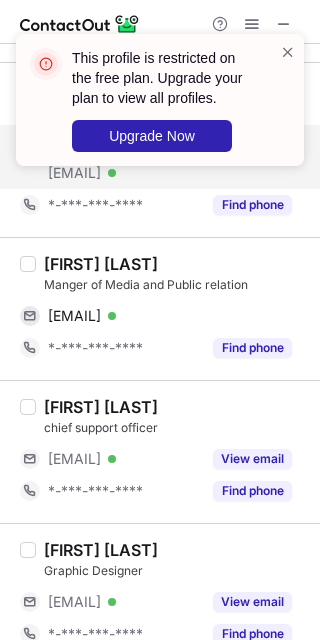 click on "Ammar Al Nasseri Manger of Media and Public relation at Oman Housing Bank S.A.O.C ammaralnasseri33@gmail.com Verified Send email Copy *-***-***-**** Find phone" at bounding box center (160, 308) 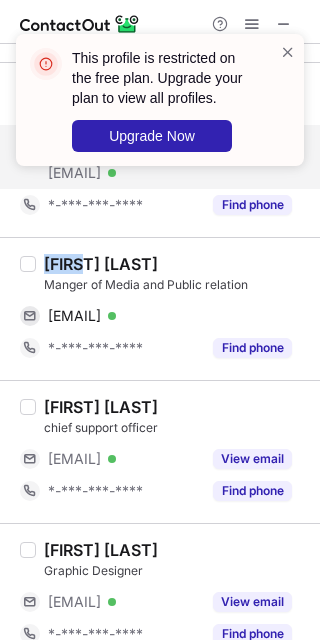 click on "Ammar Al Nasseri Manger of Media and Public relation at Oman Housing Bank S.A.O.C ammaralnasseri33@gmail.com Verified Send email Copy *-***-***-**** Find phone" at bounding box center (160, 308) 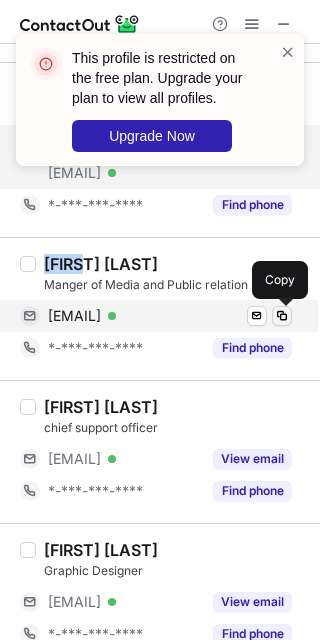 click at bounding box center (282, 316) 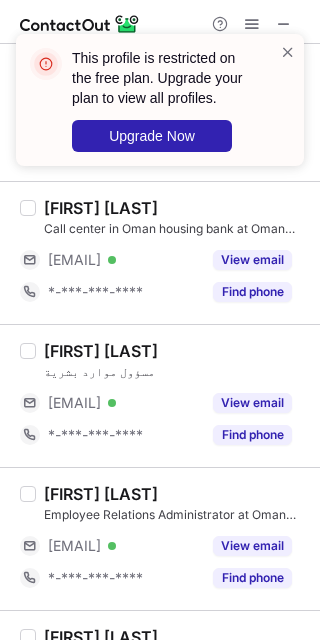 scroll, scrollTop: 3046, scrollLeft: 0, axis: vertical 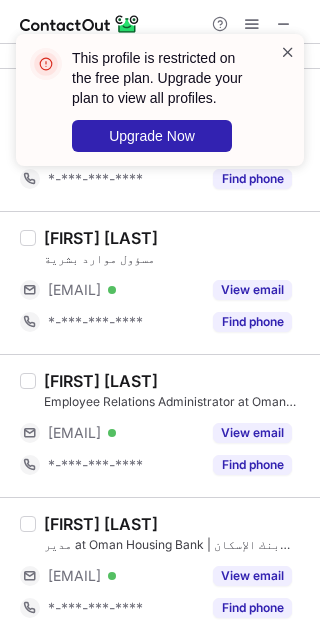 click at bounding box center [288, 52] 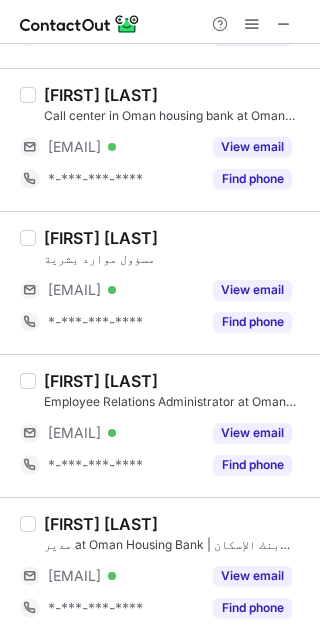 click at bounding box center (252, 24) 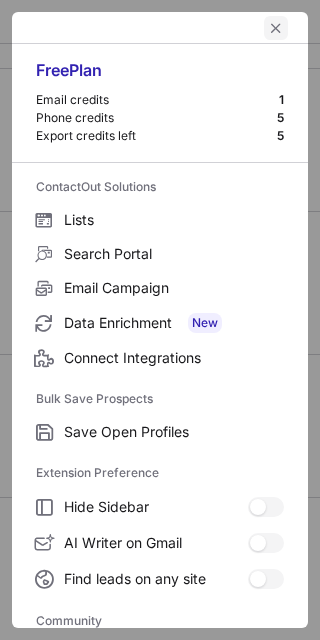 click at bounding box center (276, 28) 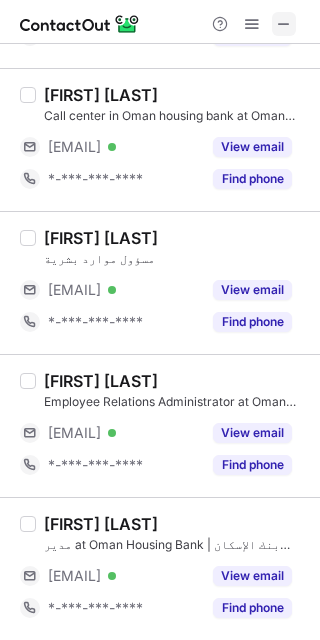 click at bounding box center (284, 24) 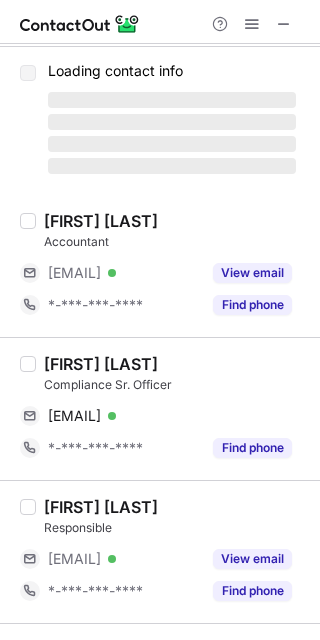 scroll, scrollTop: 0, scrollLeft: 0, axis: both 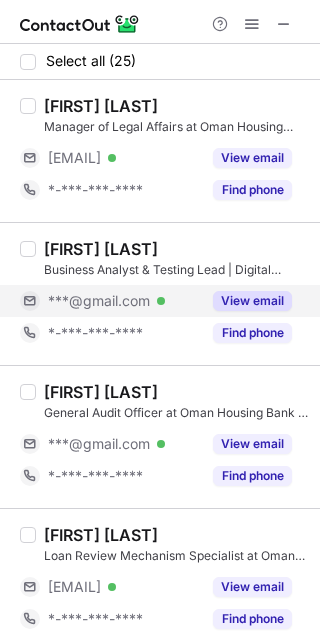 click on "View email" at bounding box center (252, 301) 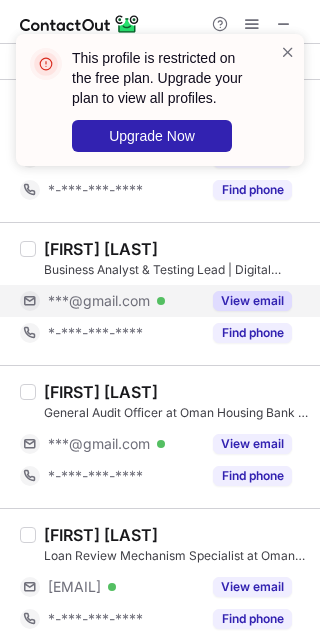 click on "Dhuha Al Abduwani General Audit Officer at Oman Housing Bank | بنك الإسكان العُماني ***@gmail.com Verified View email *-***-***-**** Find phone" at bounding box center (172, 437) 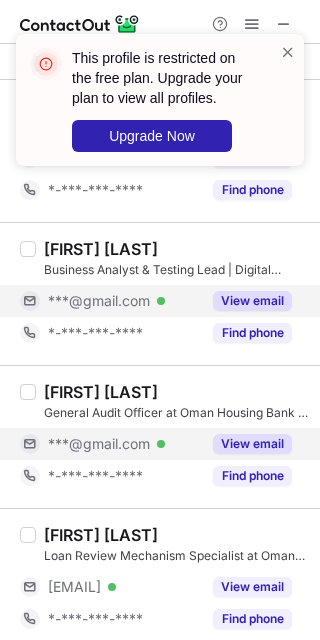 click on "View email" at bounding box center [252, 444] 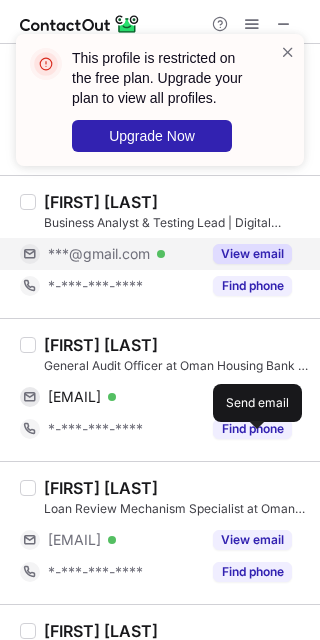 scroll, scrollTop: 48, scrollLeft: 0, axis: vertical 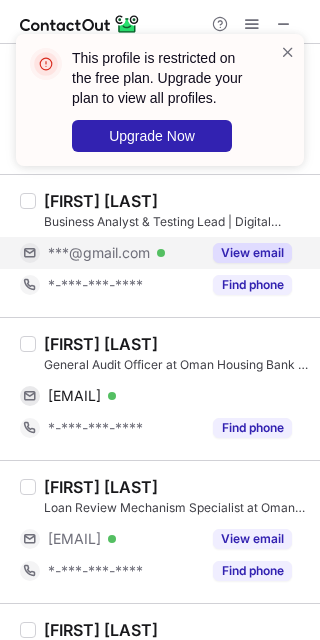 click on "Dhuha Al Abduwani" at bounding box center [101, 344] 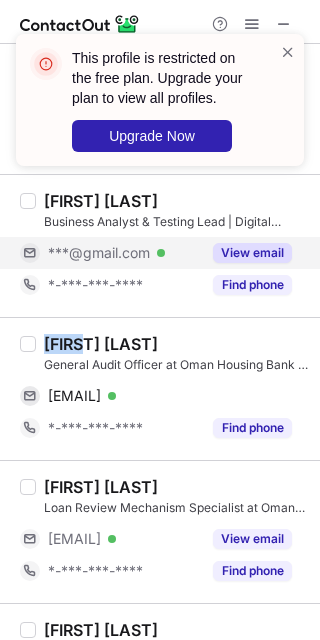 click on "Dhuha Al Abduwani" at bounding box center (101, 344) 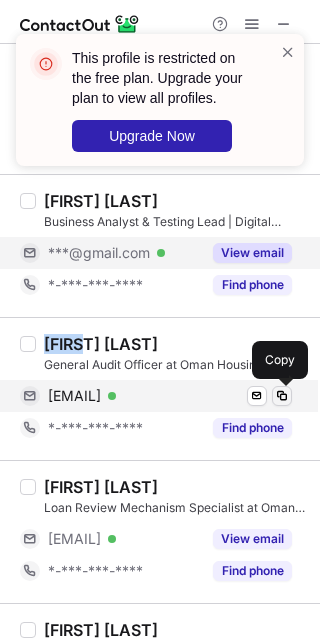 click at bounding box center (282, 396) 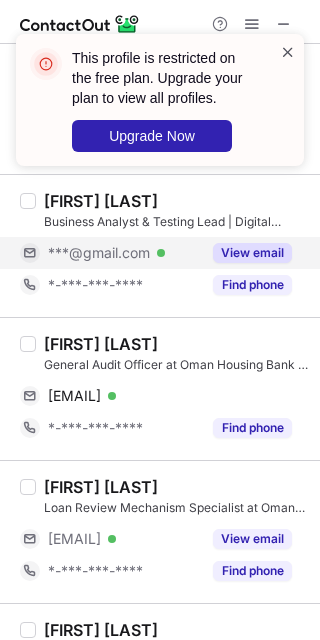 click at bounding box center (288, 52) 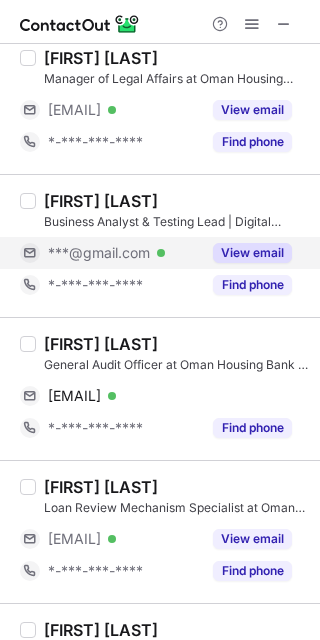click at bounding box center (284, 24) 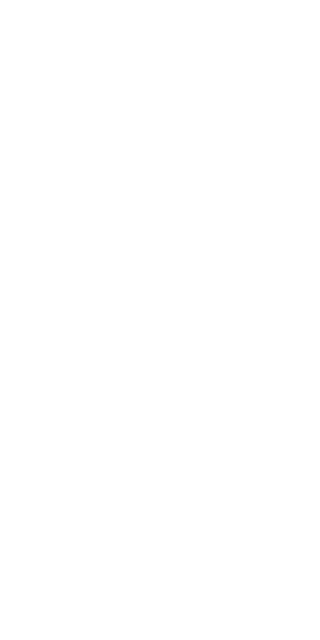 scroll, scrollTop: 0, scrollLeft: 0, axis: both 